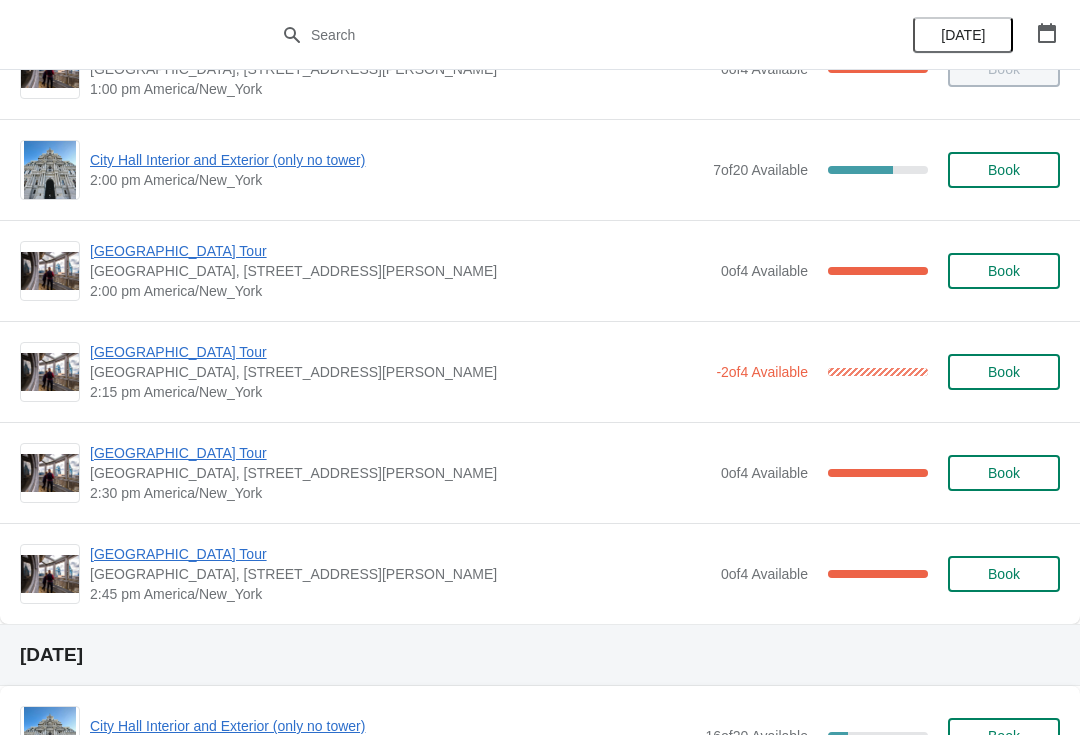 scroll, scrollTop: 1471, scrollLeft: 0, axis: vertical 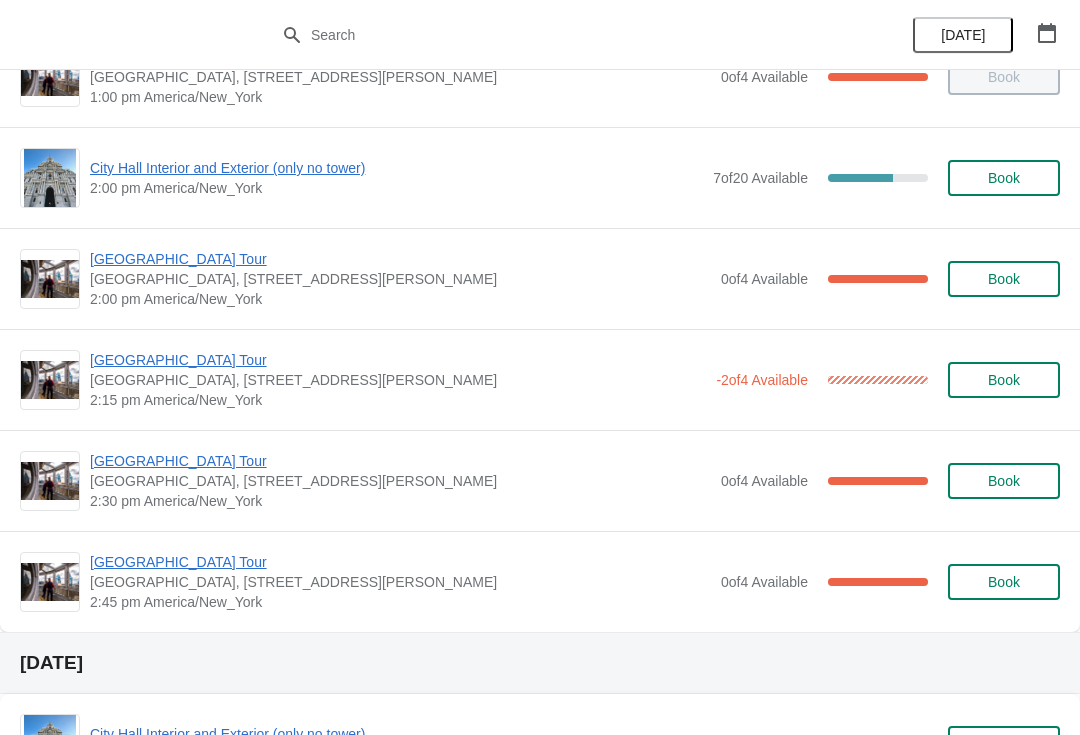 click on "[GEOGRAPHIC_DATA] Tour" at bounding box center (398, 360) 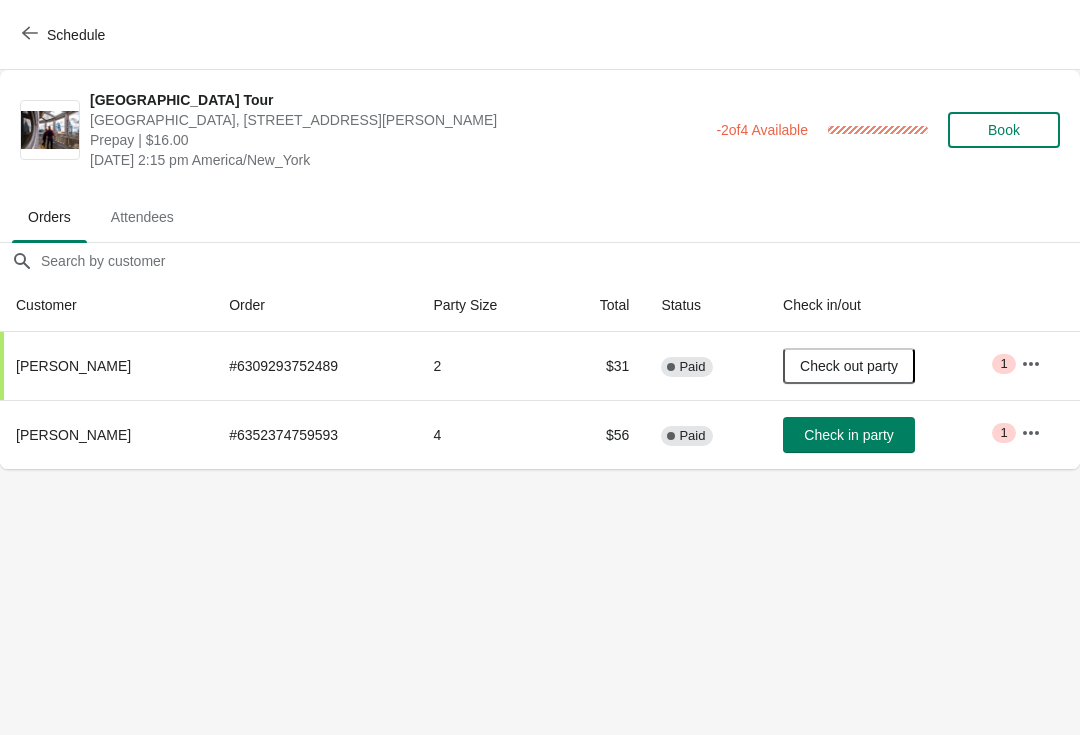 click on "Schedule" at bounding box center (65, 35) 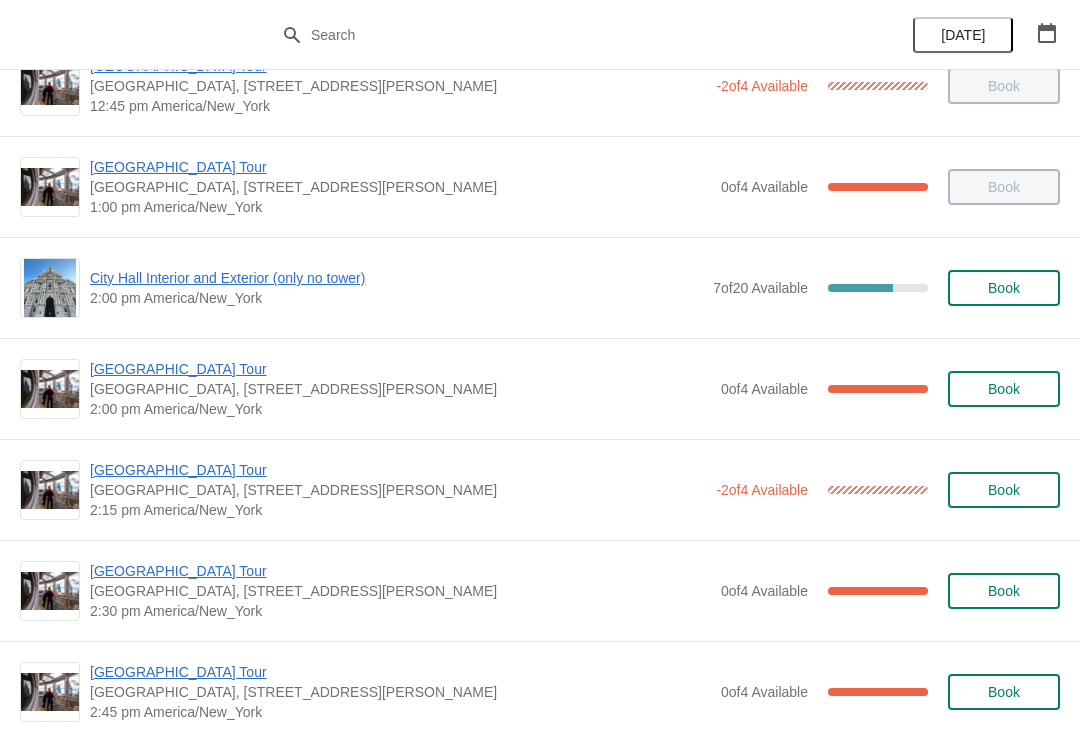 scroll, scrollTop: 1377, scrollLeft: 0, axis: vertical 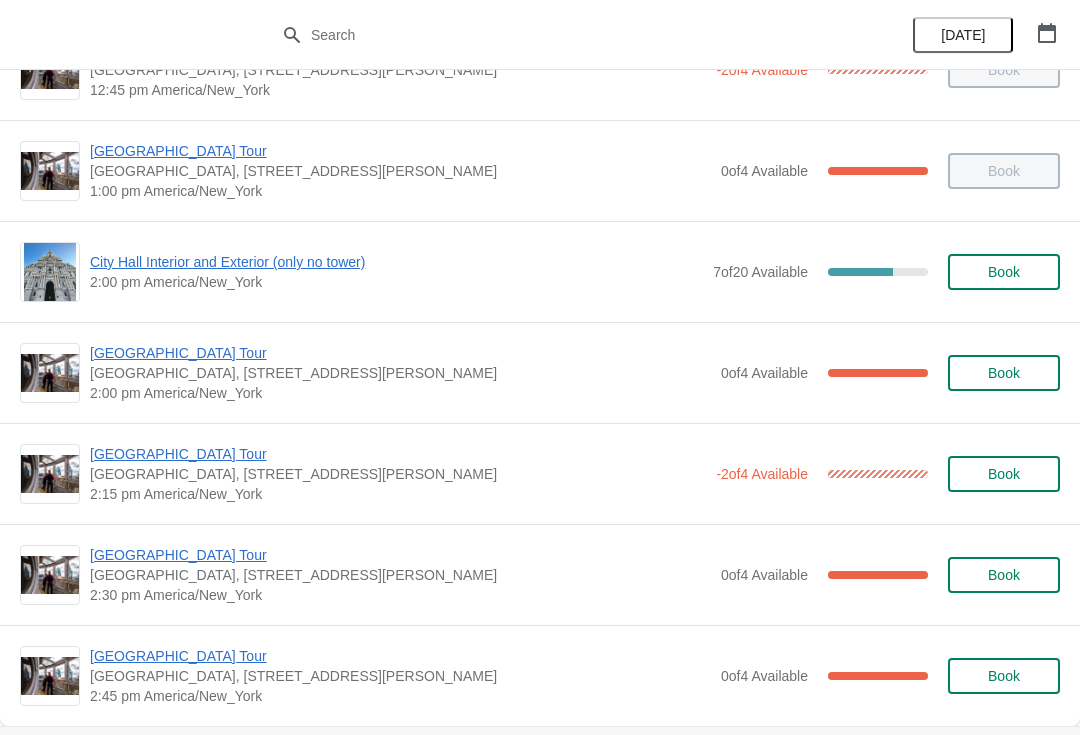 click on "[GEOGRAPHIC_DATA] Tour" at bounding box center (400, 555) 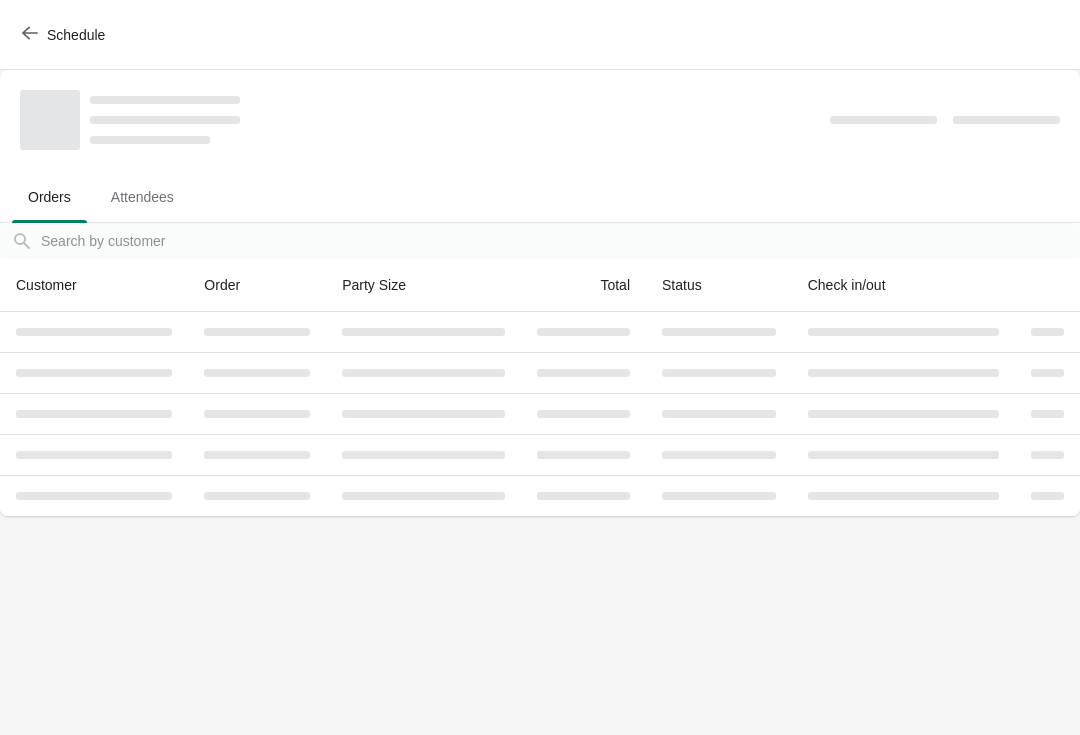 scroll, scrollTop: 0, scrollLeft: 0, axis: both 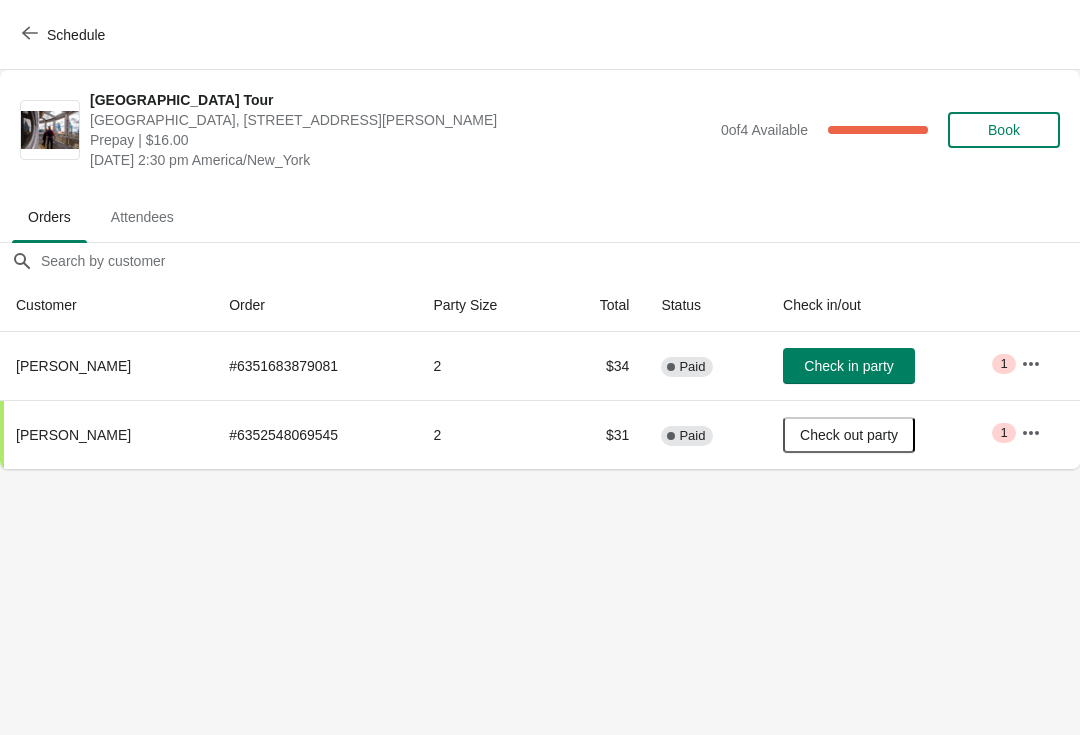 click 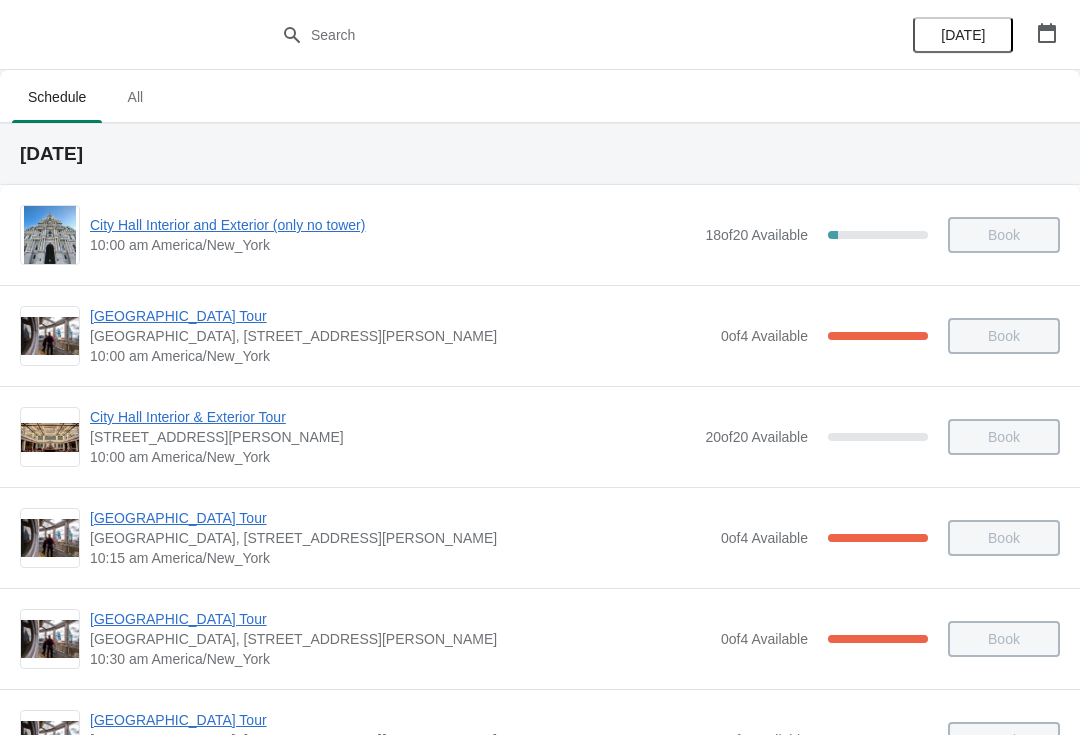 click at bounding box center [1047, 33] 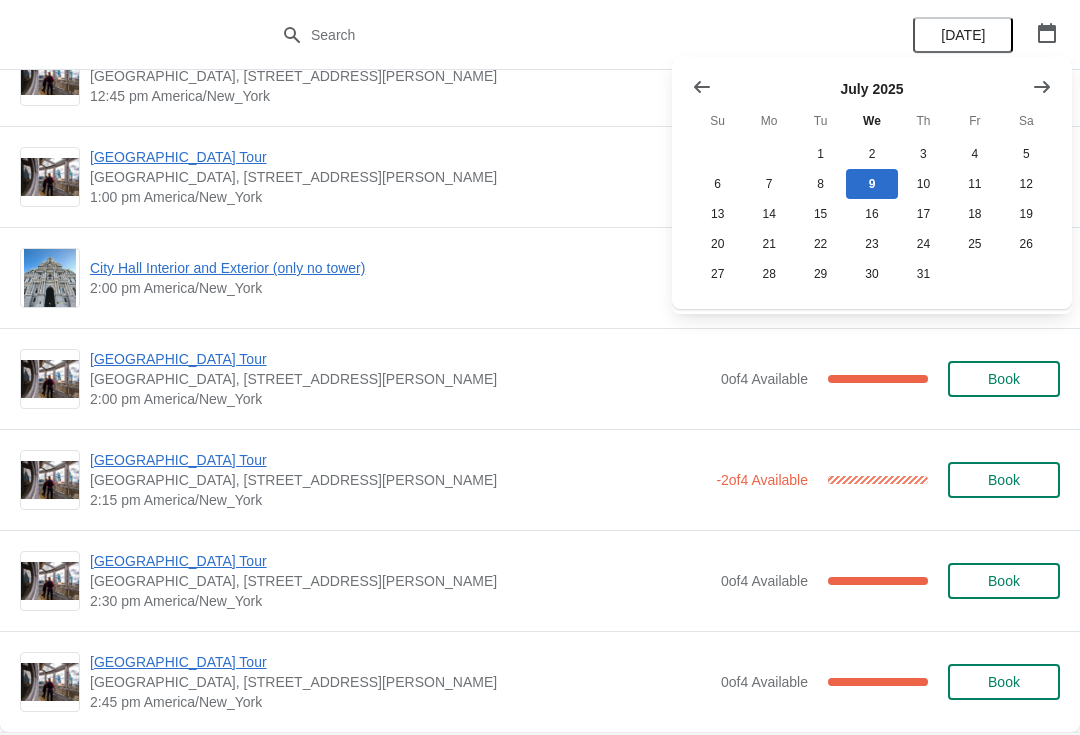 scroll, scrollTop: 1372, scrollLeft: 0, axis: vertical 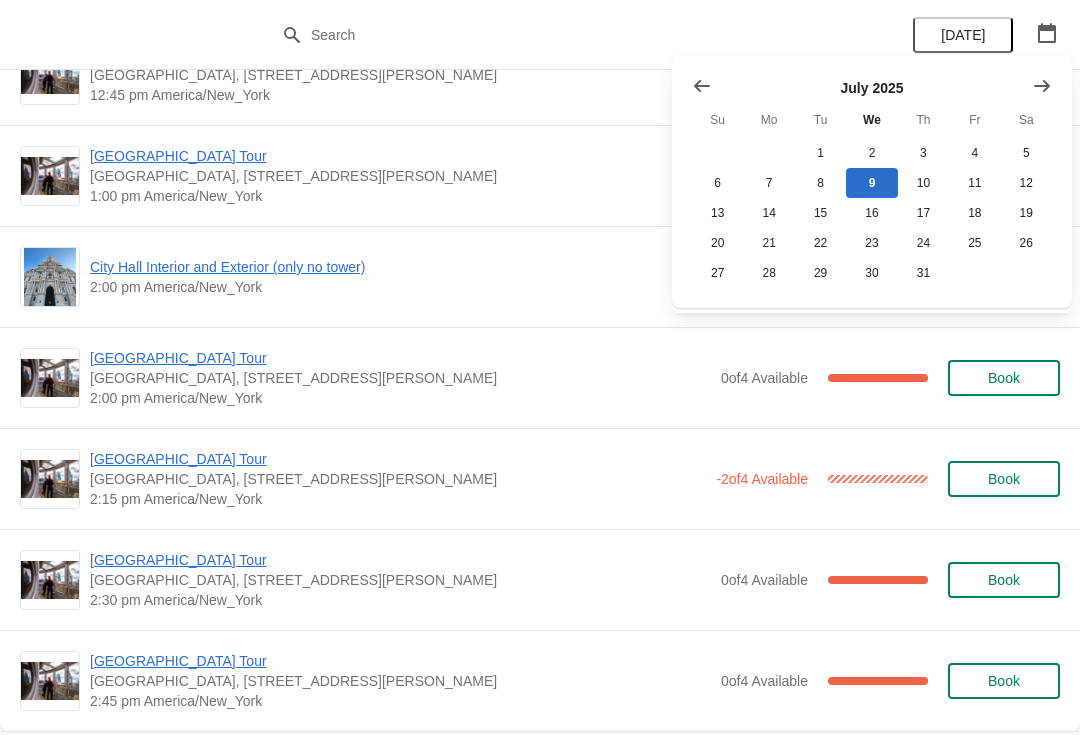 click on "2:15 pm America/New_York" at bounding box center (398, 499) 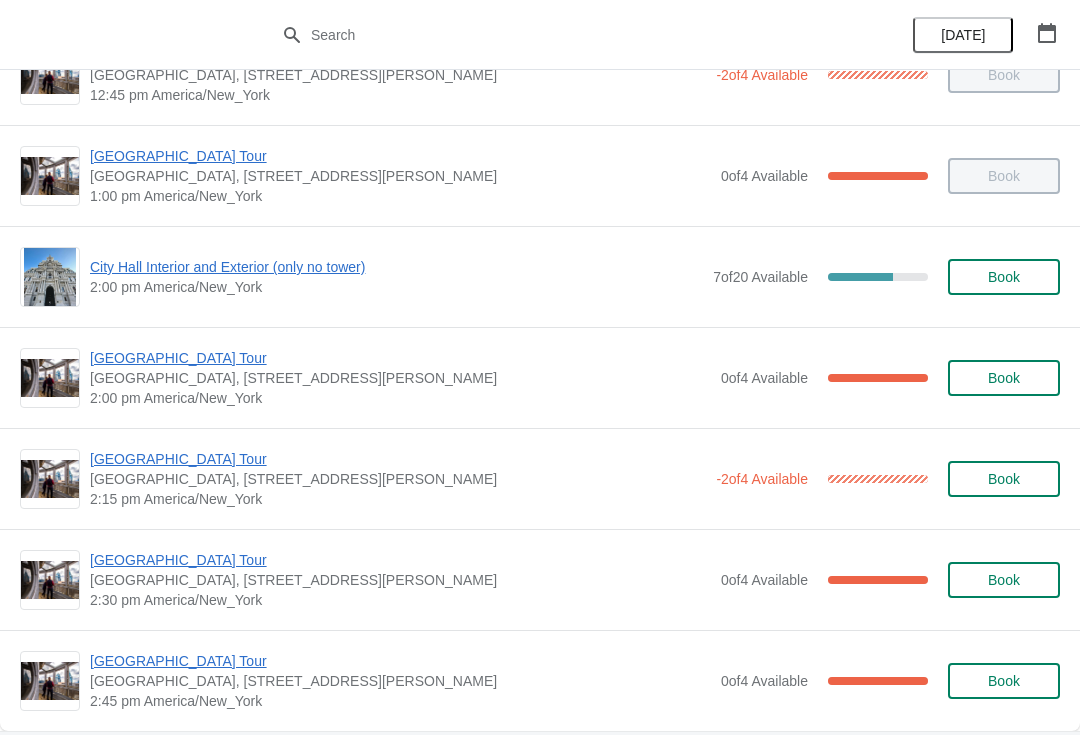 click on "[GEOGRAPHIC_DATA] Tour" at bounding box center [398, 459] 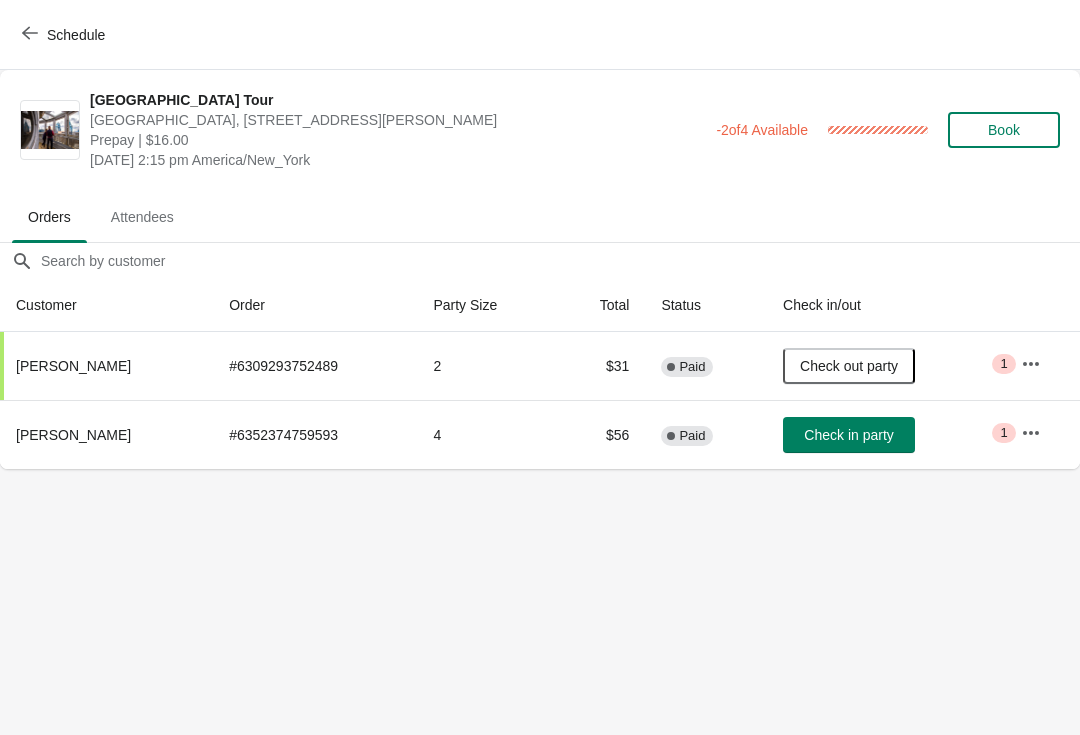 scroll, scrollTop: 0, scrollLeft: 0, axis: both 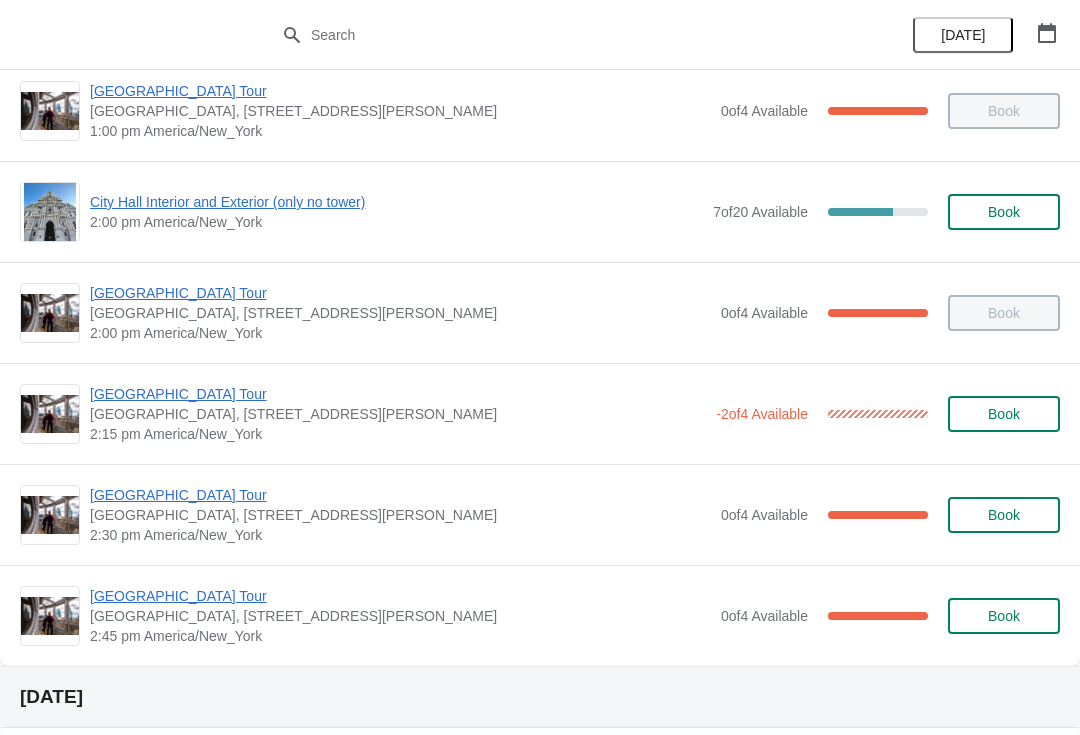 click on "City Hall Tower Tour City Hall Visitor Center, 1400 John F Kennedy Boulevard Suite 121, Philadelphia, PA, USA 2:30 pm America/New_York 0  of  4   Available 100 % Book" at bounding box center (575, 515) 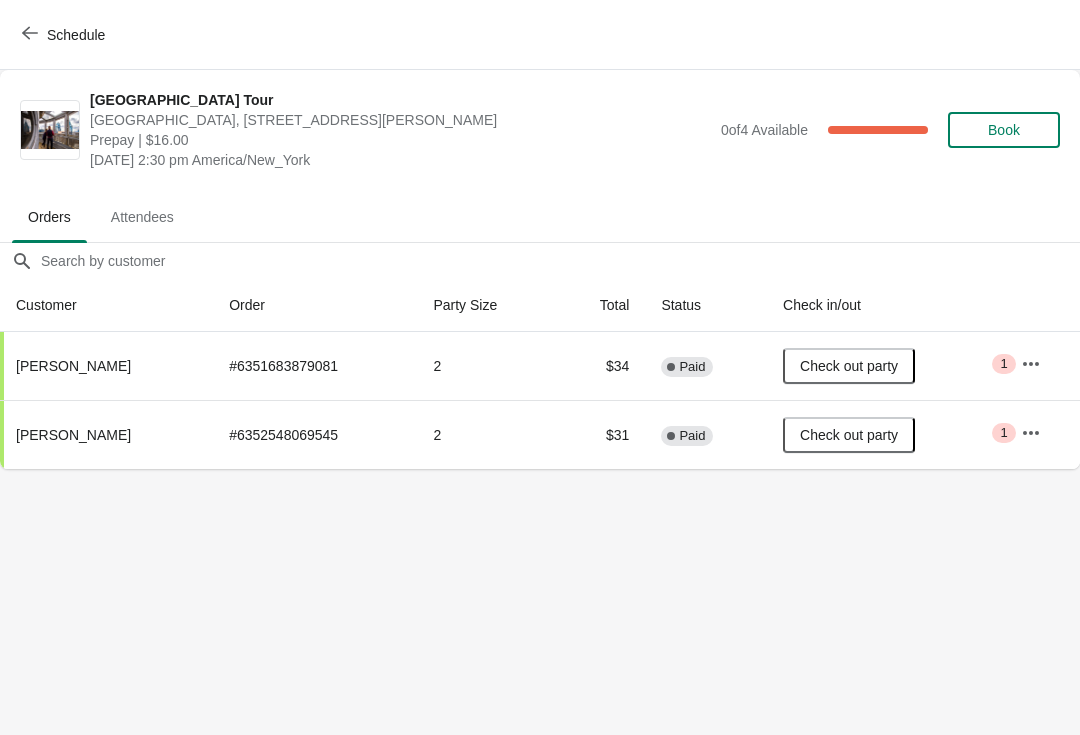 click on "Schedule" at bounding box center (65, 35) 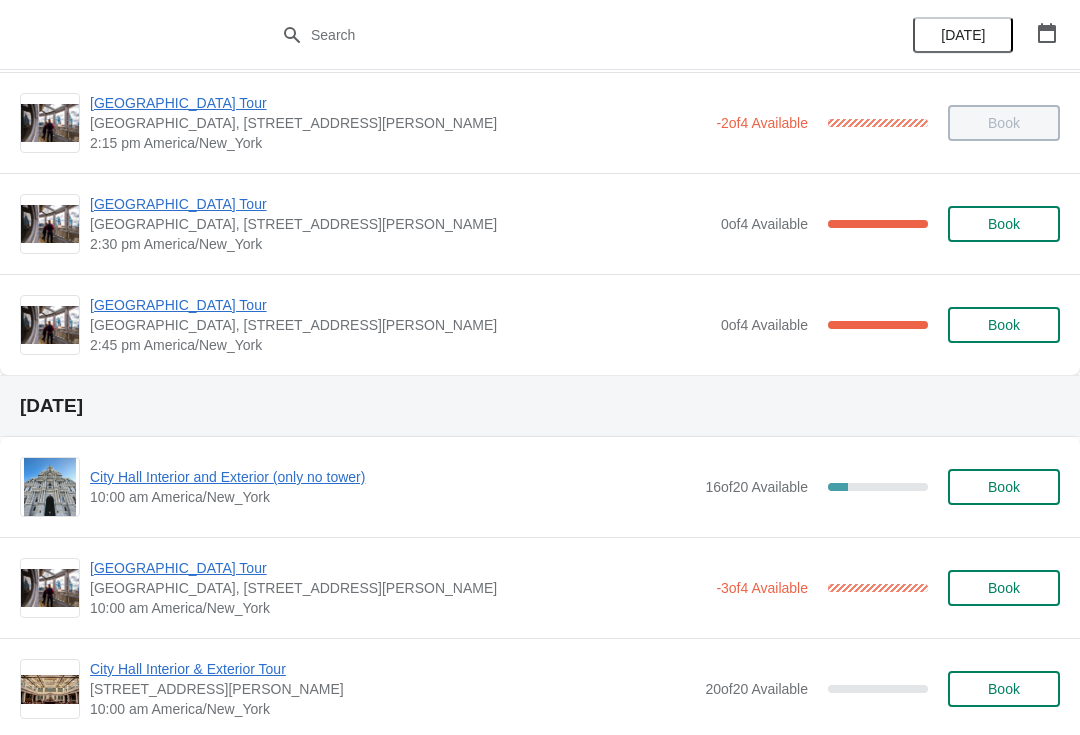 scroll, scrollTop: 1730, scrollLeft: 0, axis: vertical 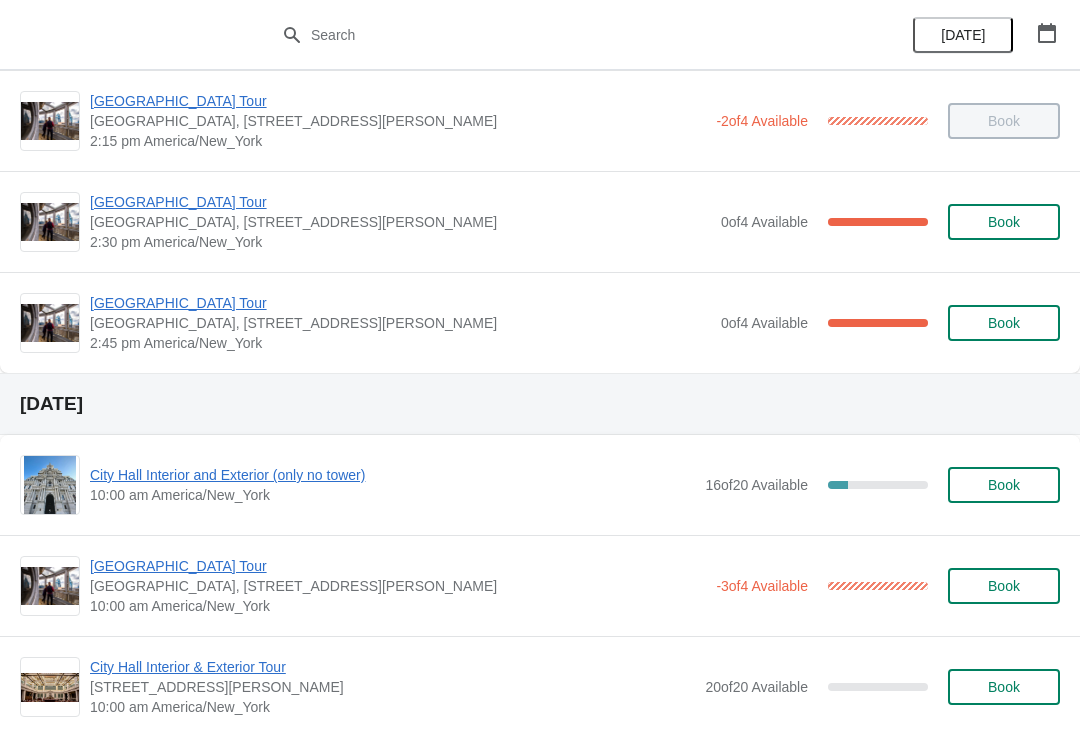 click on "[GEOGRAPHIC_DATA] Tour" at bounding box center [400, 303] 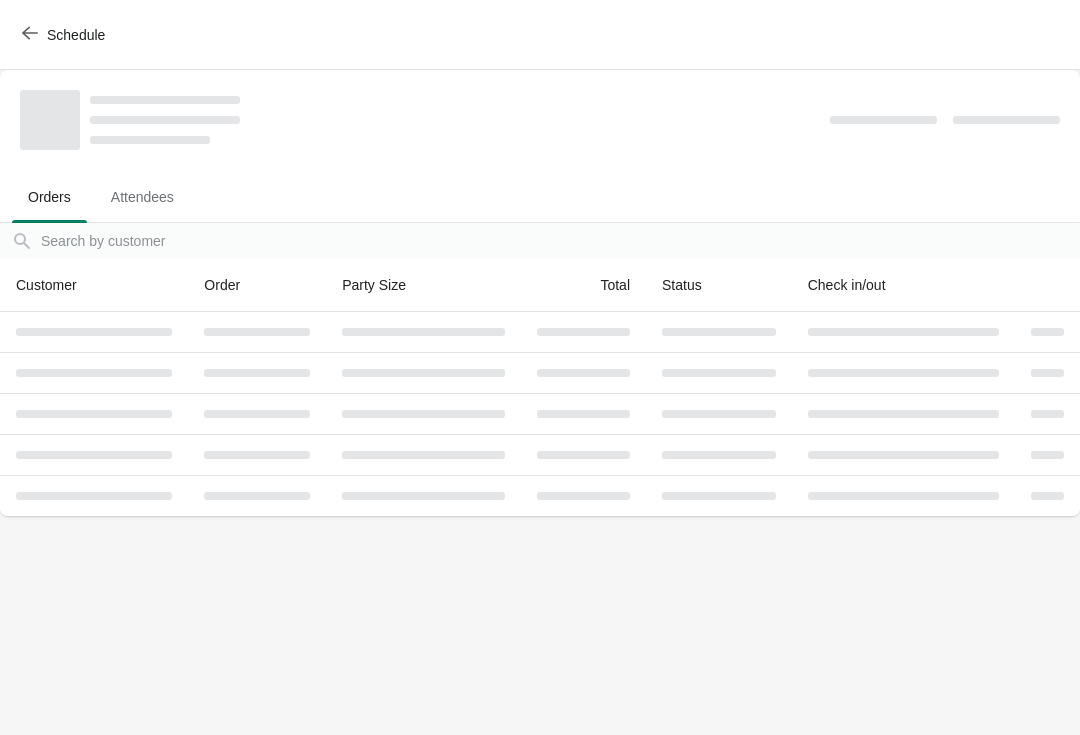 scroll, scrollTop: 0, scrollLeft: 0, axis: both 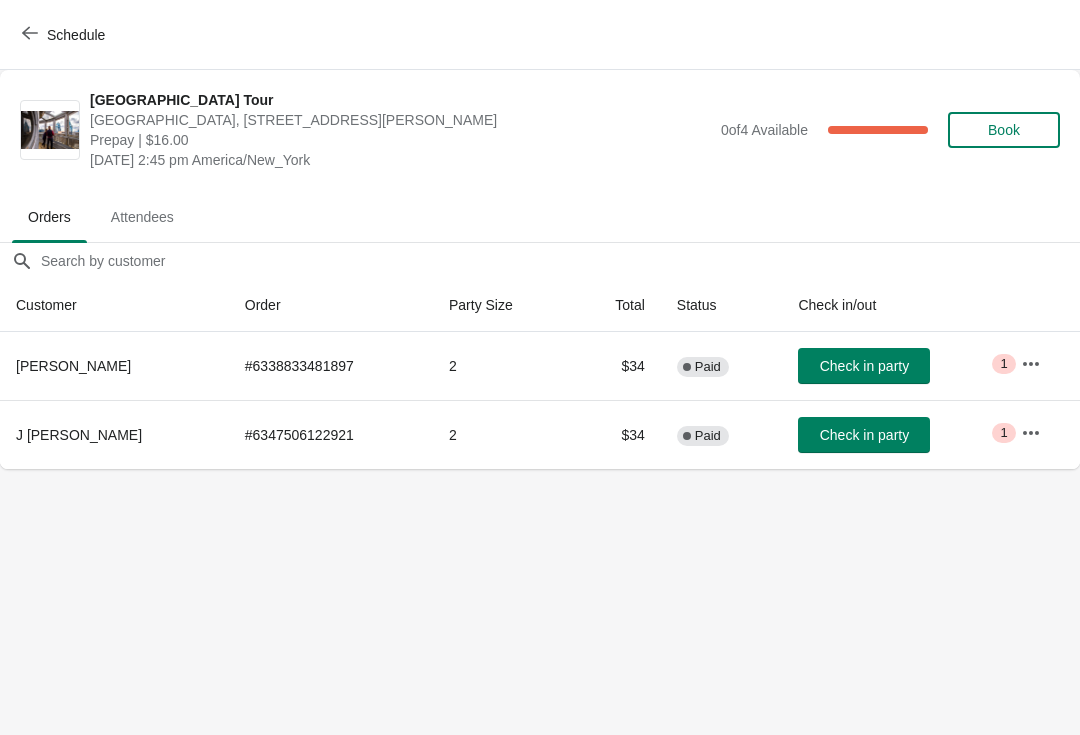 click on "Check in party" at bounding box center [864, 366] 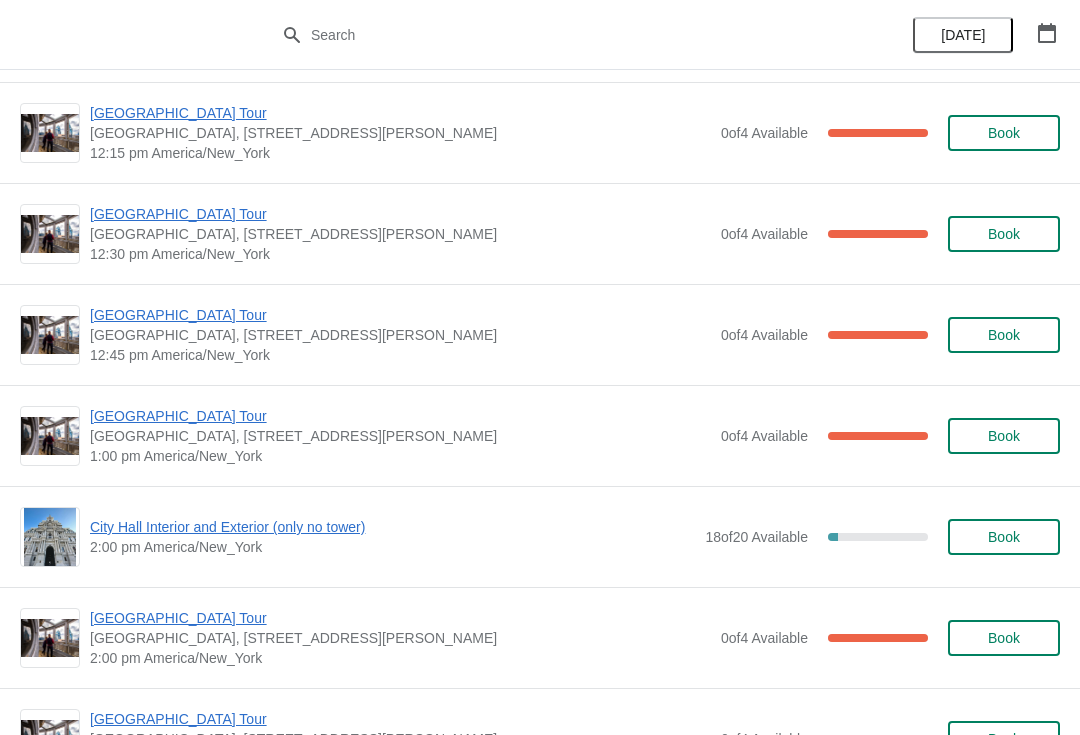 scroll, scrollTop: 3183, scrollLeft: 0, axis: vertical 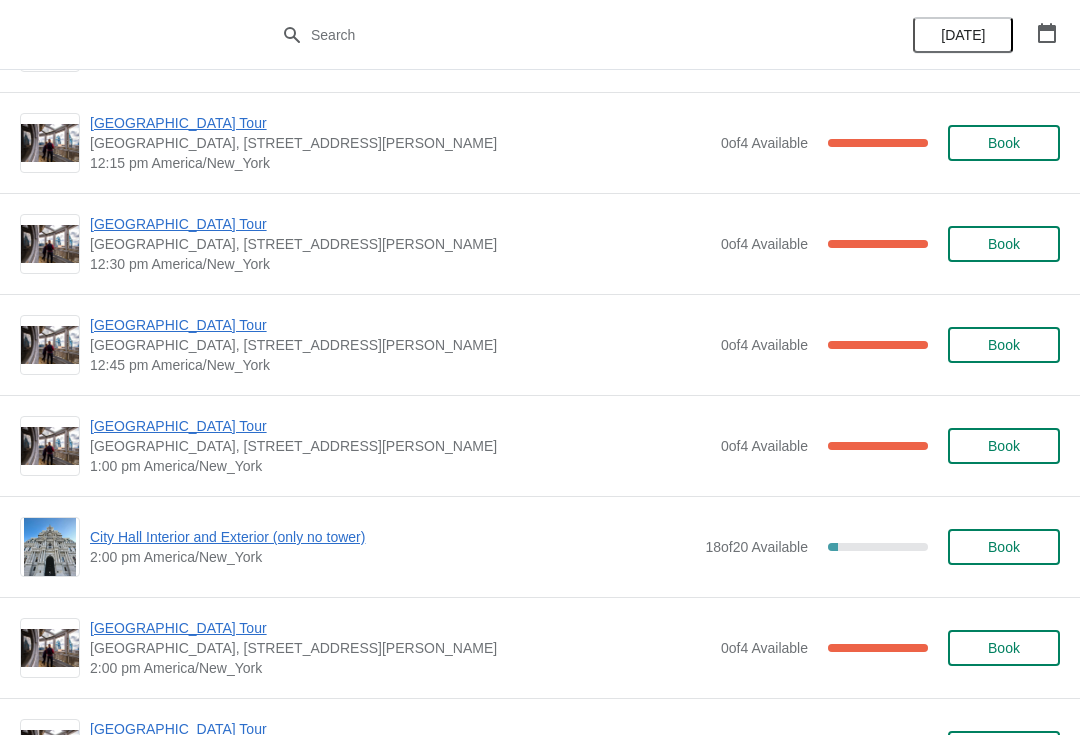 click at bounding box center [1047, 33] 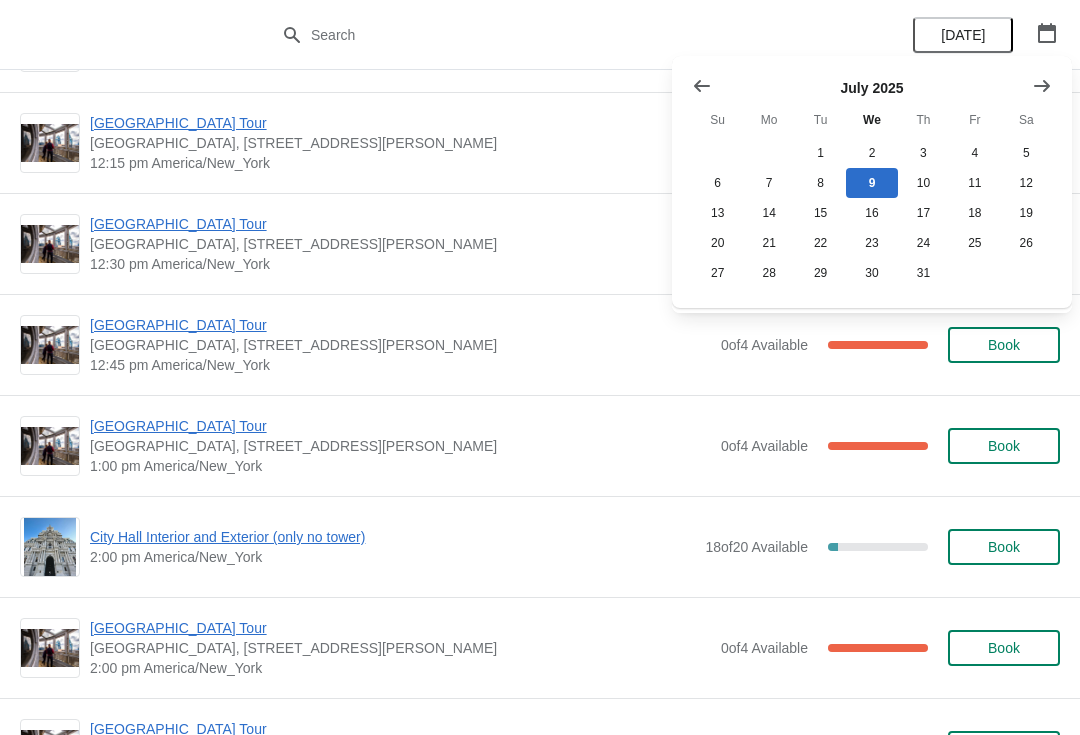 click on "July   2025 Su Mo Tu We Th Fr Sa 1 2 3 4 5 6 7 8 9 10 11 12 13 14 15 16 17 18 19 20 21 22 23 24 25 26 27 28 29 30 31" at bounding box center [872, 182] 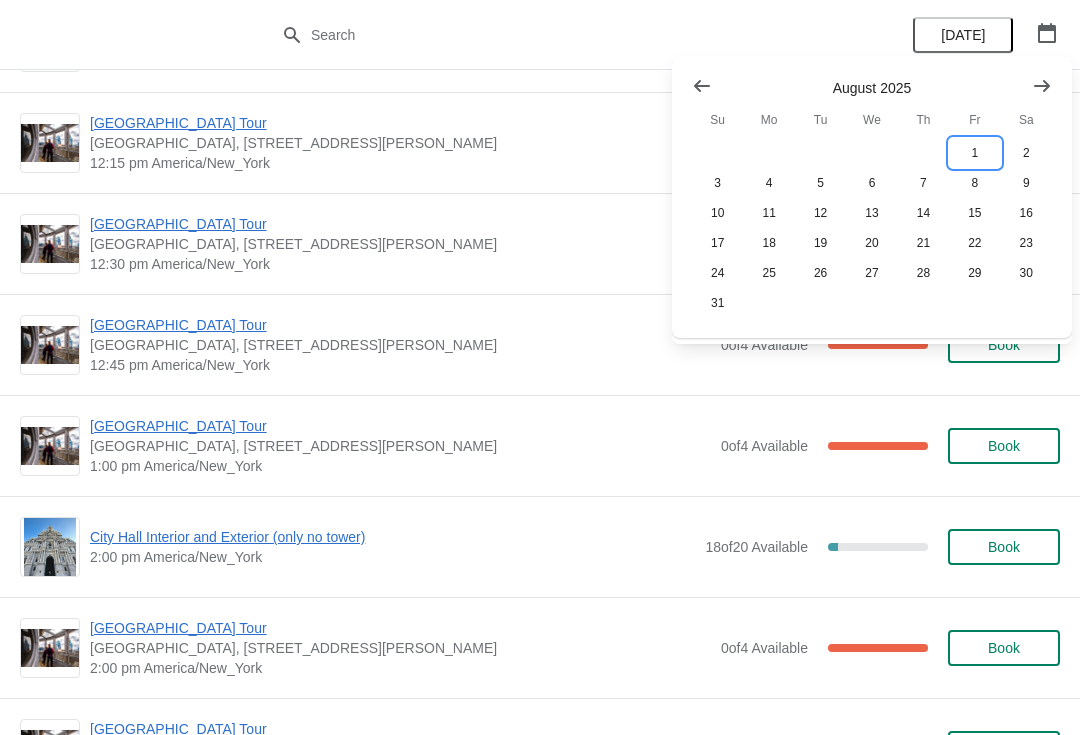 click on "1" at bounding box center (974, 153) 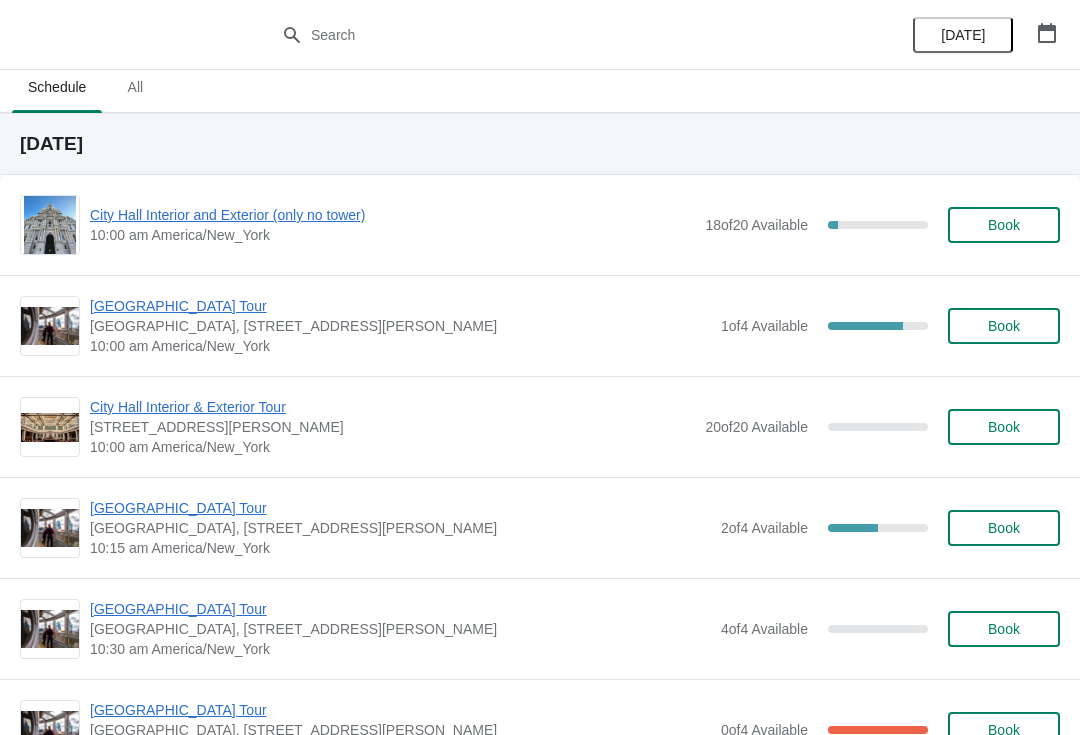 scroll, scrollTop: 1, scrollLeft: 0, axis: vertical 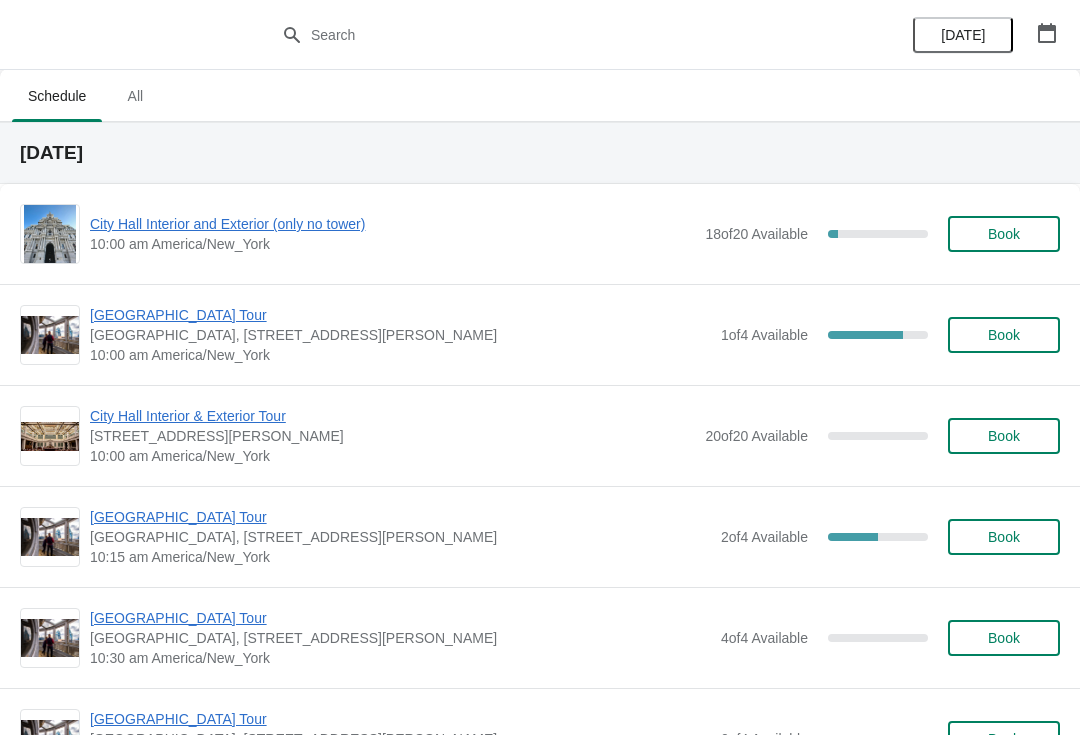 click on "City Hall Interior and Exterior (only no tower)" at bounding box center [392, 224] 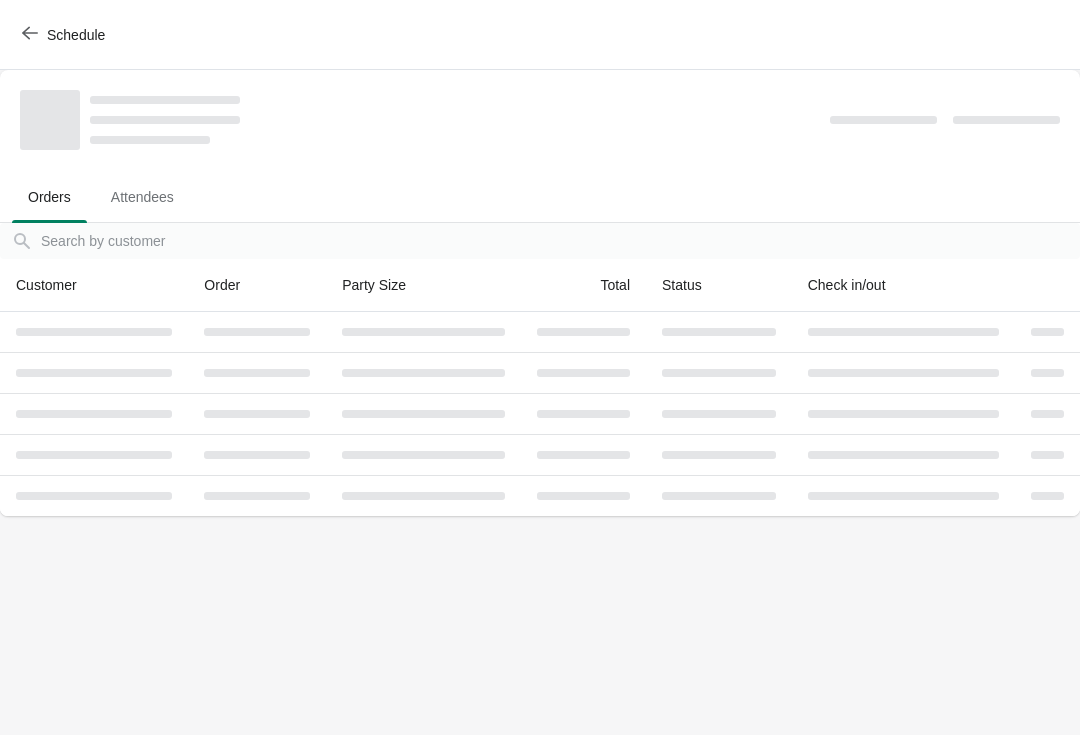 scroll, scrollTop: 0, scrollLeft: 0, axis: both 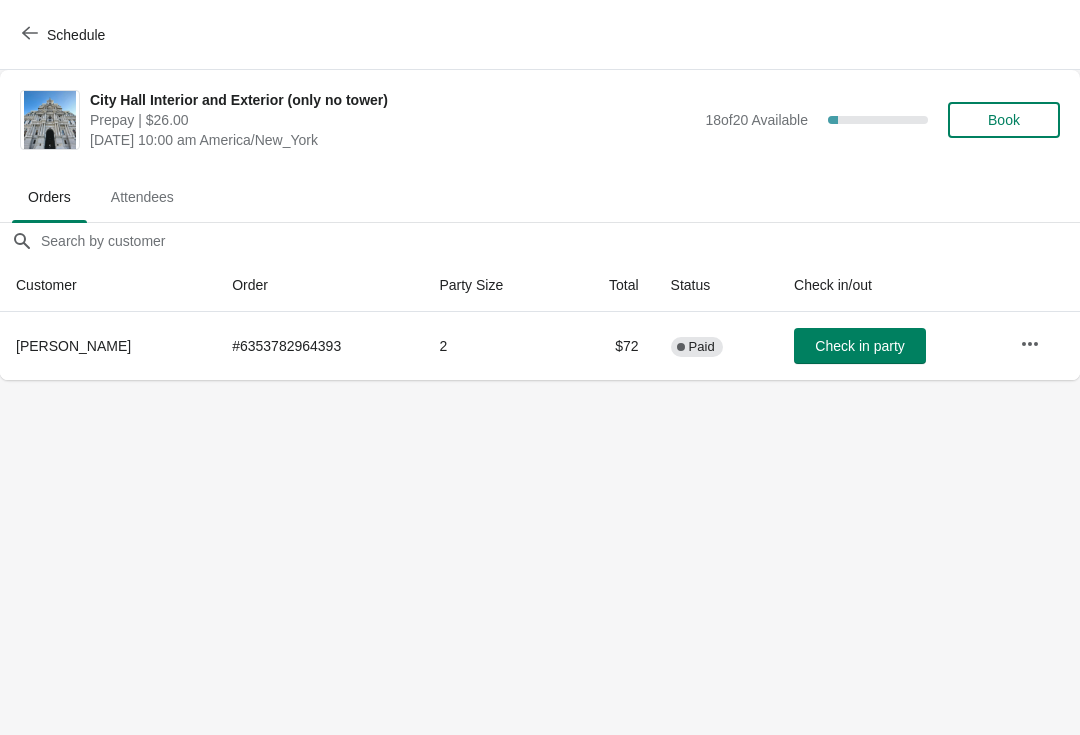 click on "Check in party" at bounding box center [859, 346] 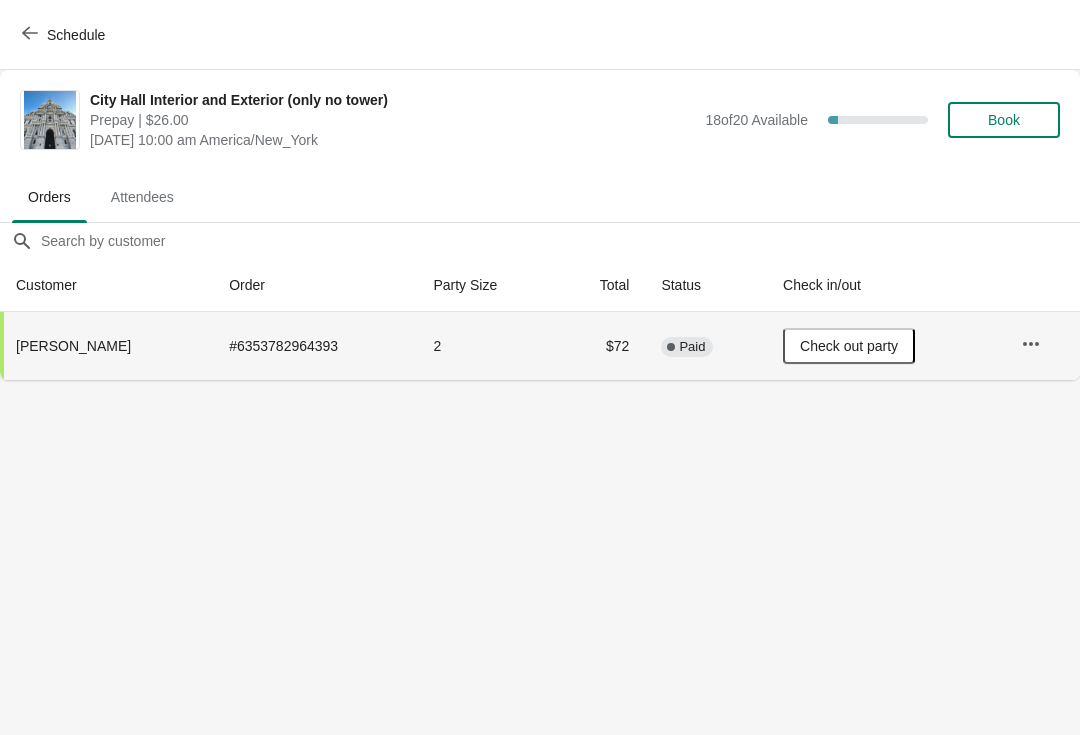 click on "Check out party" at bounding box center (849, 346) 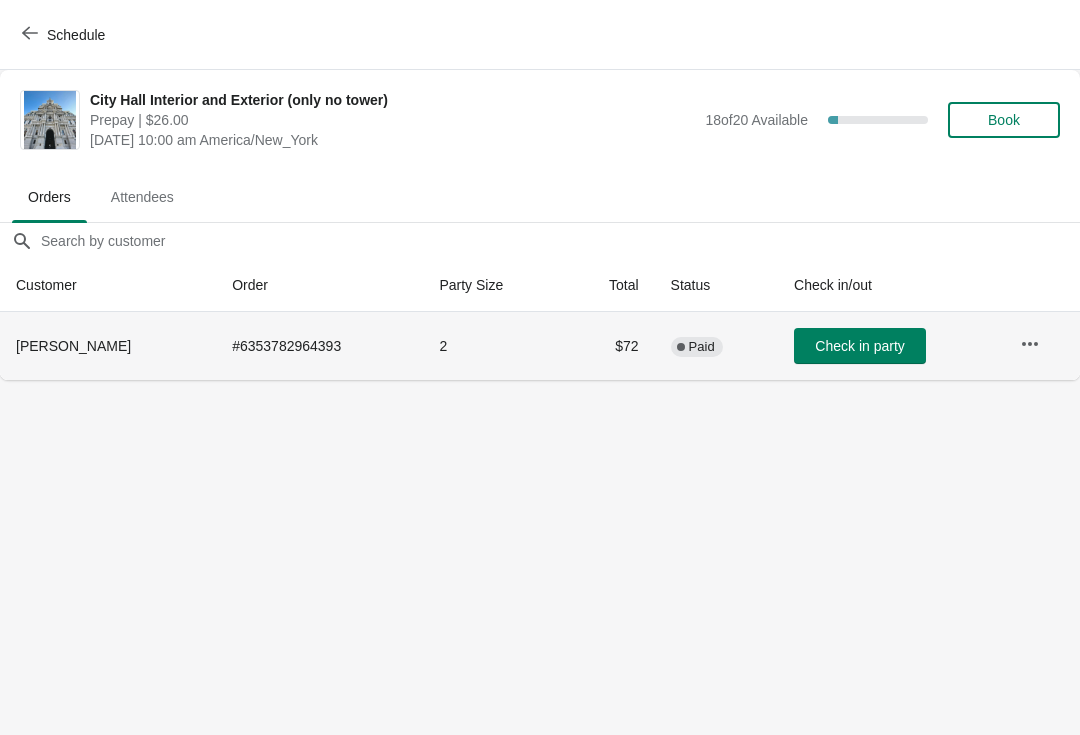 click on "Book" at bounding box center [1004, 120] 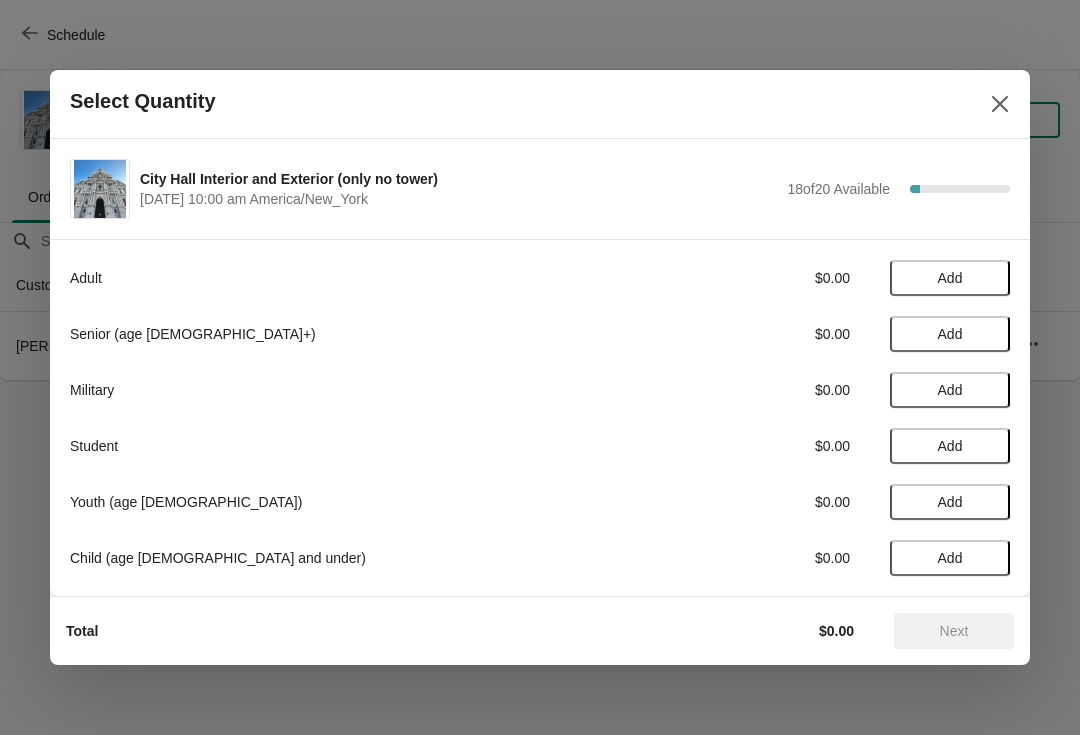 click at bounding box center (1000, 104) 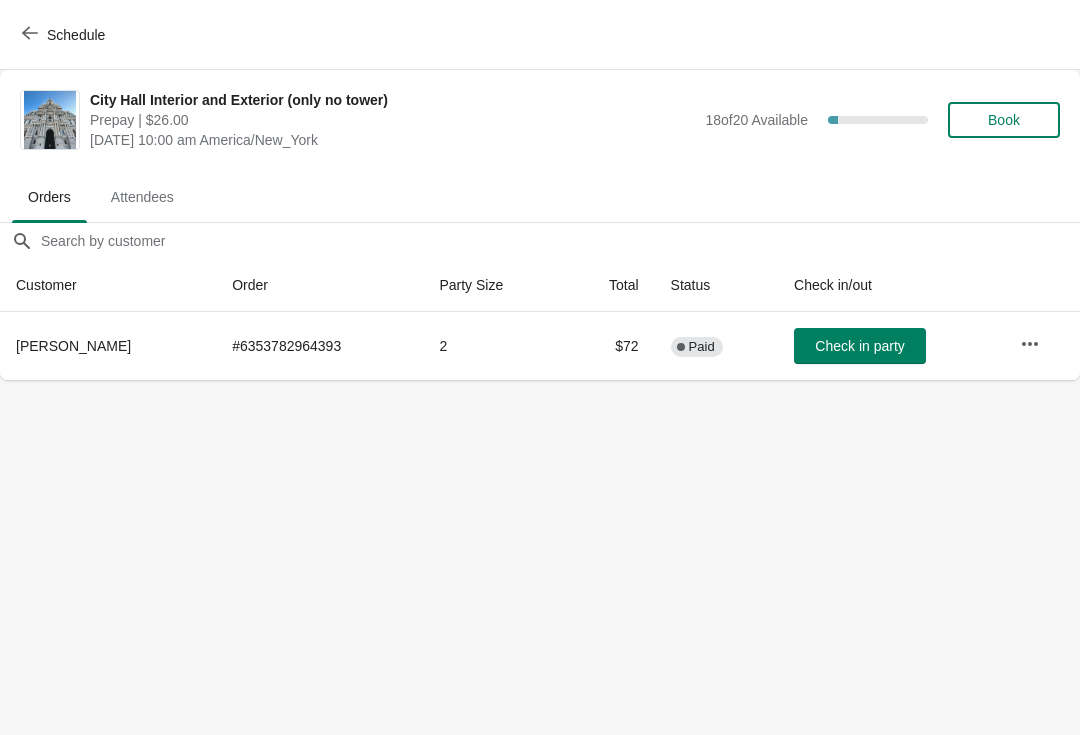 click at bounding box center (1030, 344) 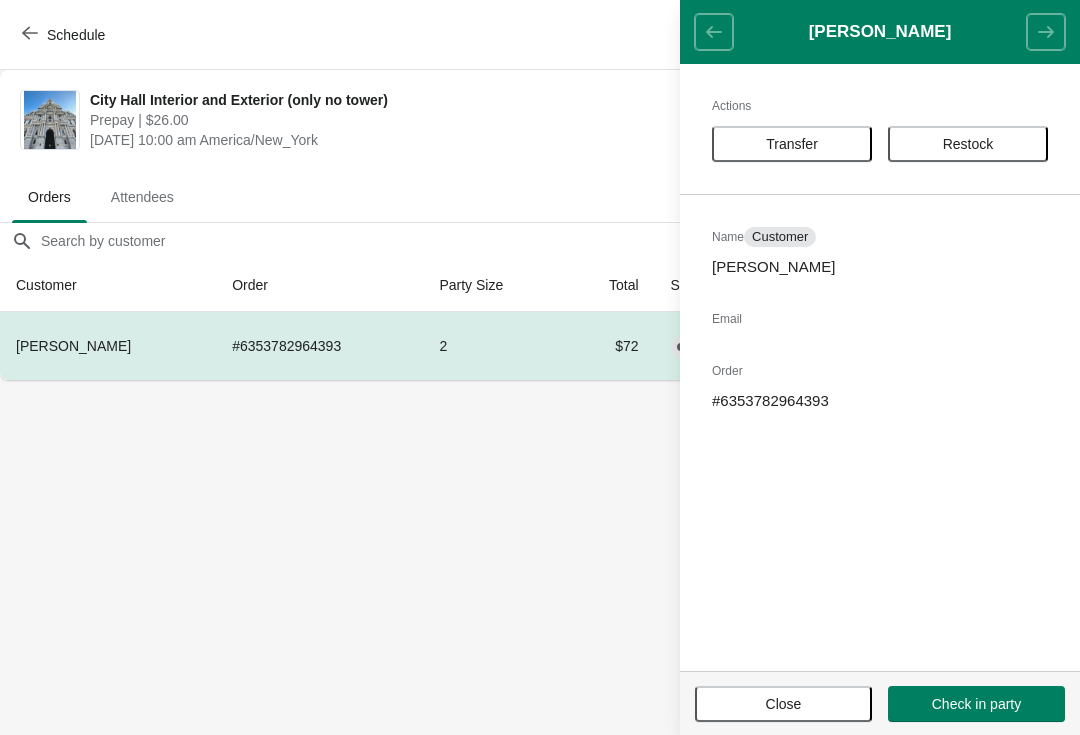 click on "Transfer" at bounding box center [792, 144] 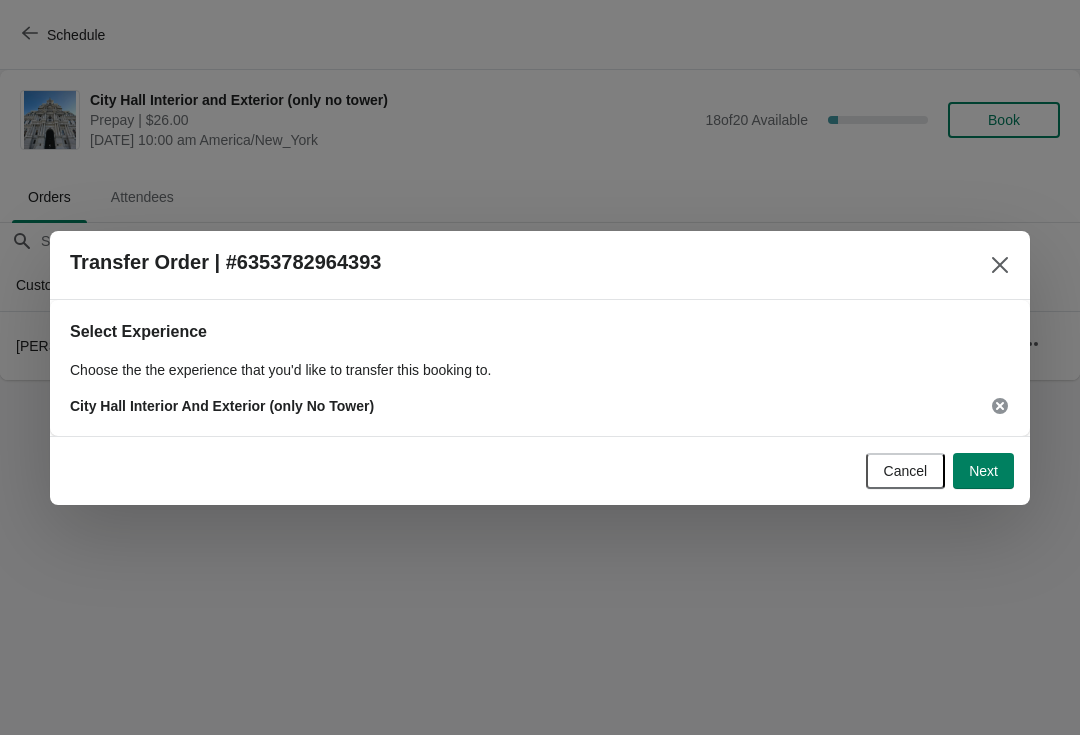 click on "Next" at bounding box center (983, 471) 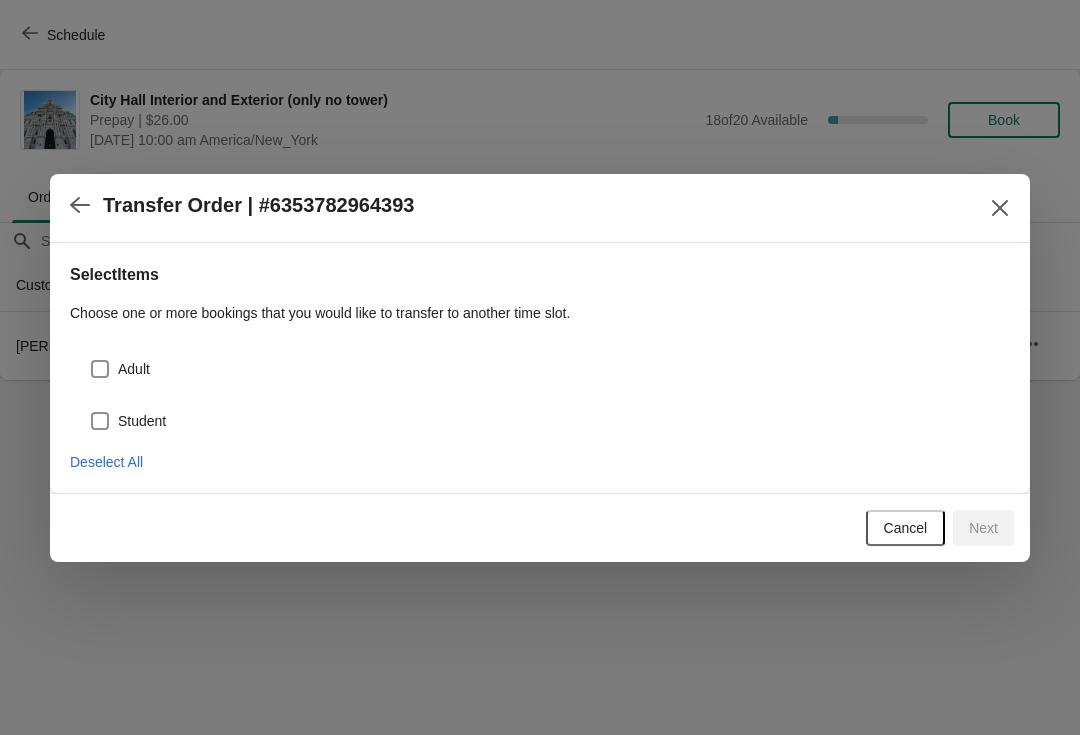 click on "Adult" at bounding box center [550, 369] 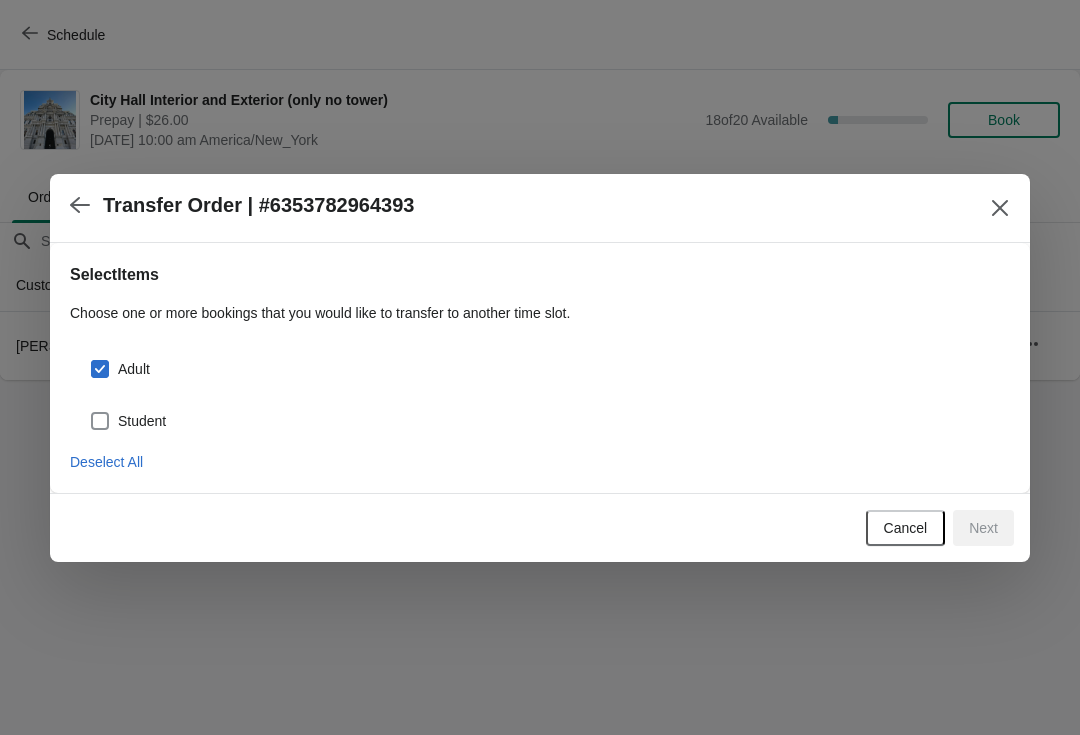 checkbox on "true" 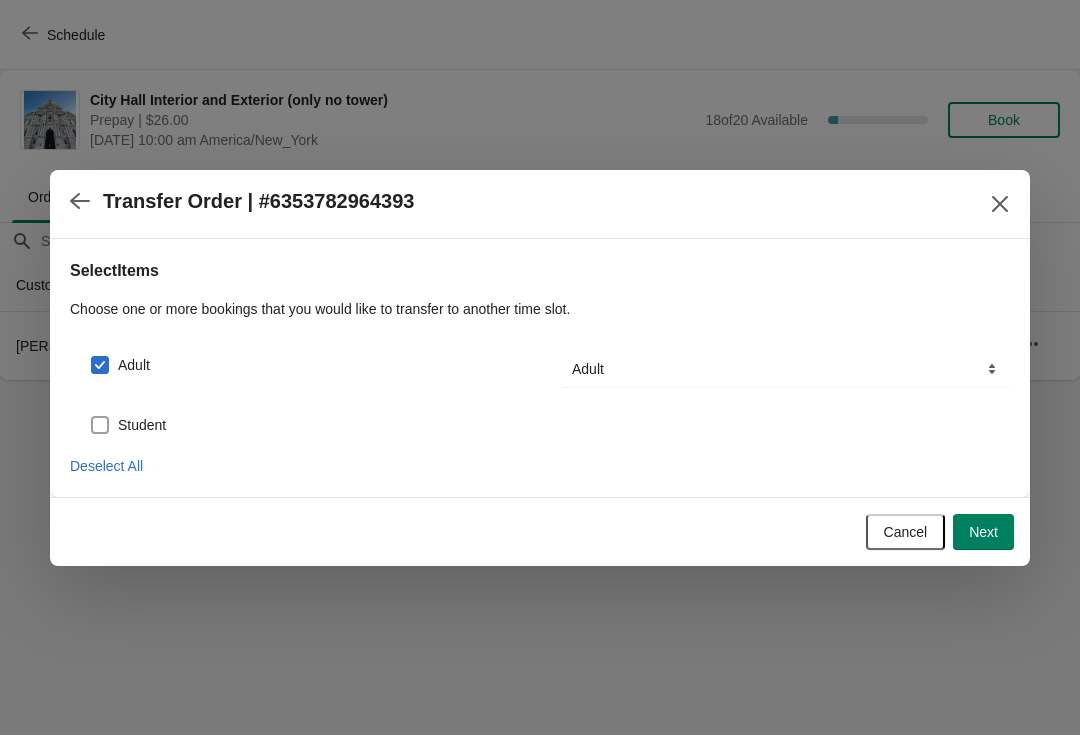 click at bounding box center [100, 425] 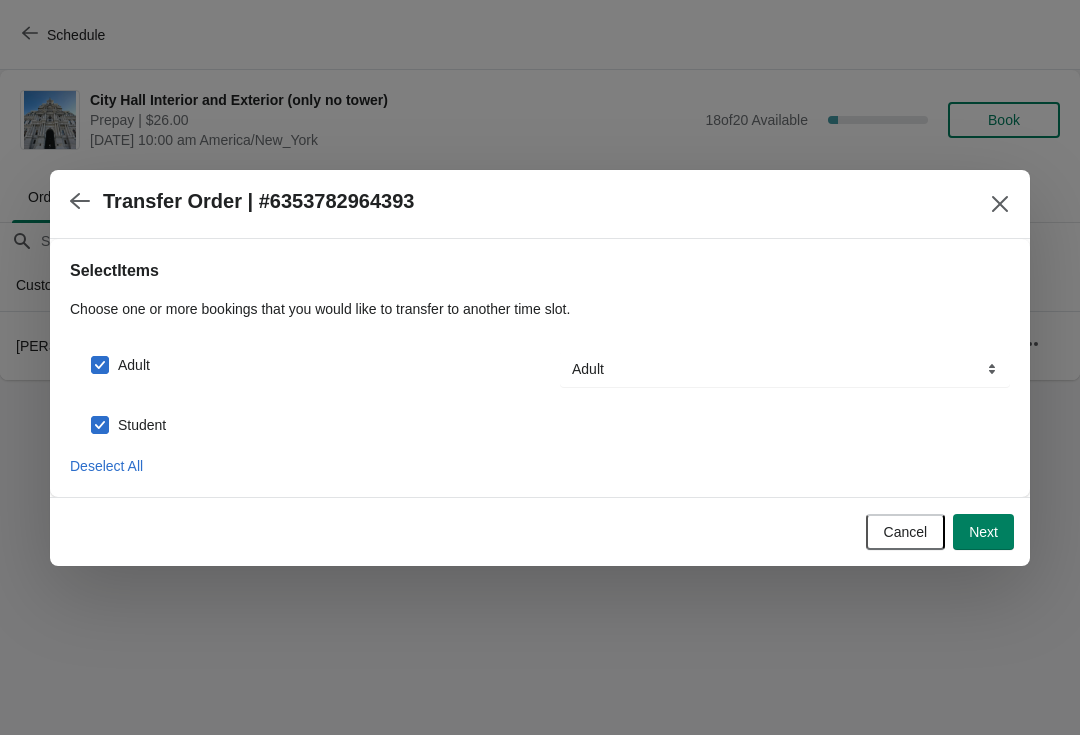 checkbox on "true" 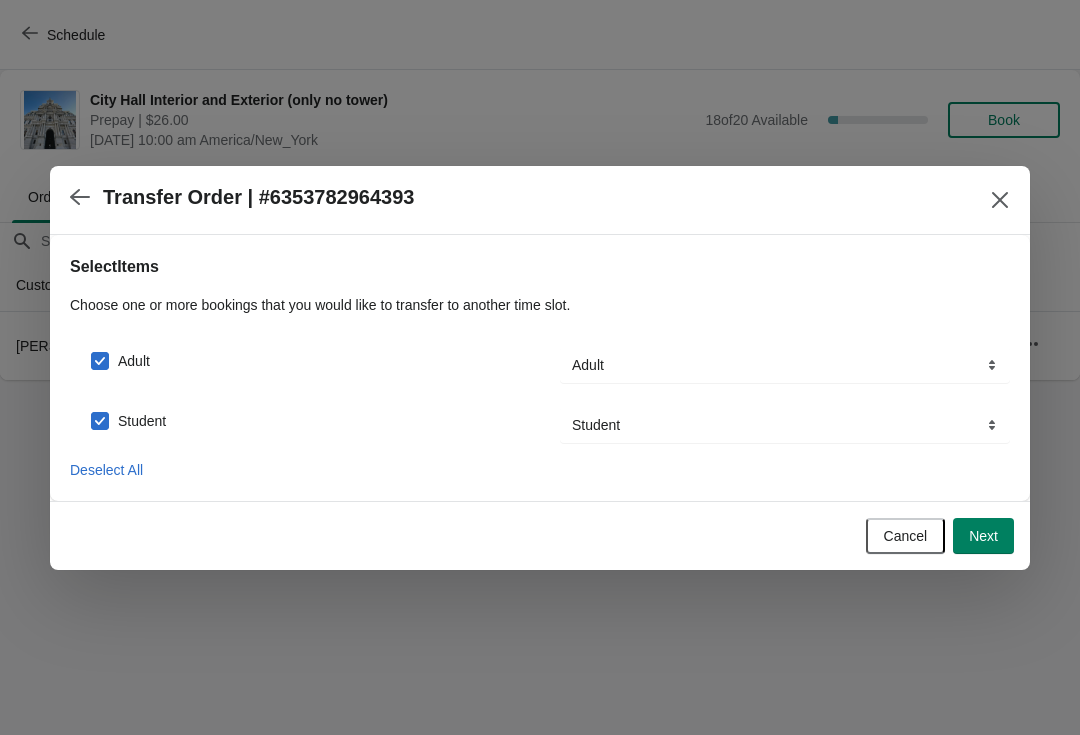 click on "Next" at bounding box center [983, 536] 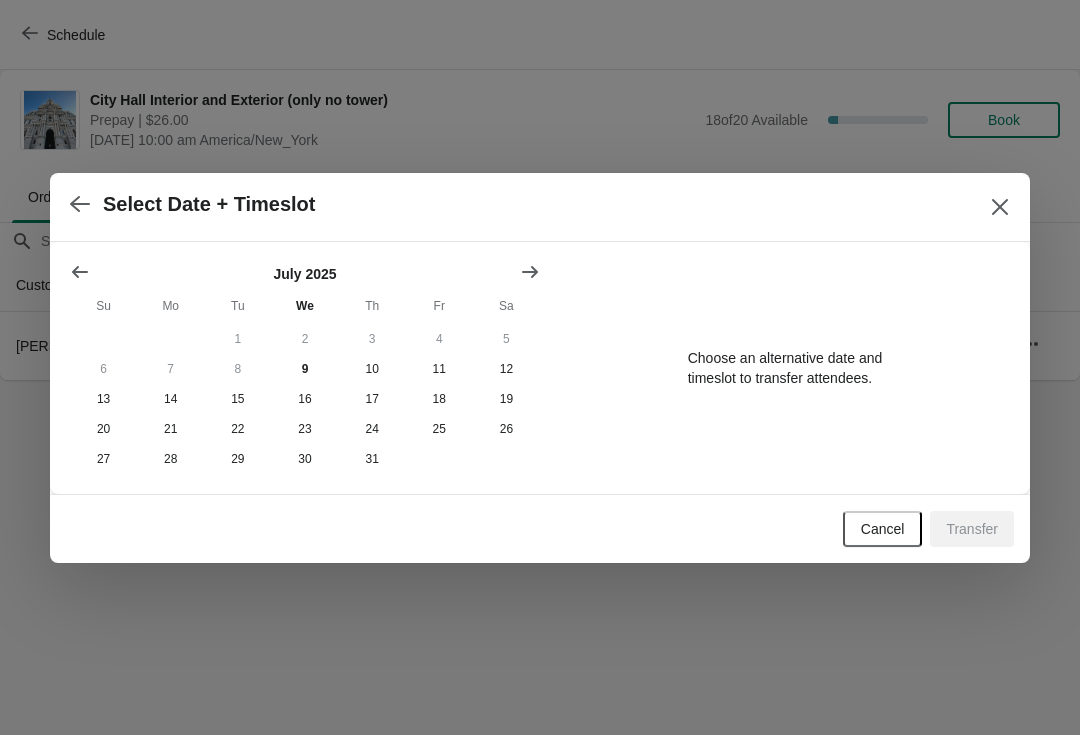 click at bounding box center [530, 272] 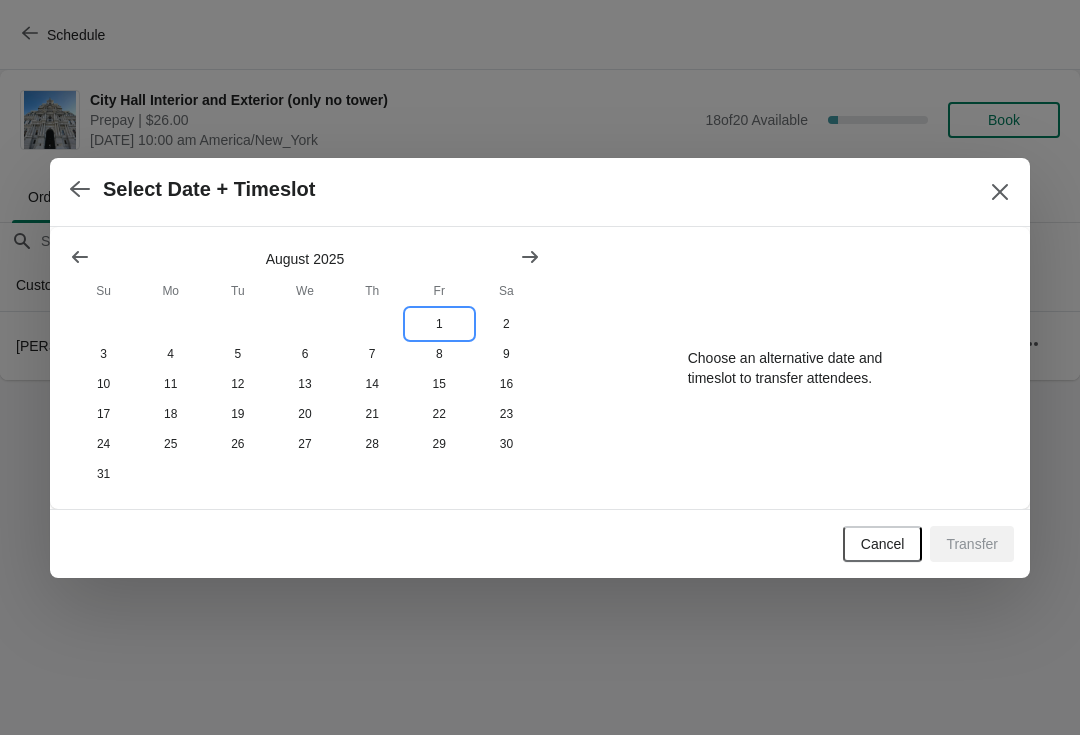 click on "1" at bounding box center [439, 324] 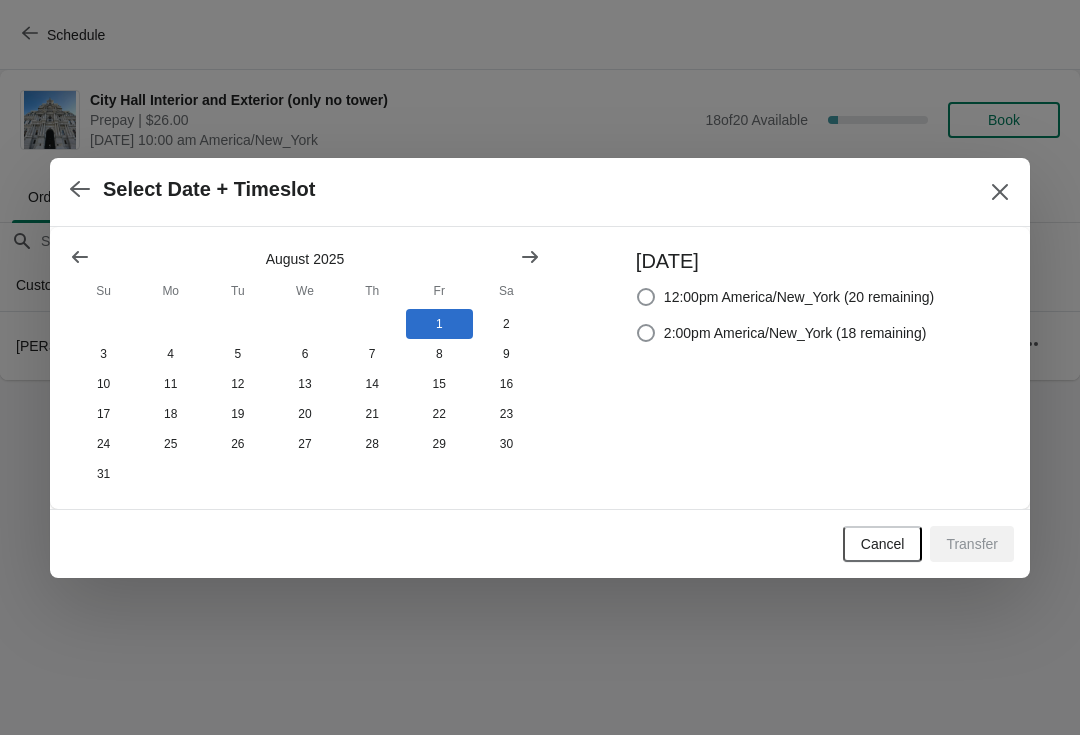 click on "August   2025 Su Mo Tu We Th Fr Sa 1 2 3 4 5 6 7 8 9 10 11 12 13 14 15 16 17 18 19 20 21 22 23 24 25 26 27 28 29 30 31 Friday August 1, 2025 12:00pm America/New_York (20 remaining) 2:00pm America/New_York (18 remaining)" at bounding box center (540, 368) 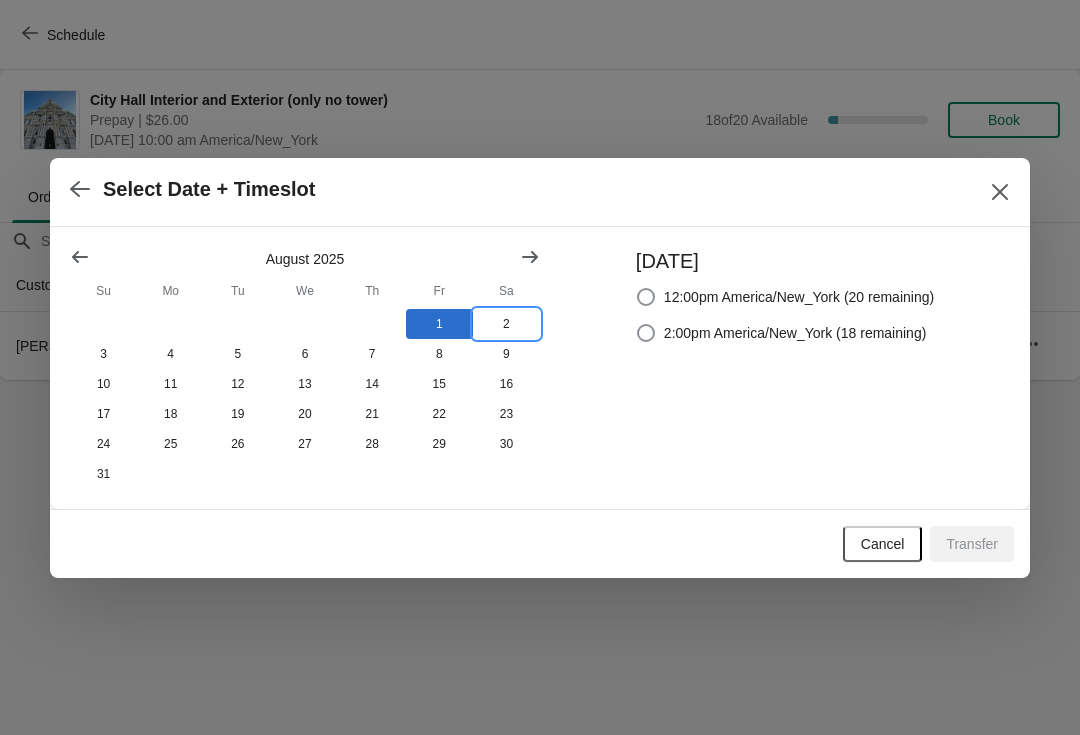 click on "2" at bounding box center (506, 324) 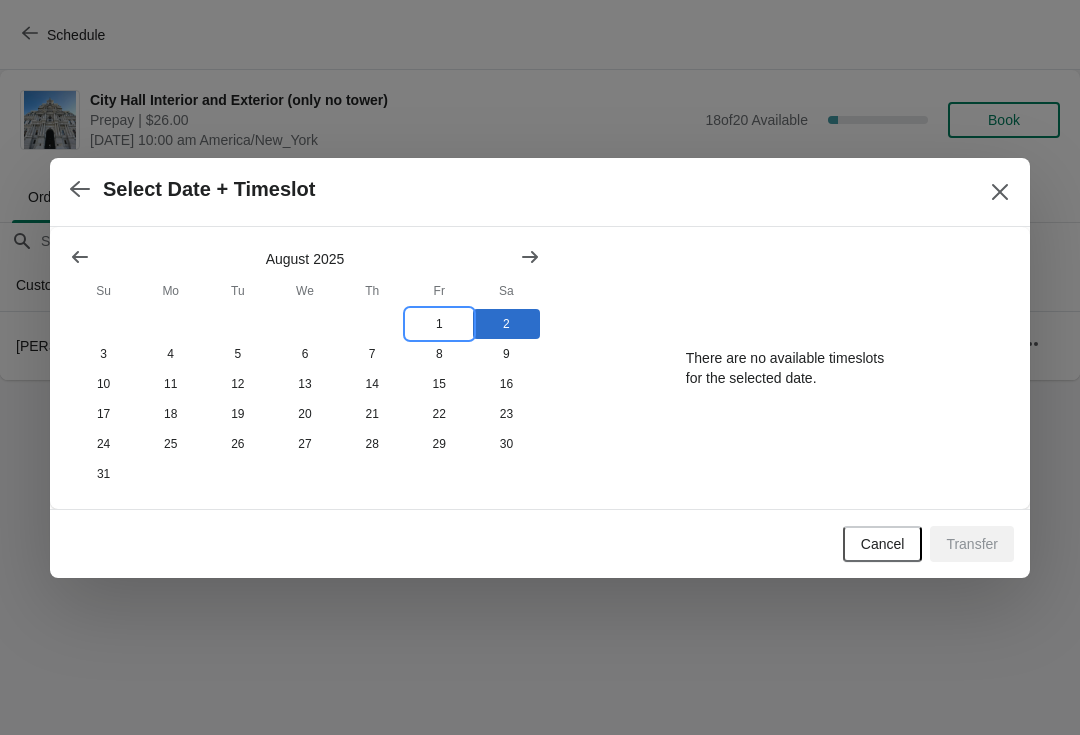 click on "1" at bounding box center [439, 324] 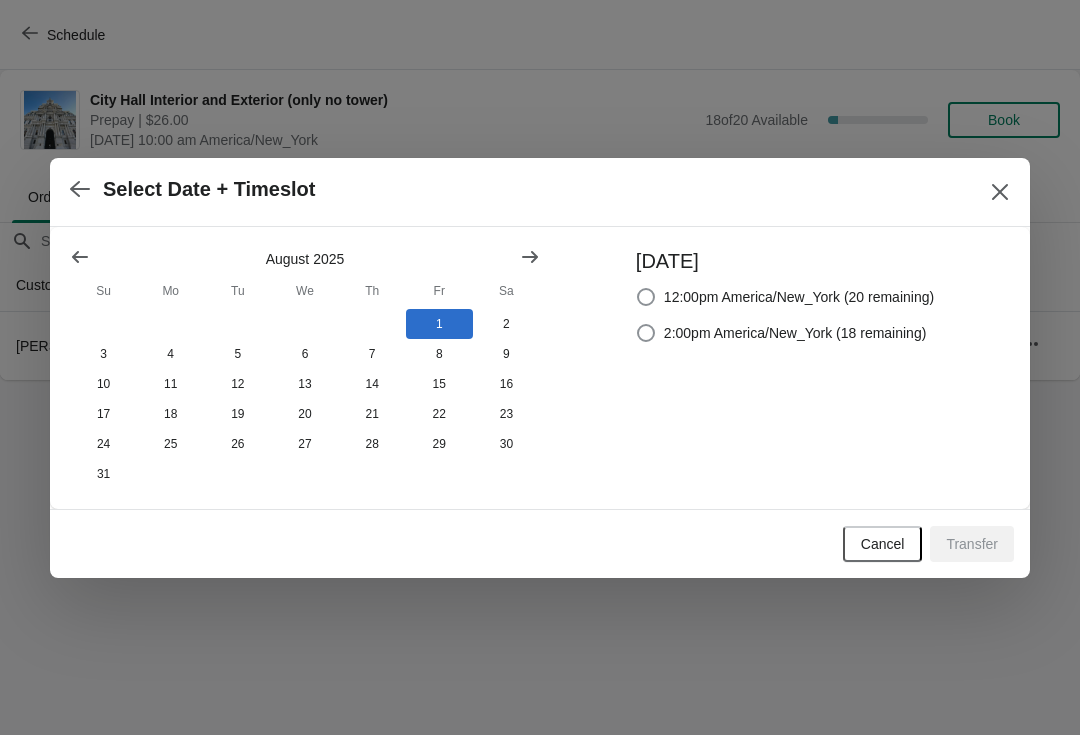 click at bounding box center [1000, 192] 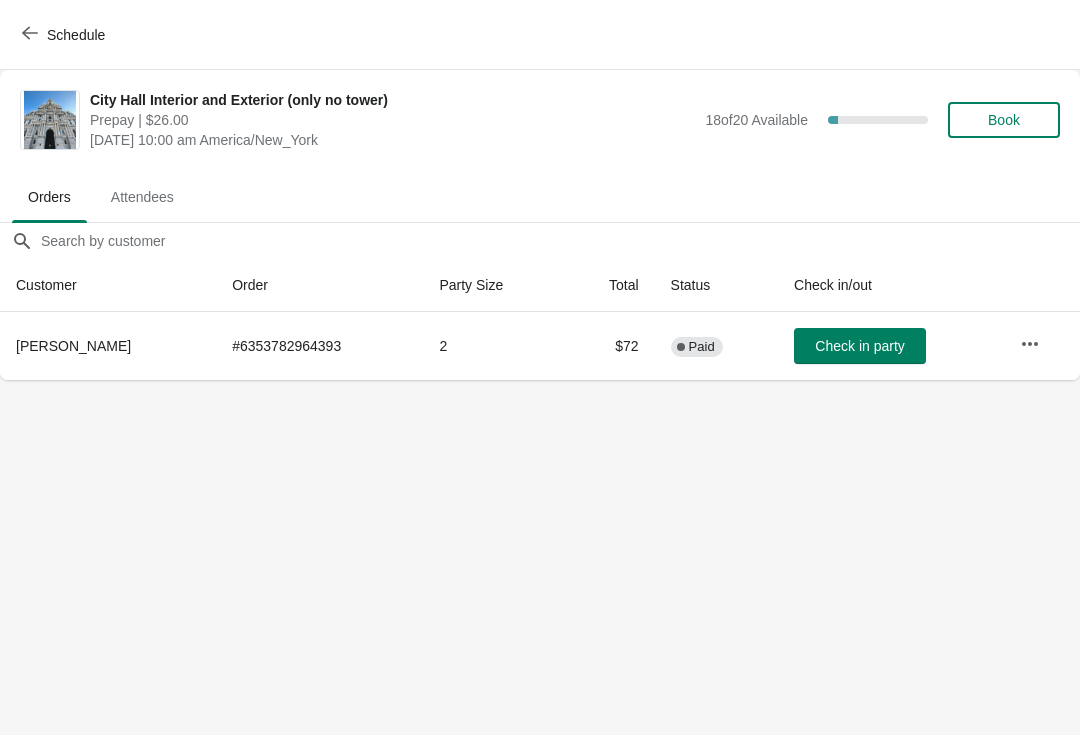 click on "Schedule" at bounding box center (65, 35) 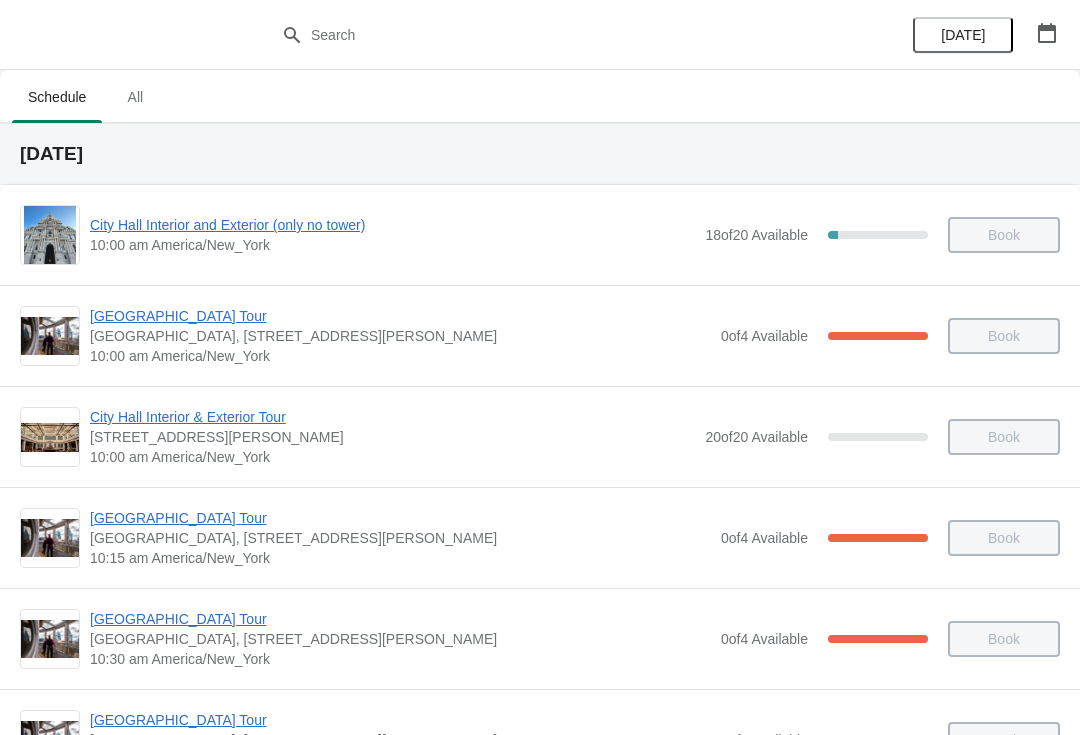click at bounding box center [1047, 33] 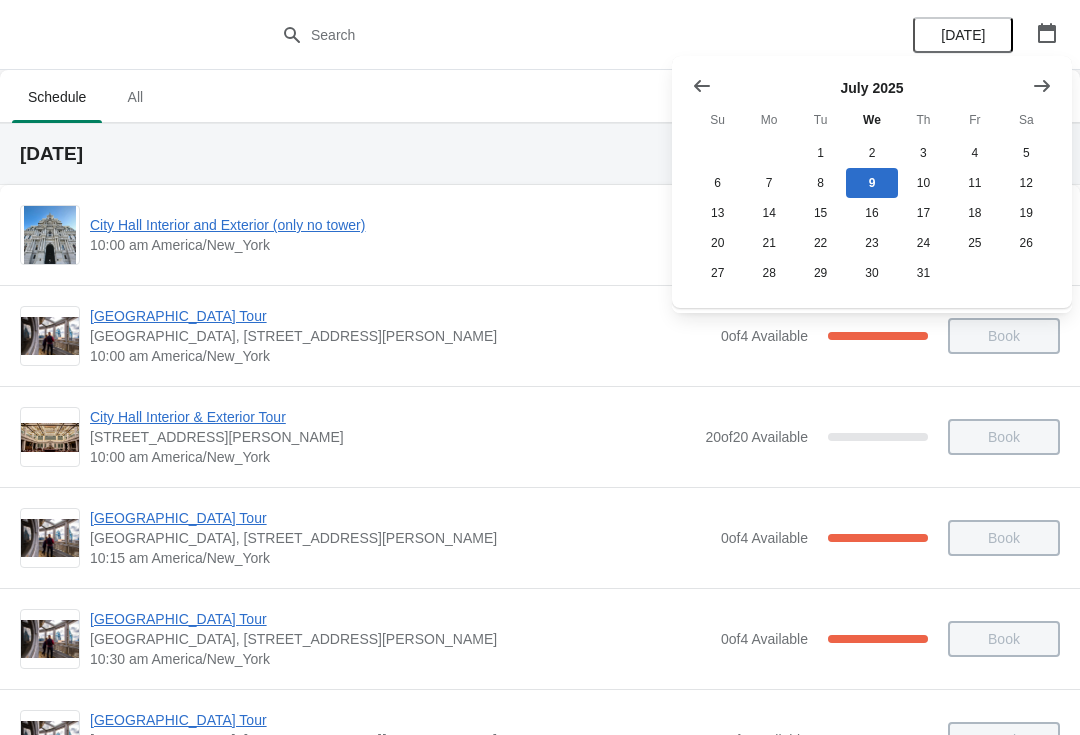 click at bounding box center (1042, 86) 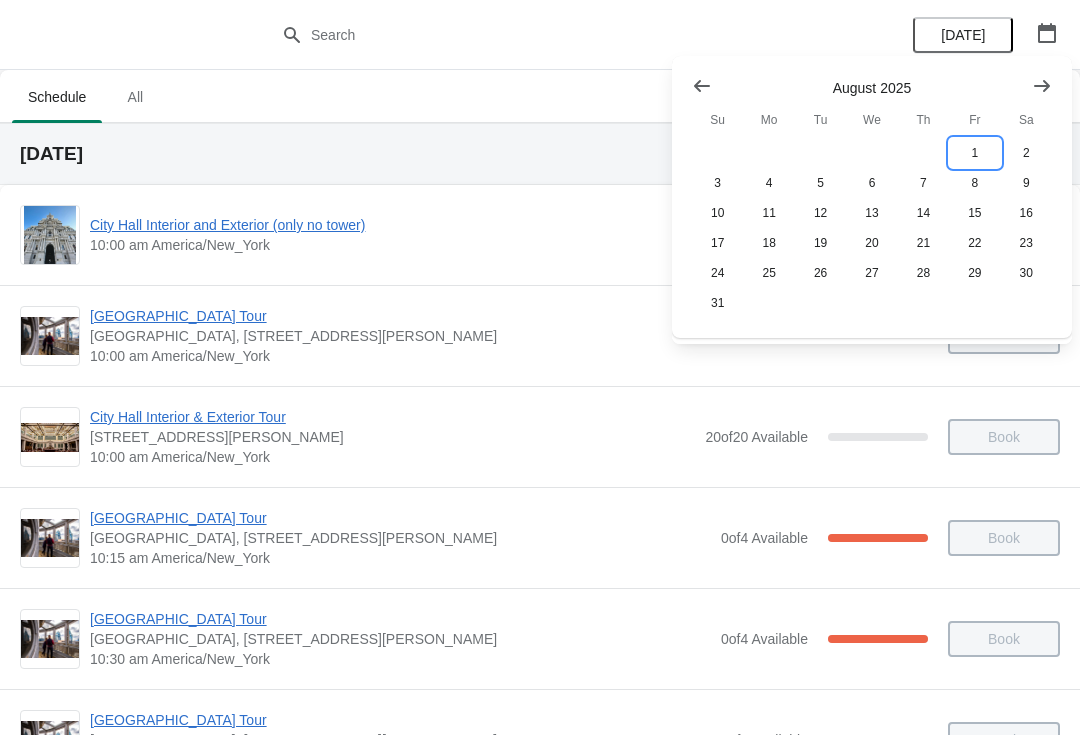 click on "1" at bounding box center (974, 153) 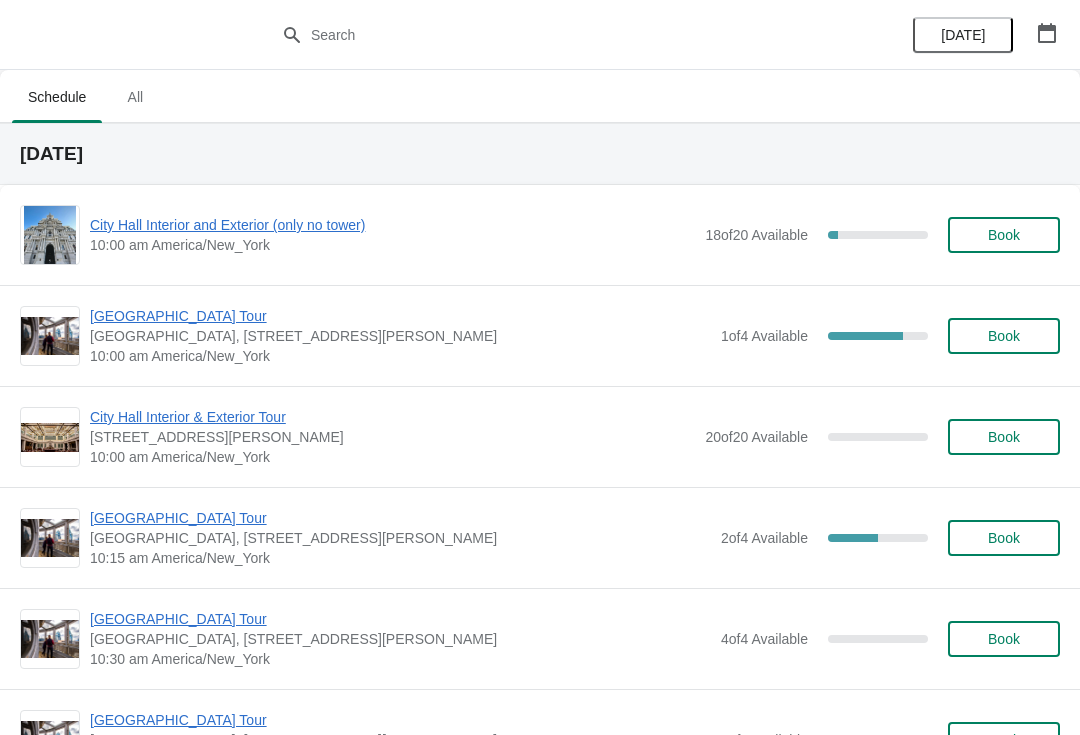 click on "City Hall Interior and Exterior (only no tower)" at bounding box center [392, 225] 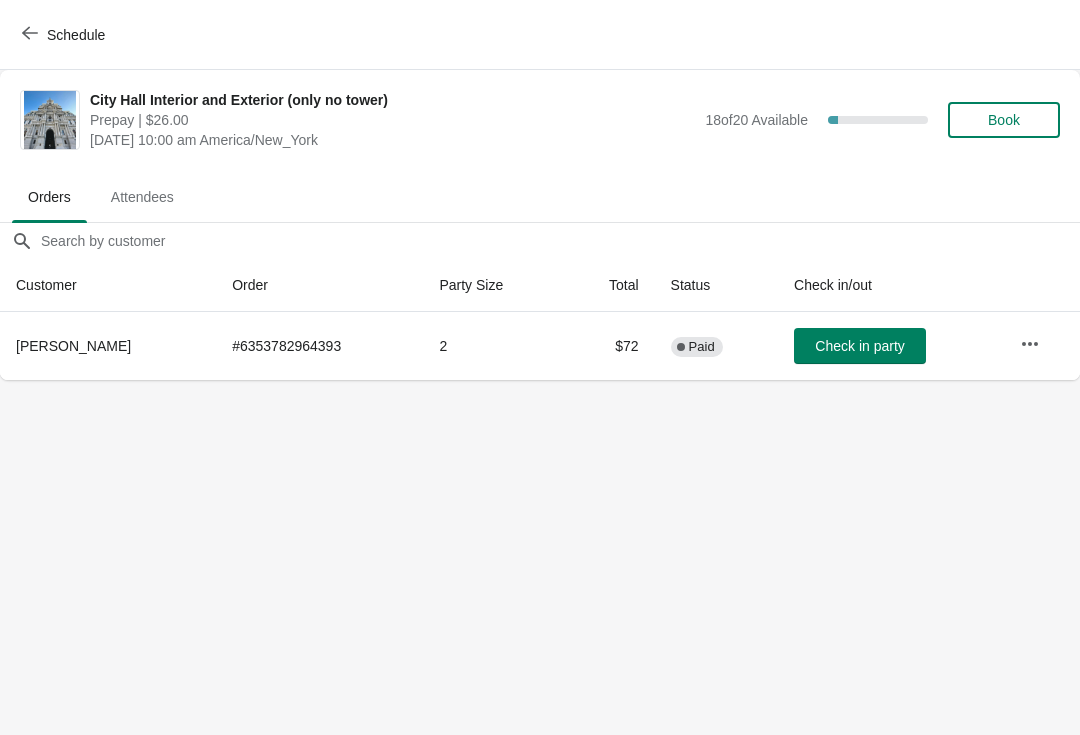 click at bounding box center (1030, 344) 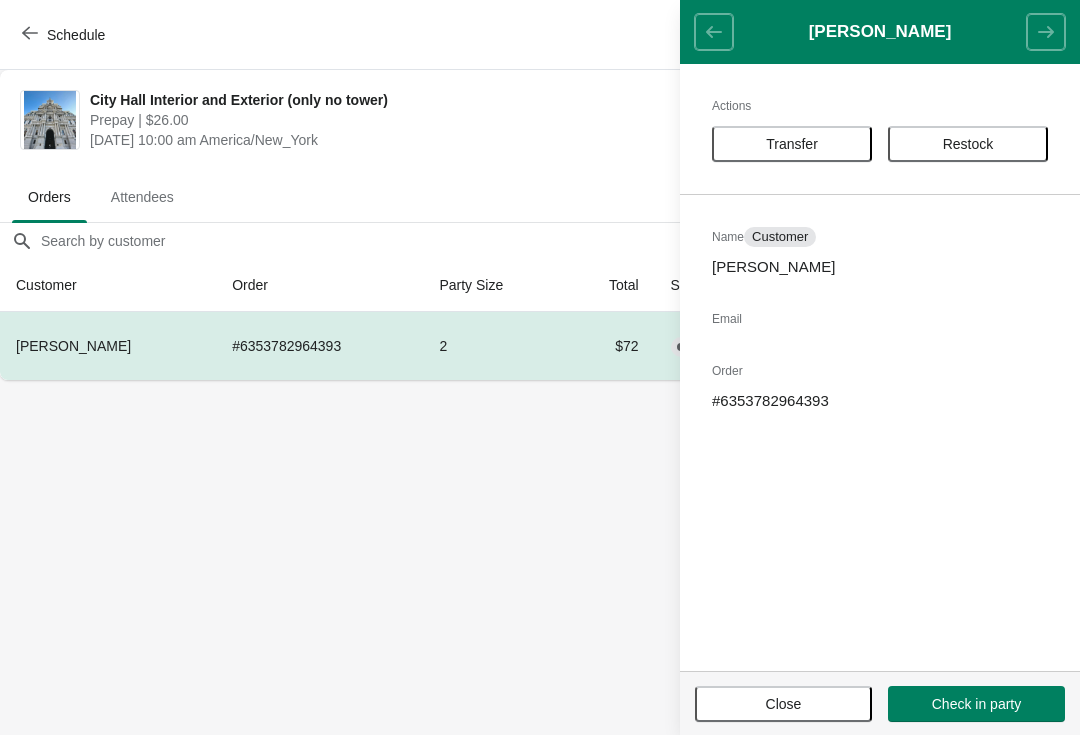 click on "Transfer" at bounding box center [792, 144] 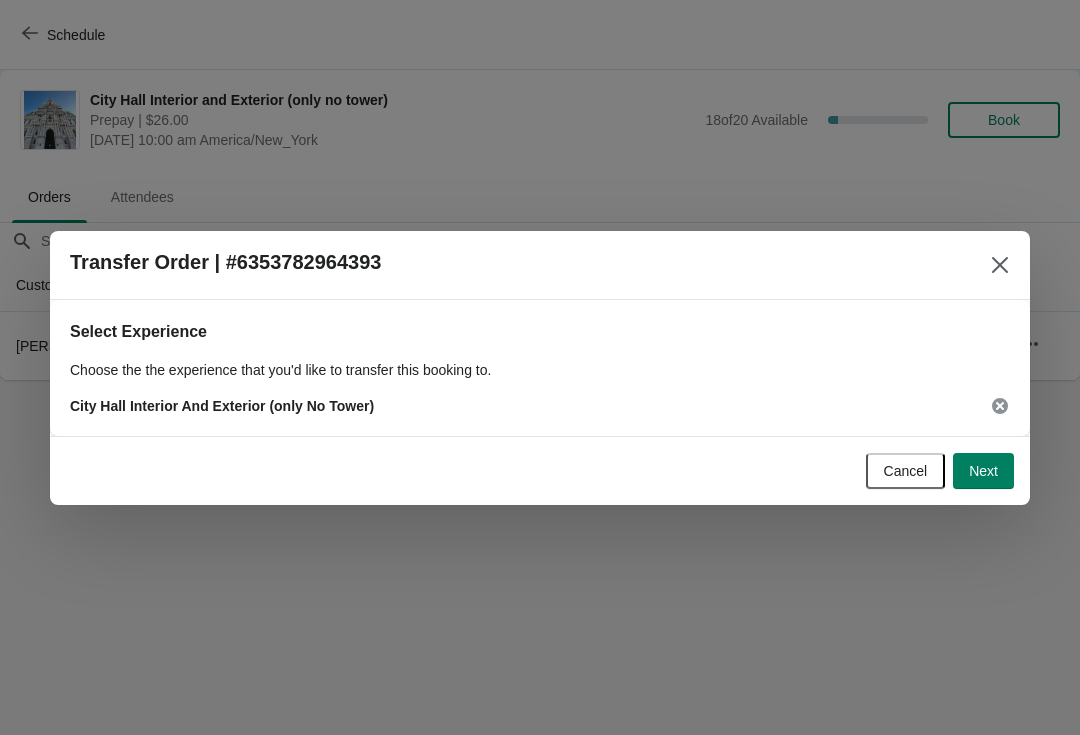 click on "City Hall Interior And Exterior (only No Tower)" at bounding box center (222, 406) 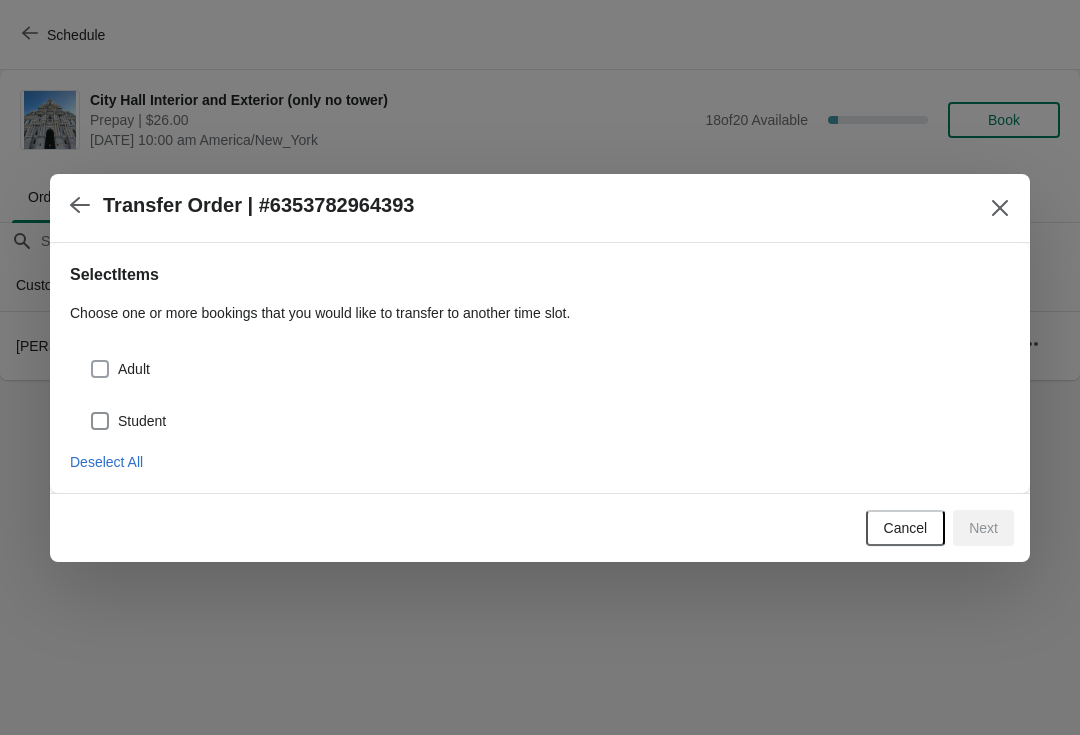 click on "Adult" at bounding box center [120, 369] 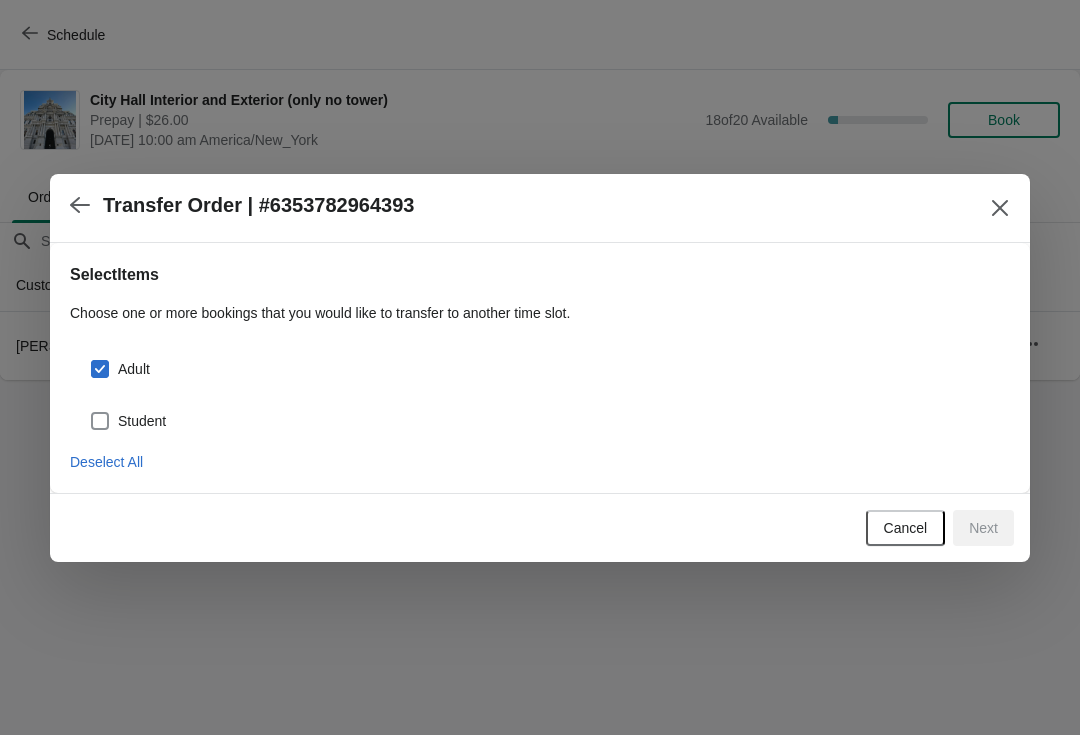 checkbox on "true" 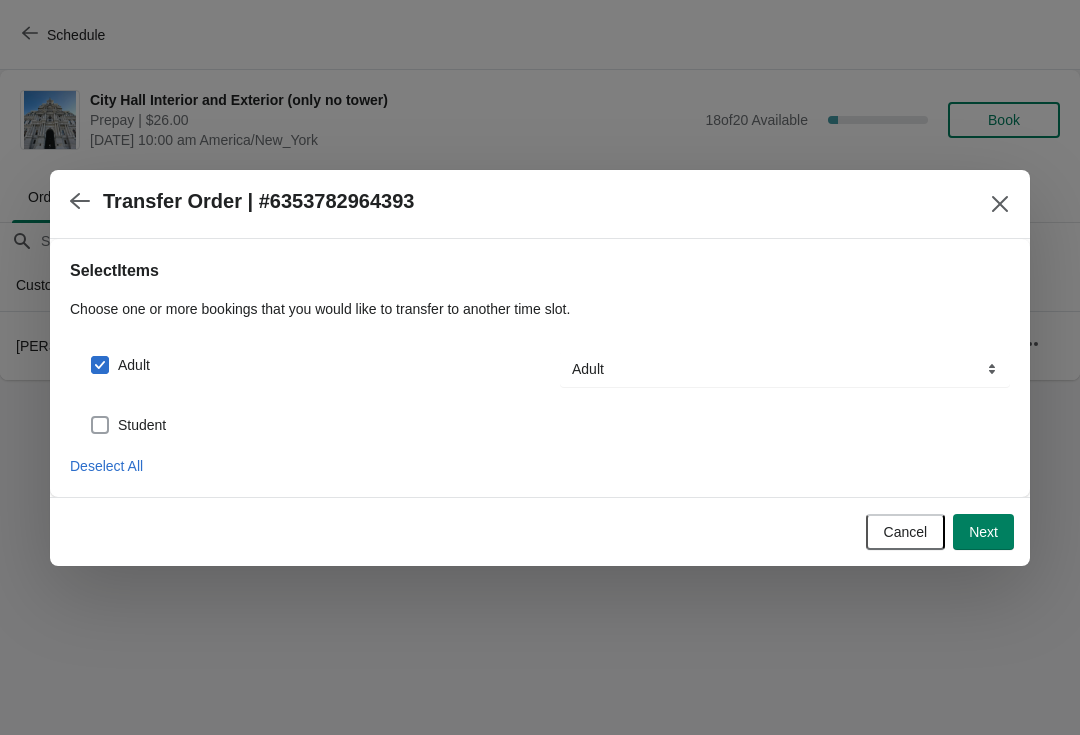 click at bounding box center (100, 425) 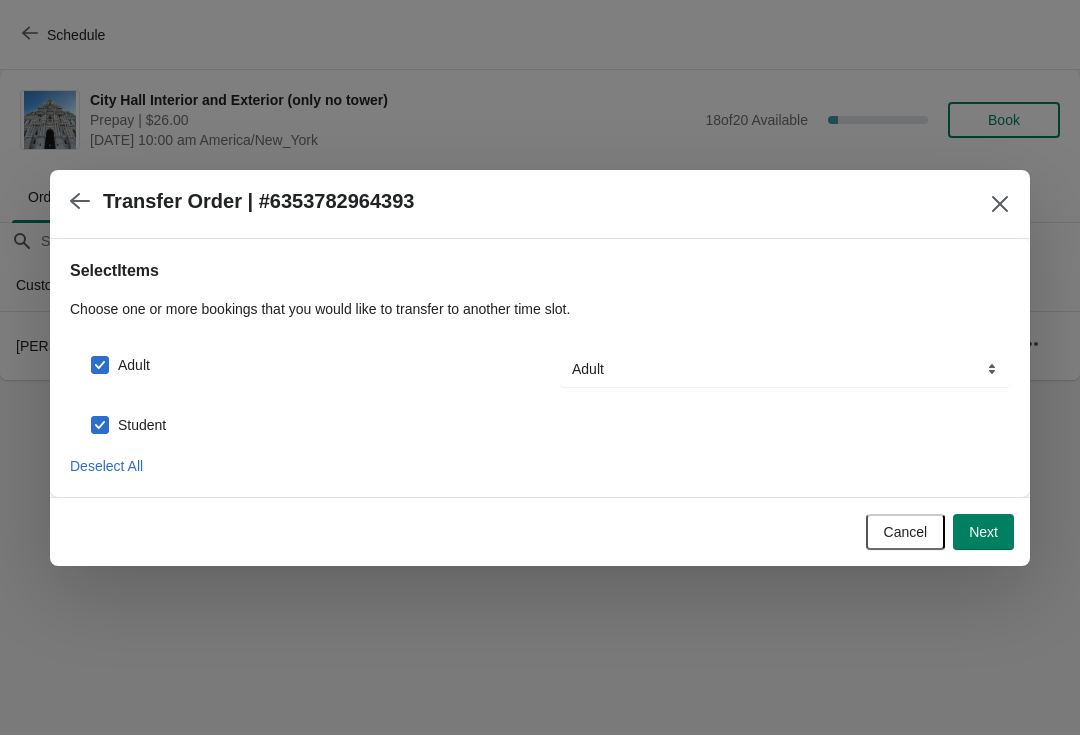 checkbox on "true" 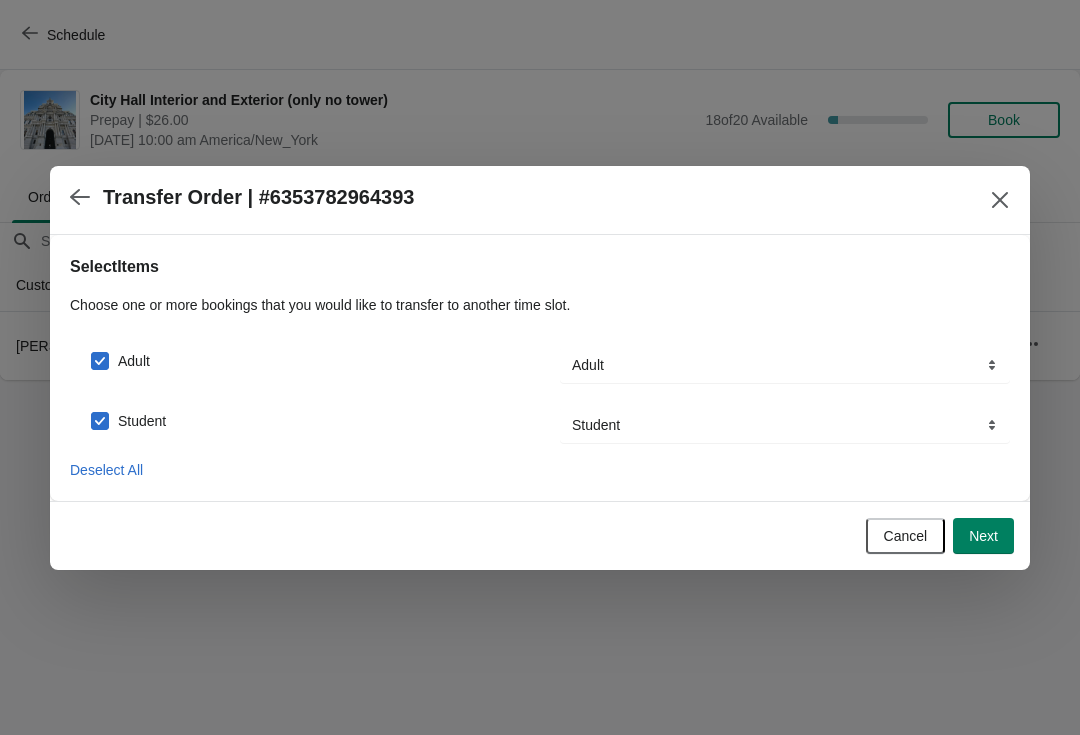 click on "Next" at bounding box center [983, 536] 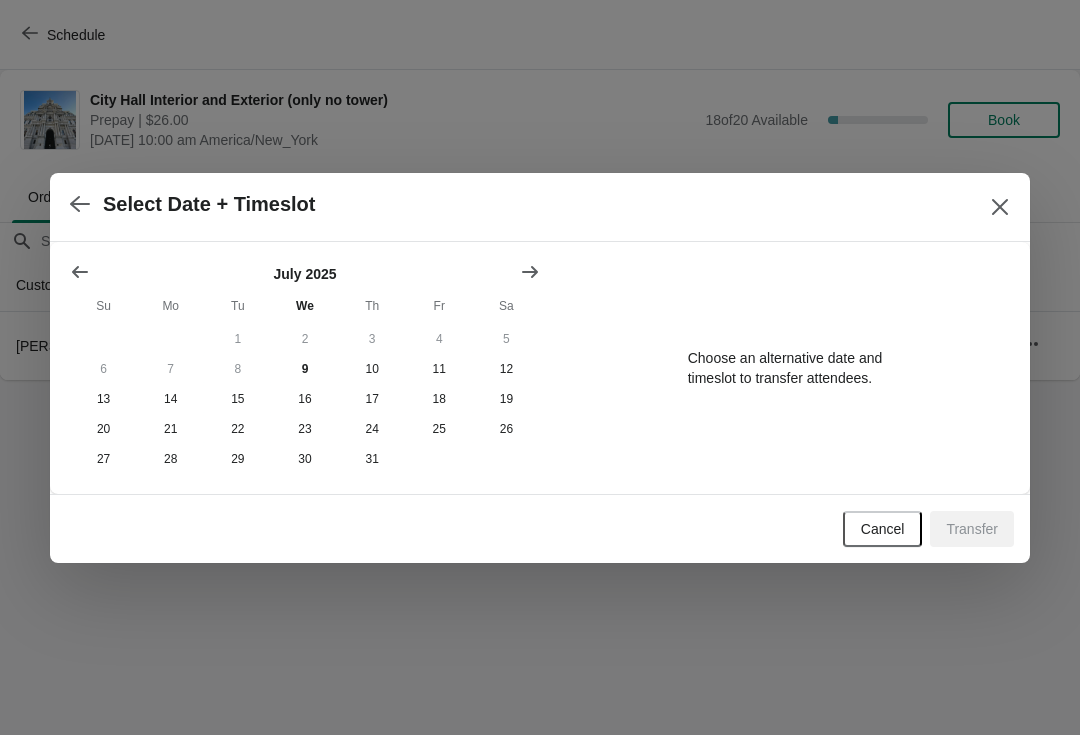 click at bounding box center [530, 272] 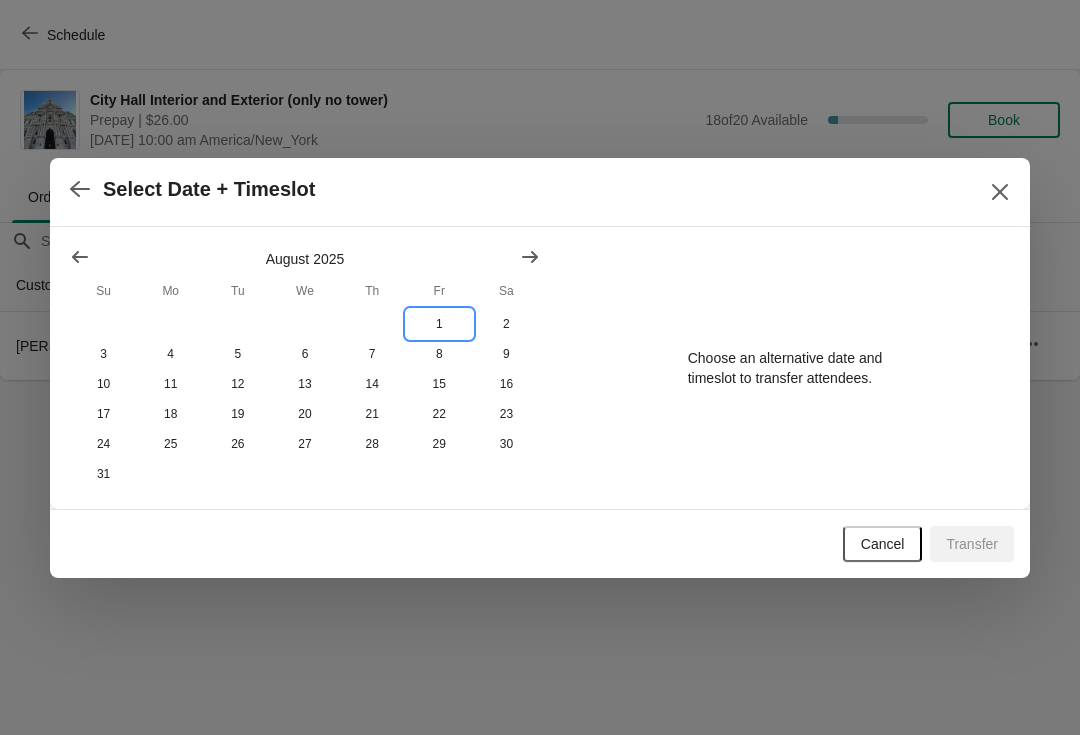 click on "1" at bounding box center [439, 324] 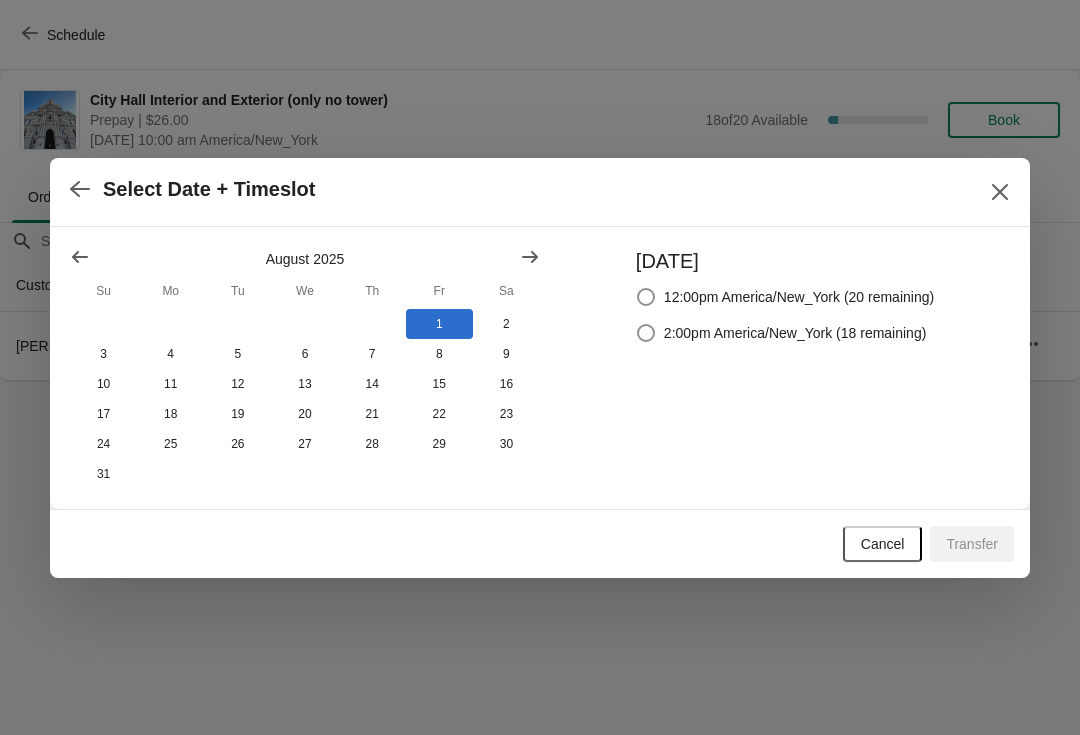 click on "2:00pm America/New_York (18 remaining)" at bounding box center (781, 333) 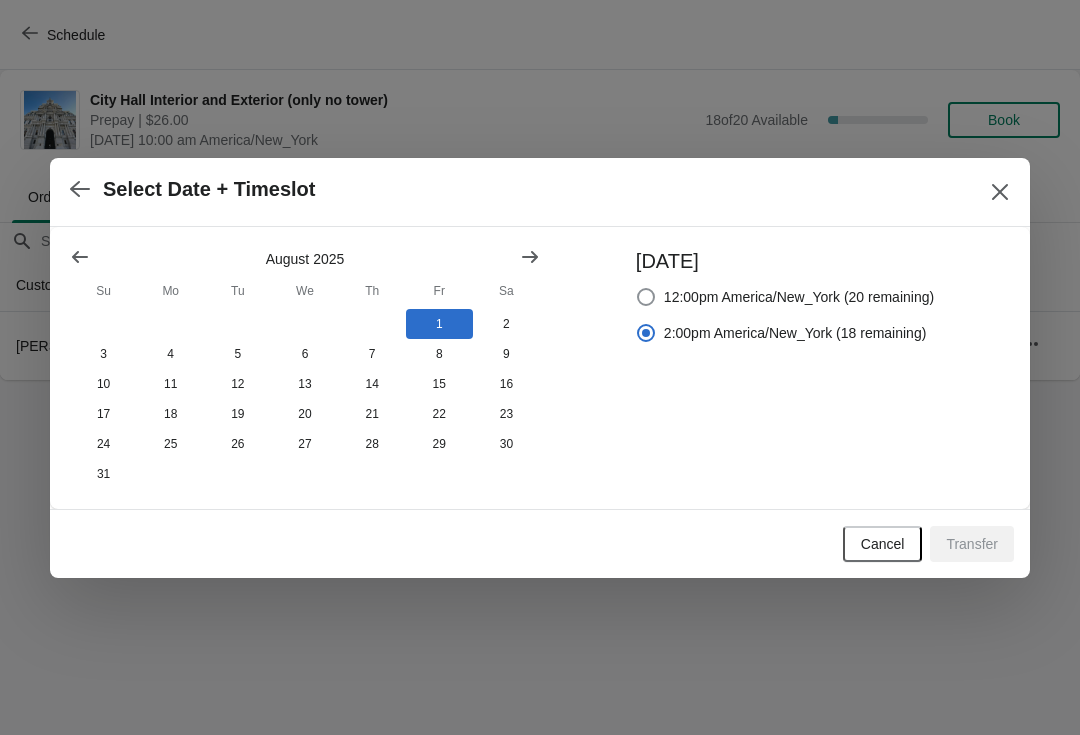 radio on "true" 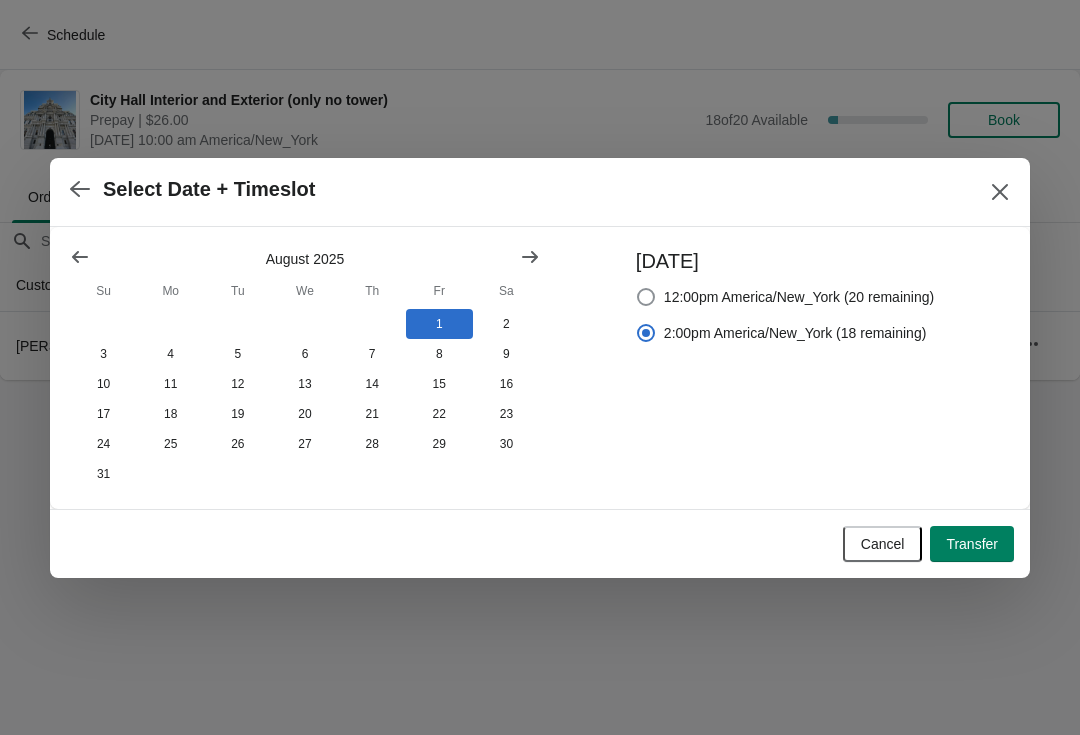 click on "Transfer" at bounding box center (972, 544) 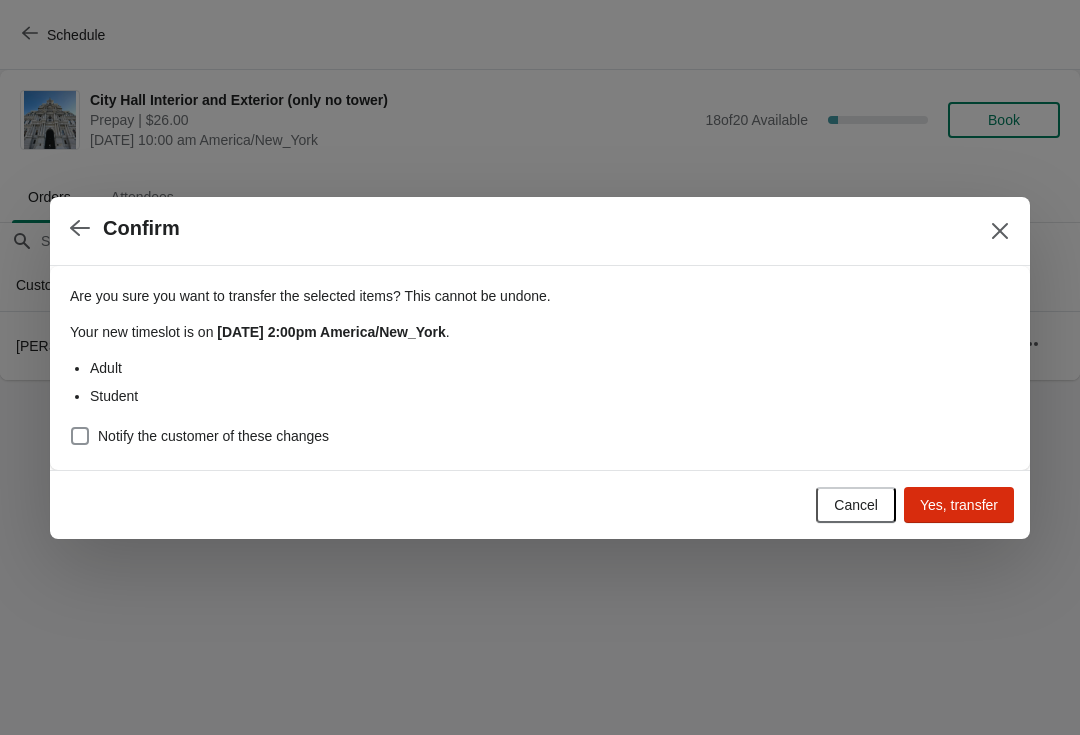click on "Yes, transfer" at bounding box center [959, 505] 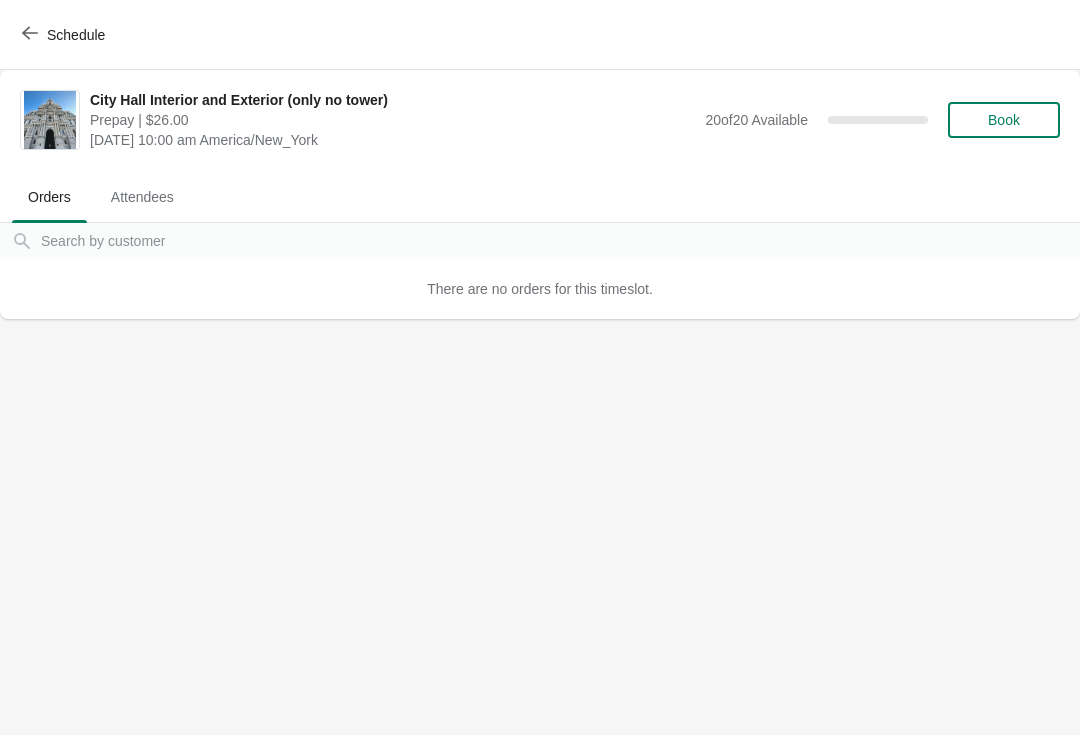 click on "Schedule" at bounding box center [65, 35] 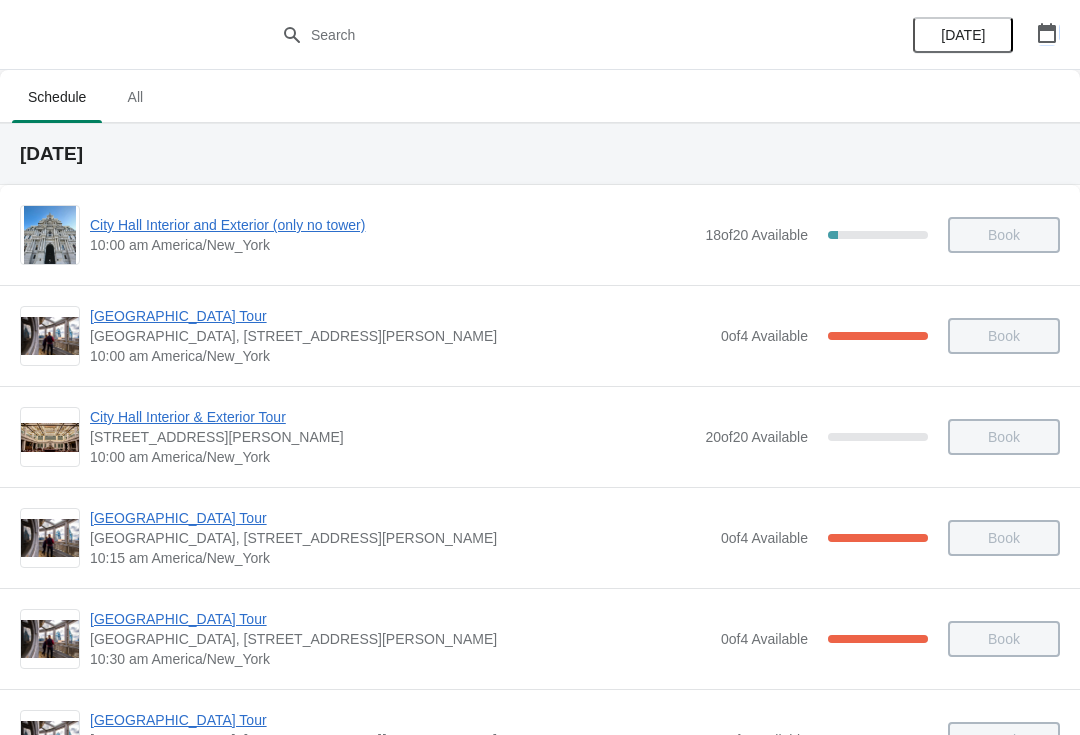 click at bounding box center (1047, 33) 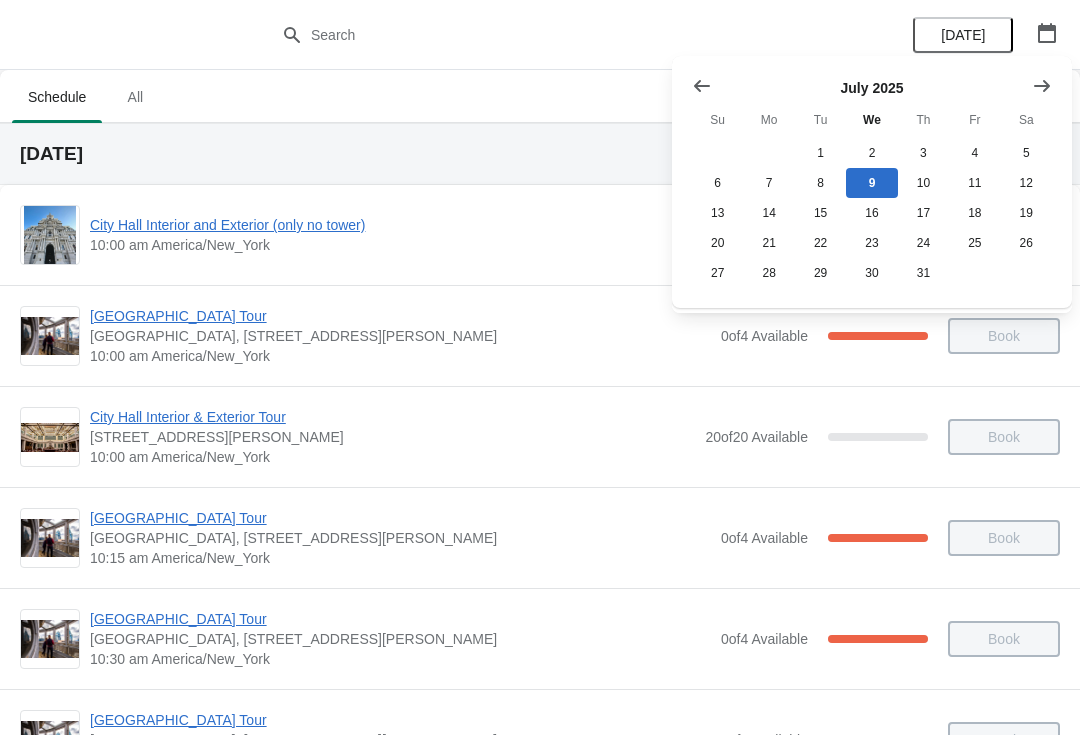 click at bounding box center [1042, 86] 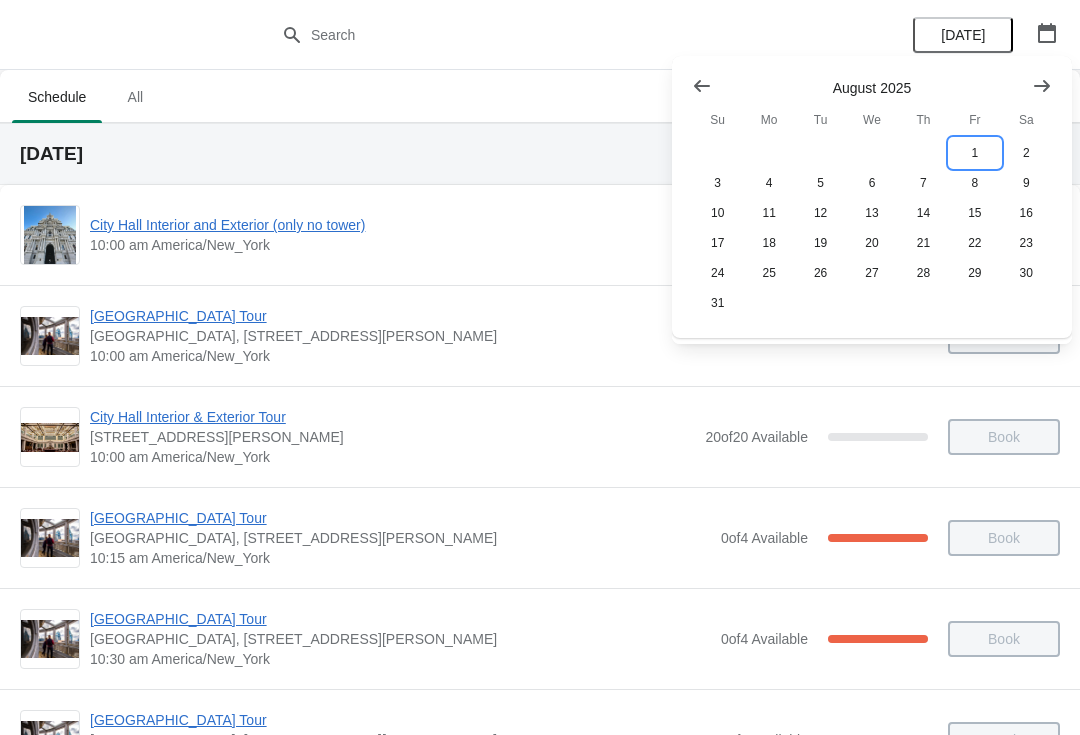 click on "1" at bounding box center (974, 153) 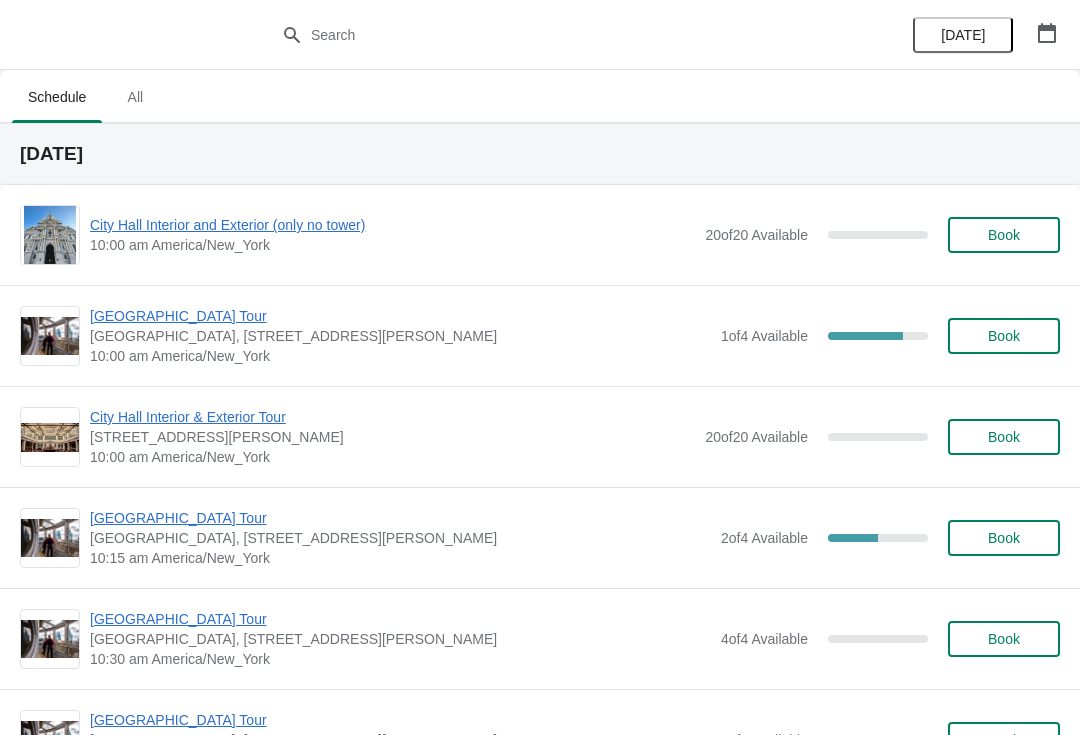 click on "City Hall Interior and Exterior (only no tower)" at bounding box center [392, 225] 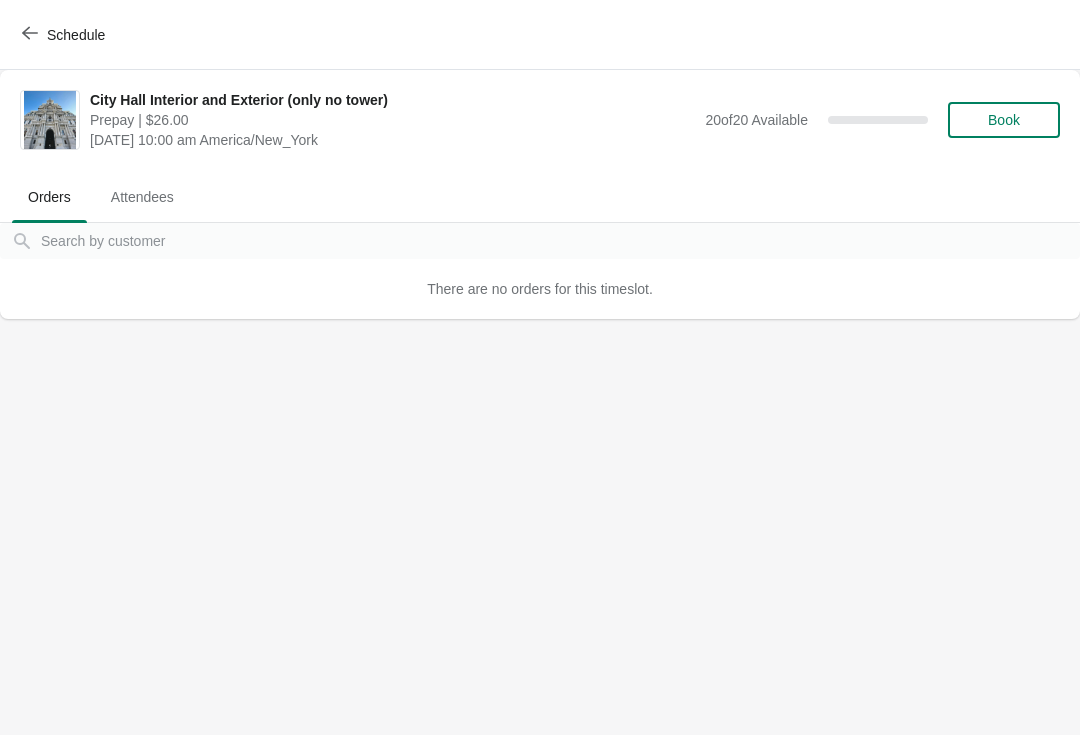 click on "Book" at bounding box center (1004, 120) 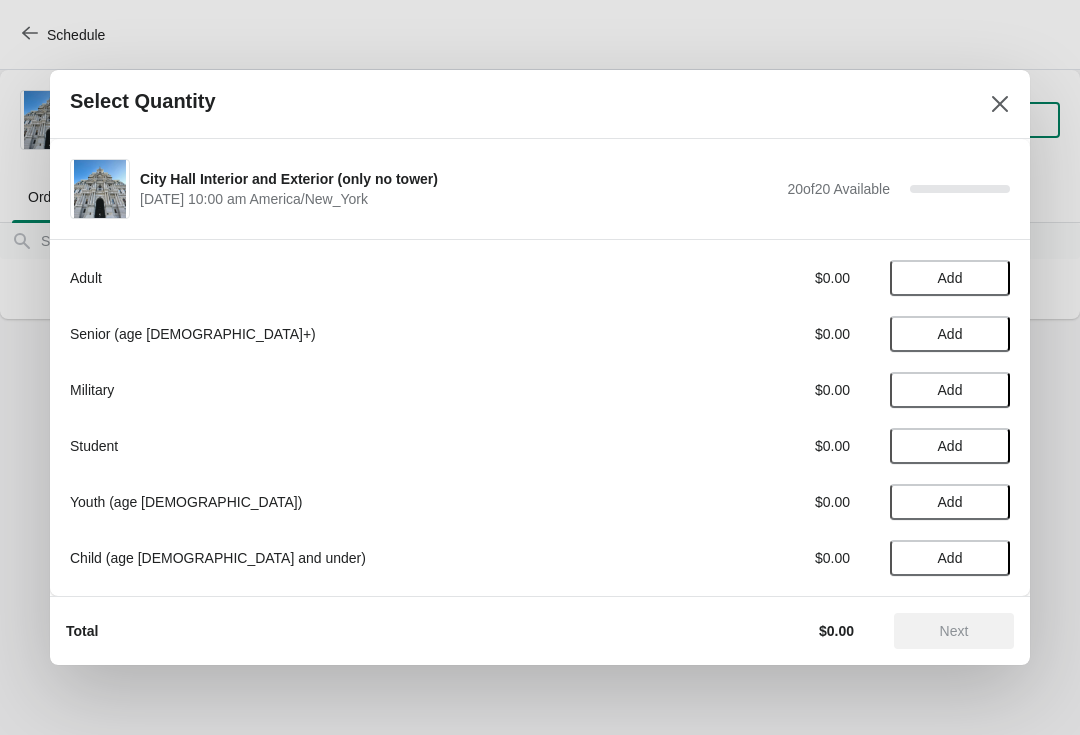 click on "Add" at bounding box center [950, 278] 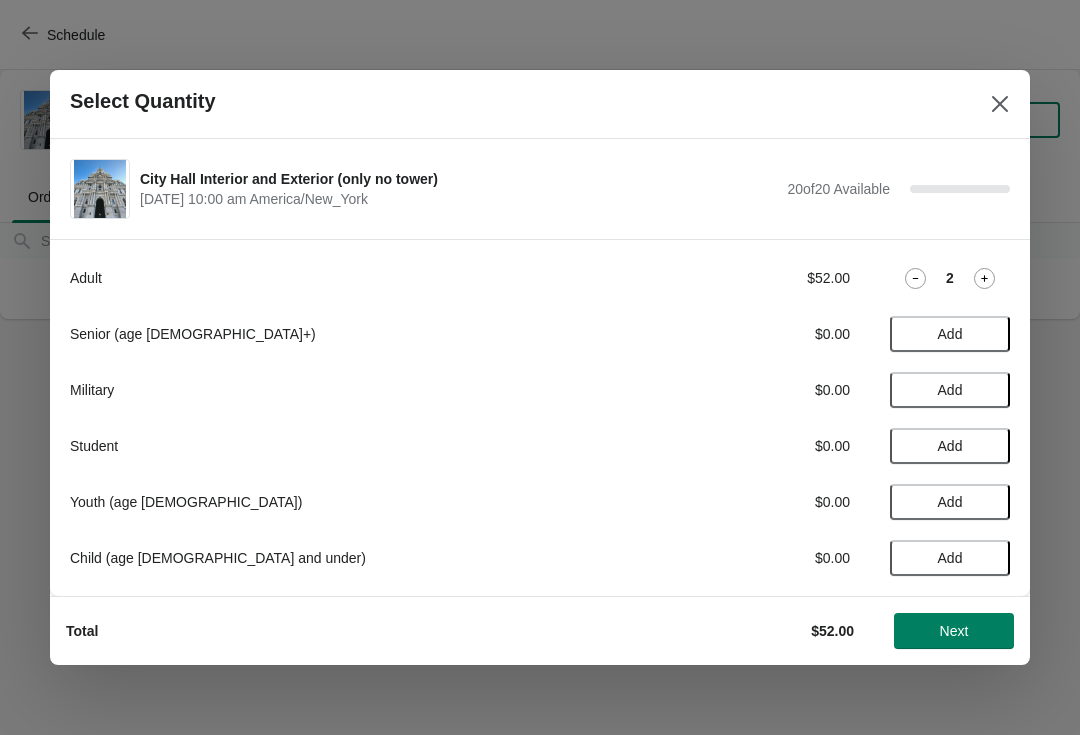 click 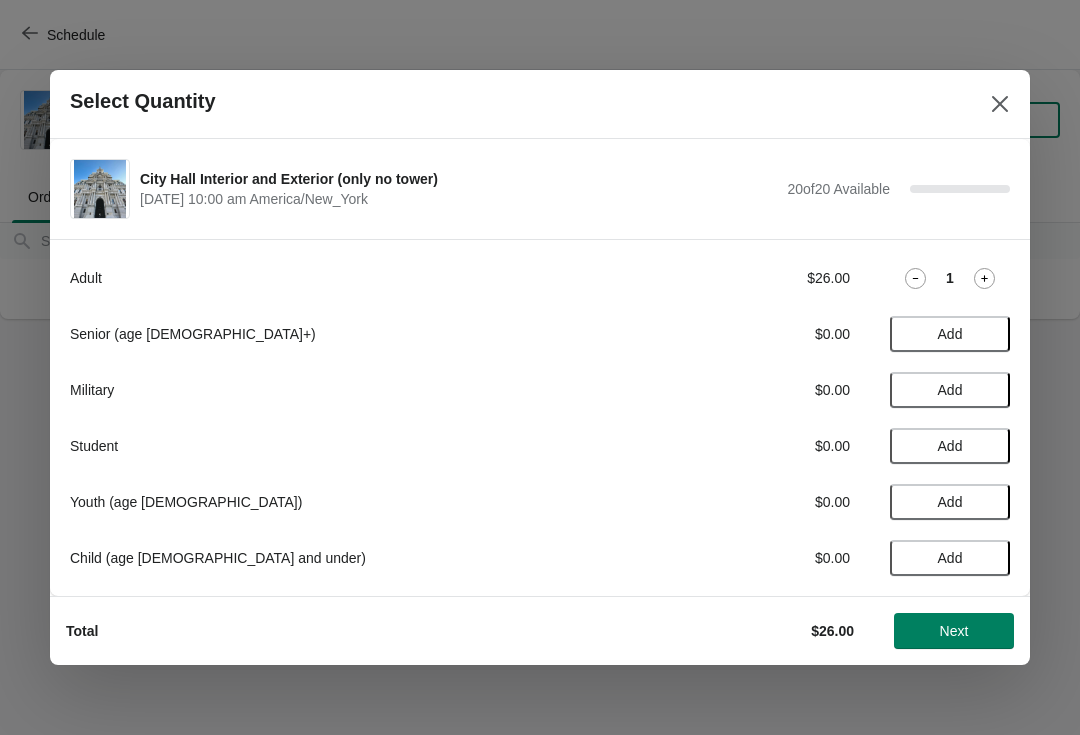 click on "Add" at bounding box center (950, 446) 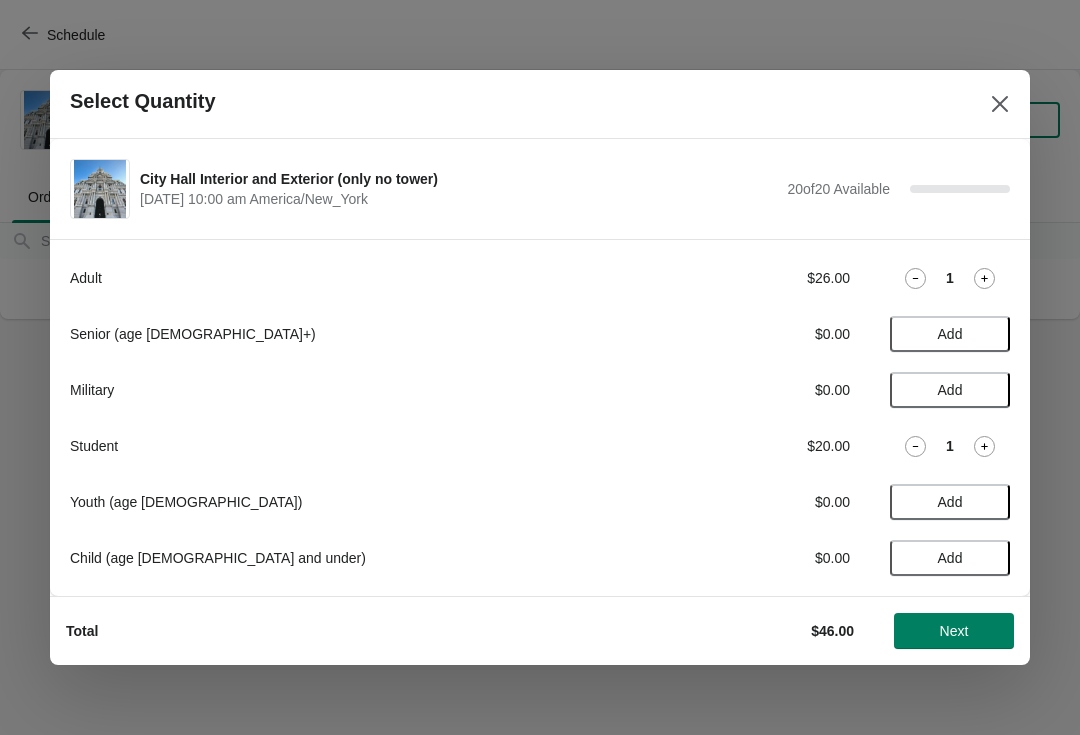 click on "Next" at bounding box center [954, 631] 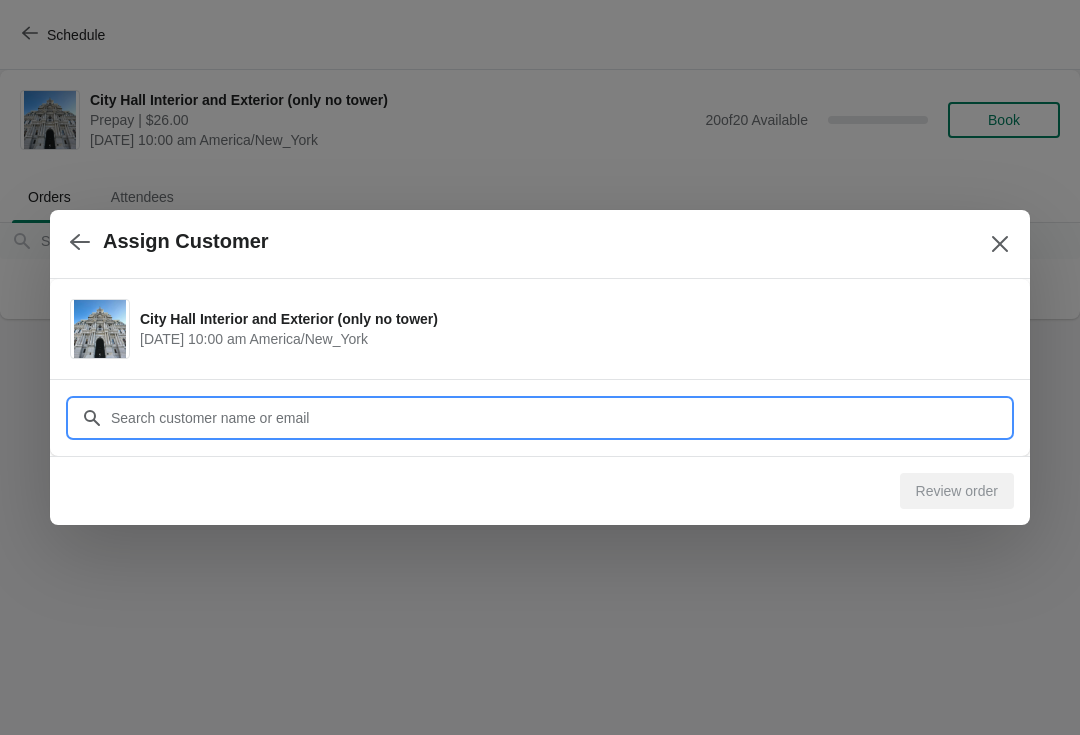 click on "Customer" at bounding box center (560, 418) 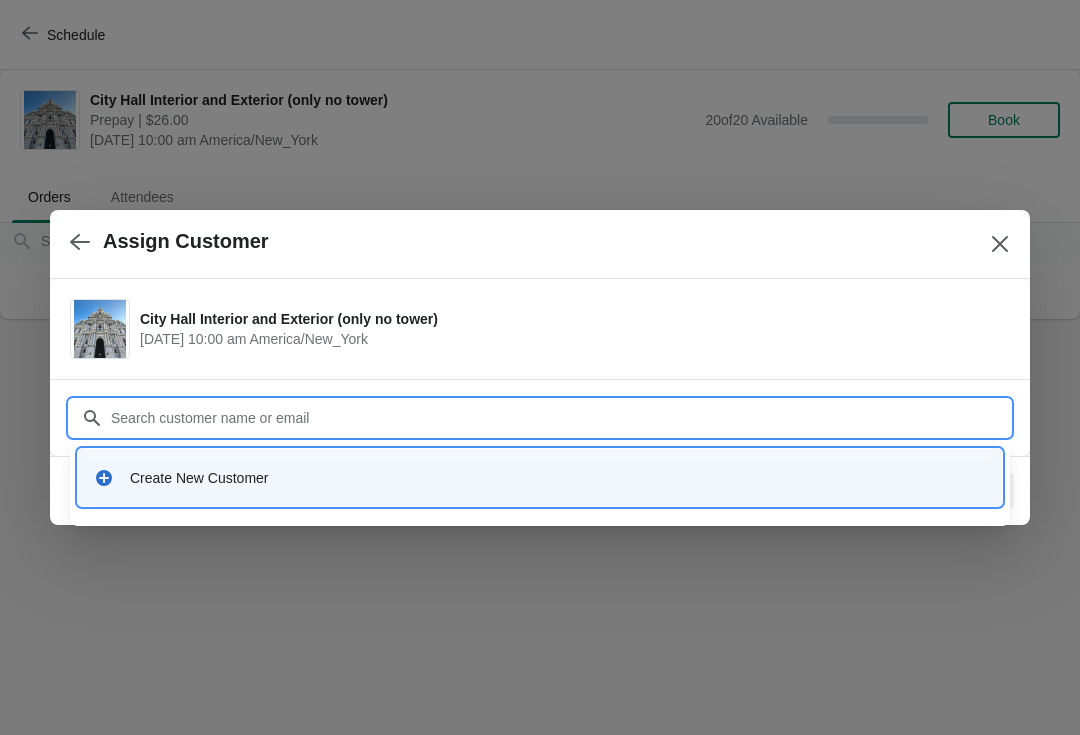 click on "Create New Customer" at bounding box center [540, 477] 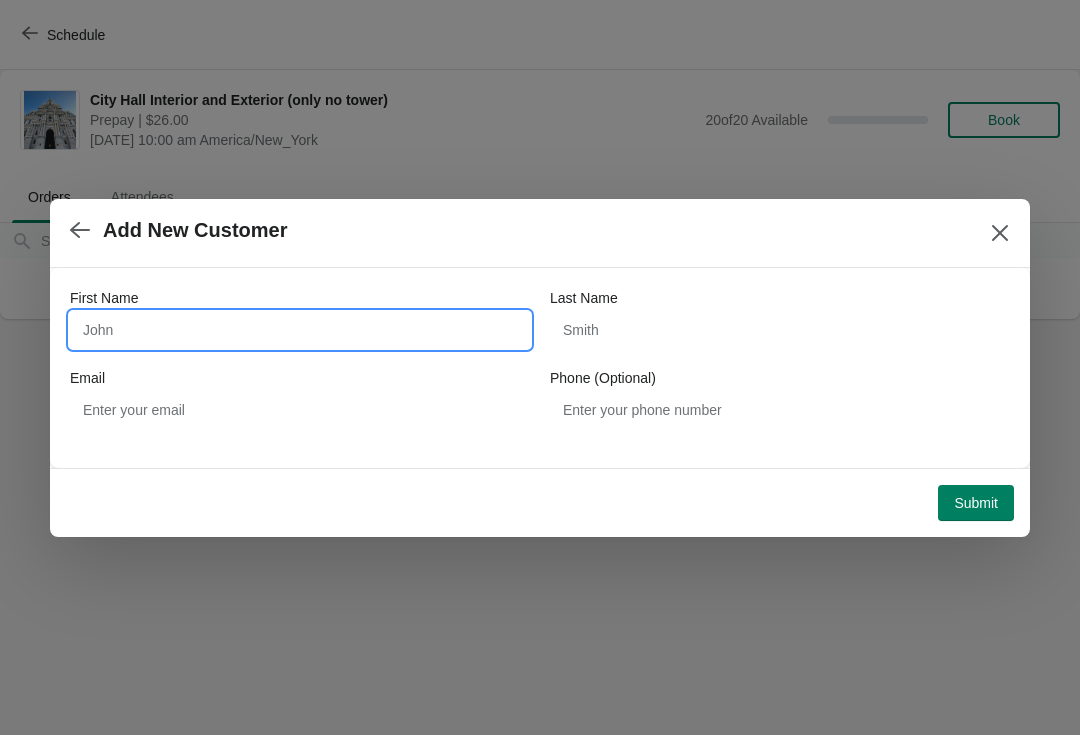 click on "First Name" at bounding box center (300, 330) 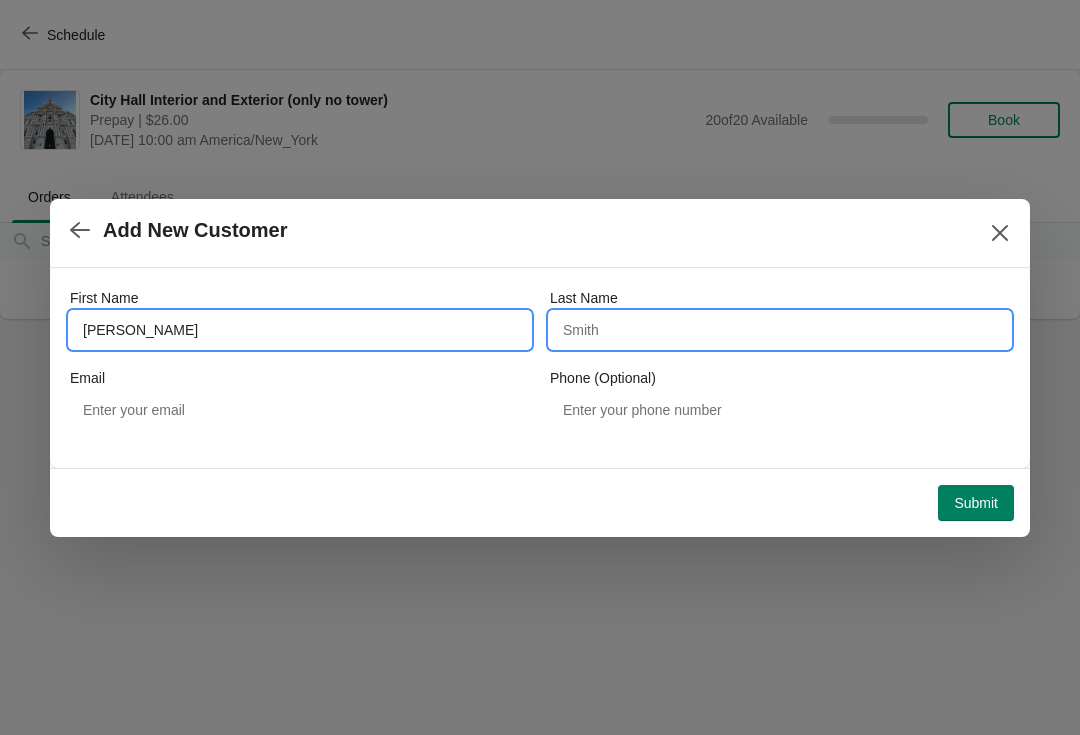 click on "Last Name" at bounding box center (780, 330) 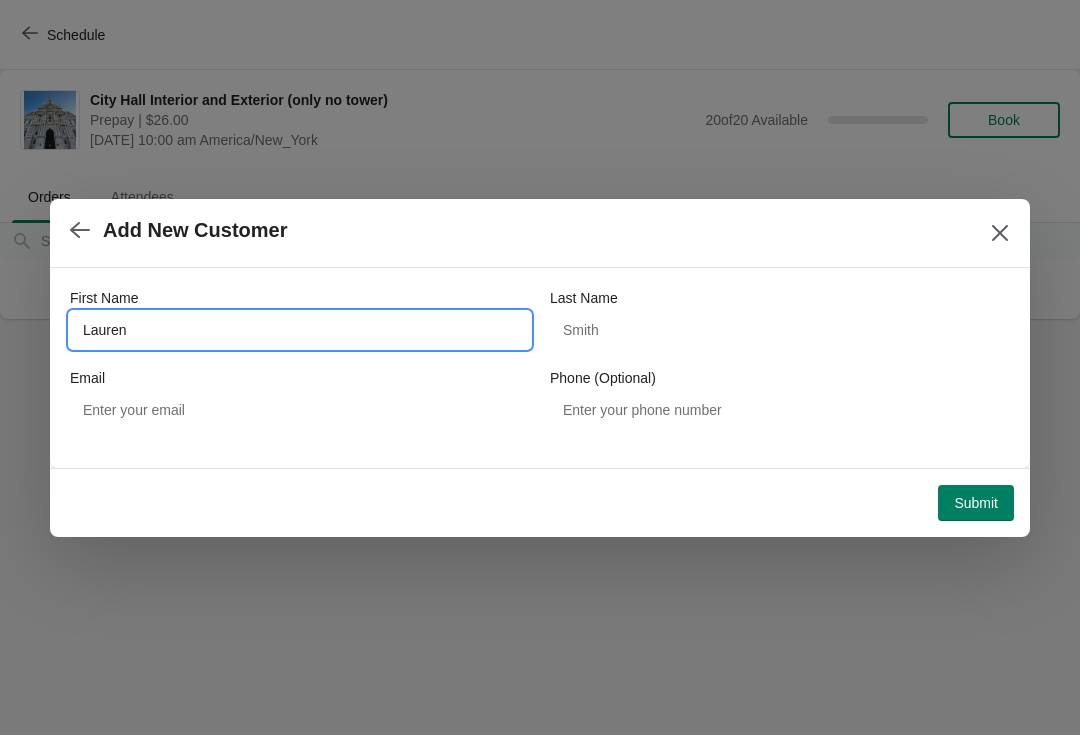 type on "Lauren" 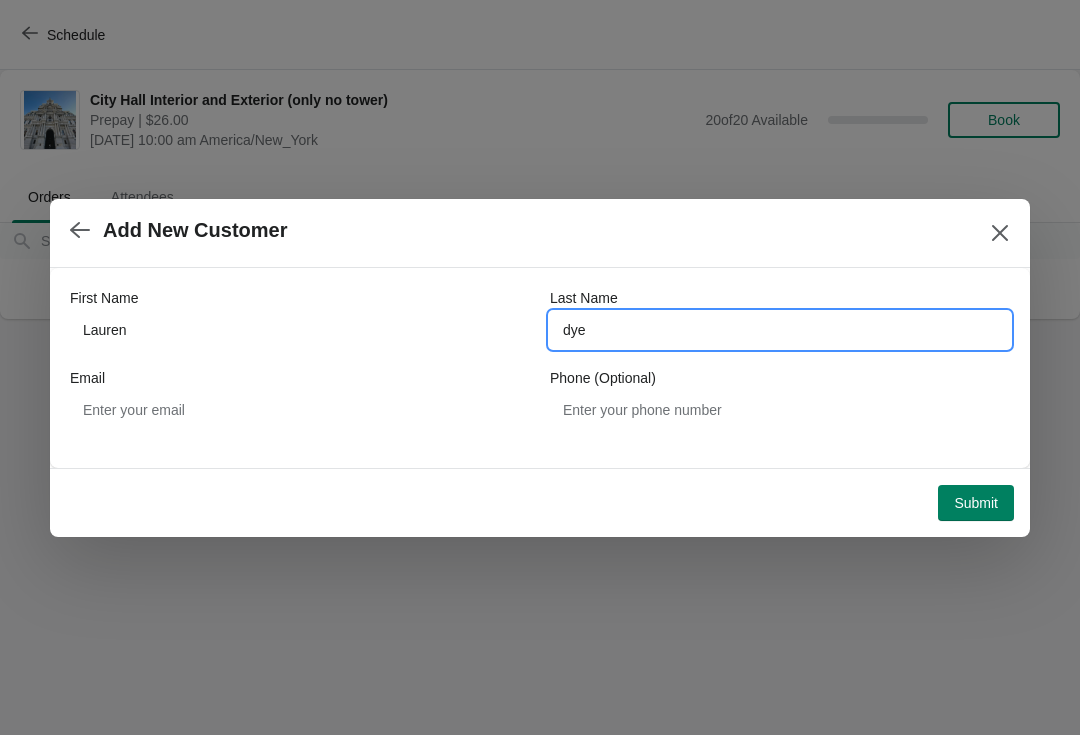 type on "dye" 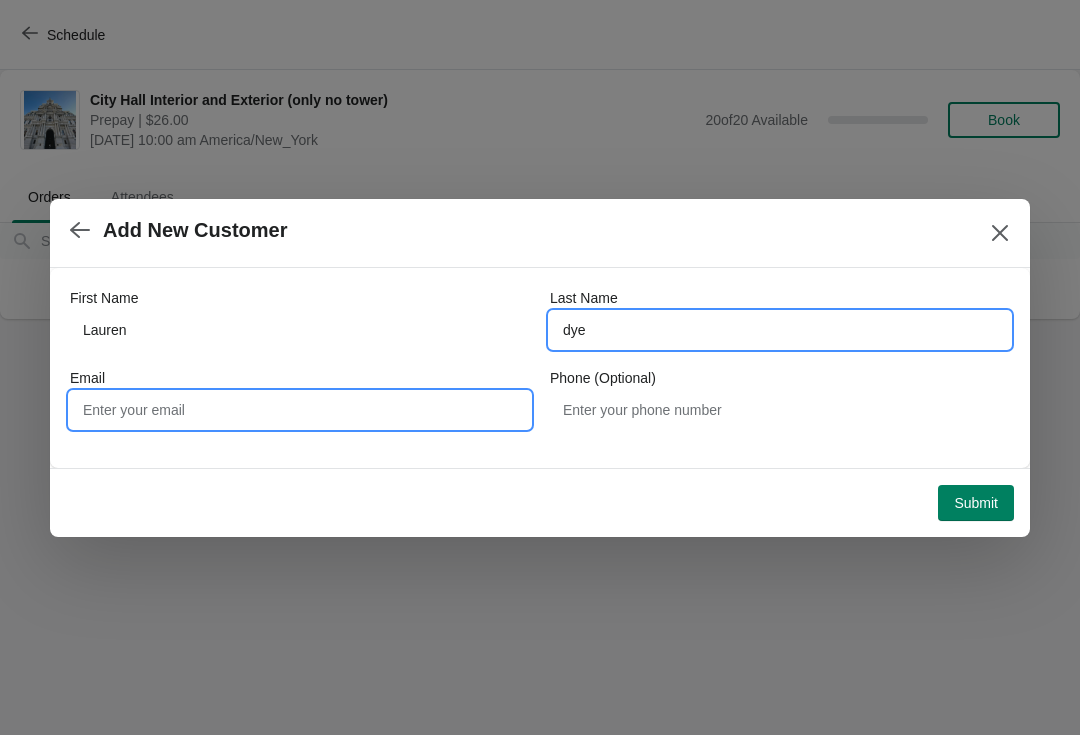 click on "Email" at bounding box center (300, 410) 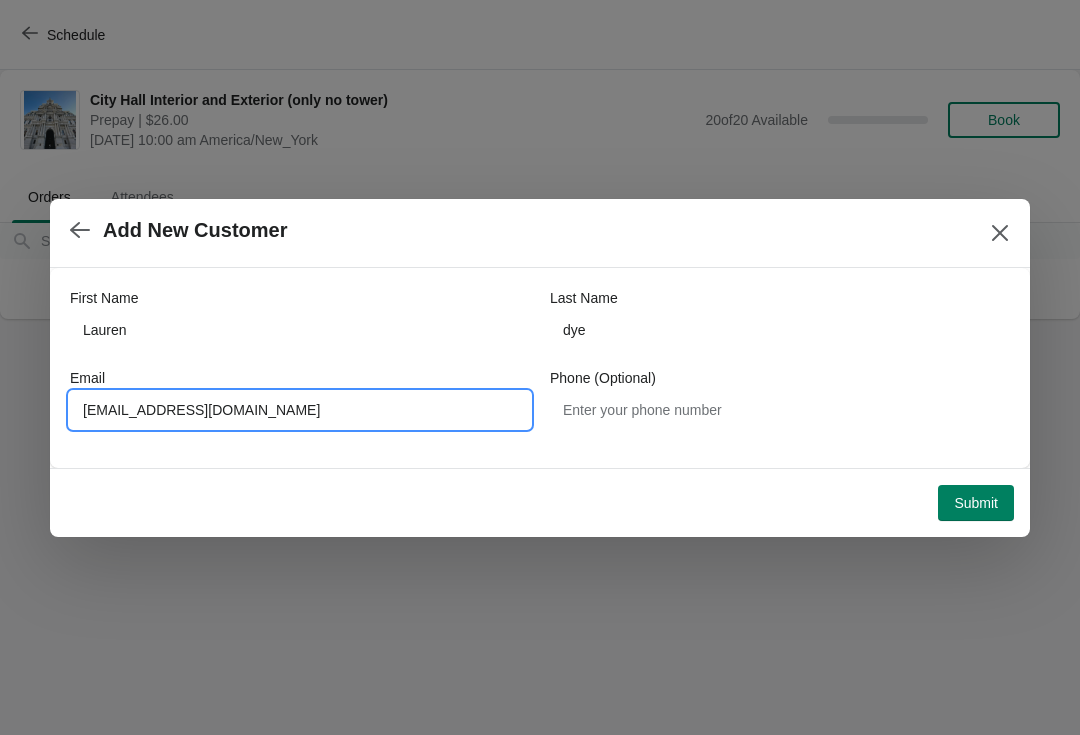 type on "lrn_dye@yahoo.com" 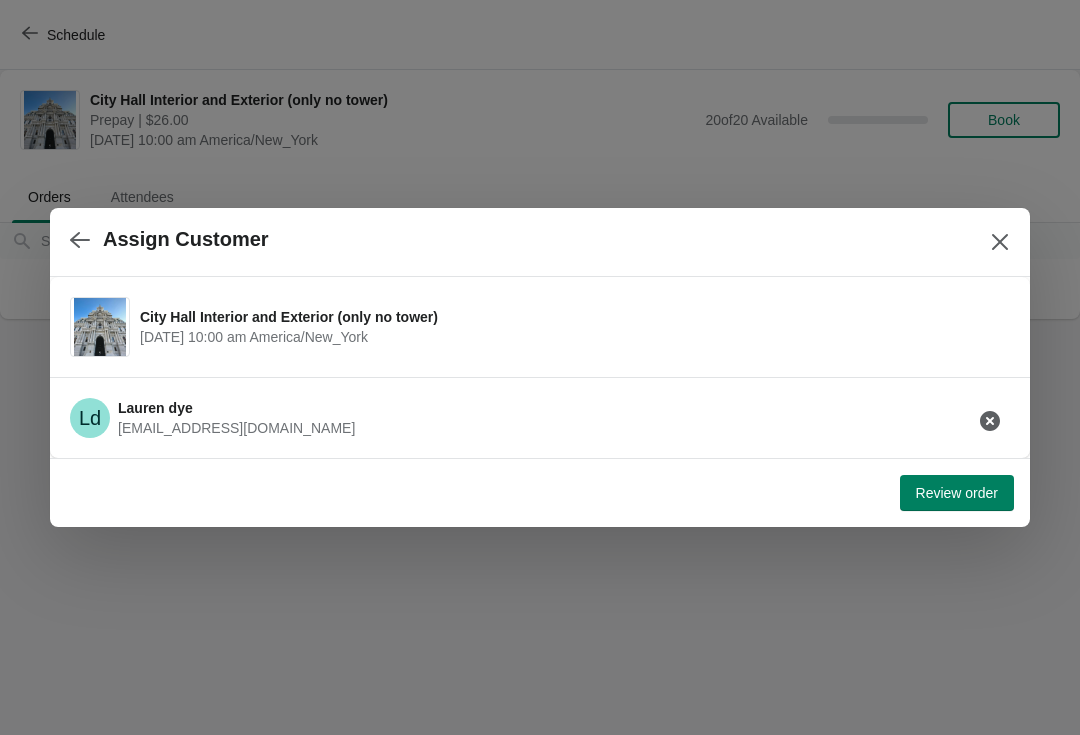 click on "Review order" at bounding box center [957, 493] 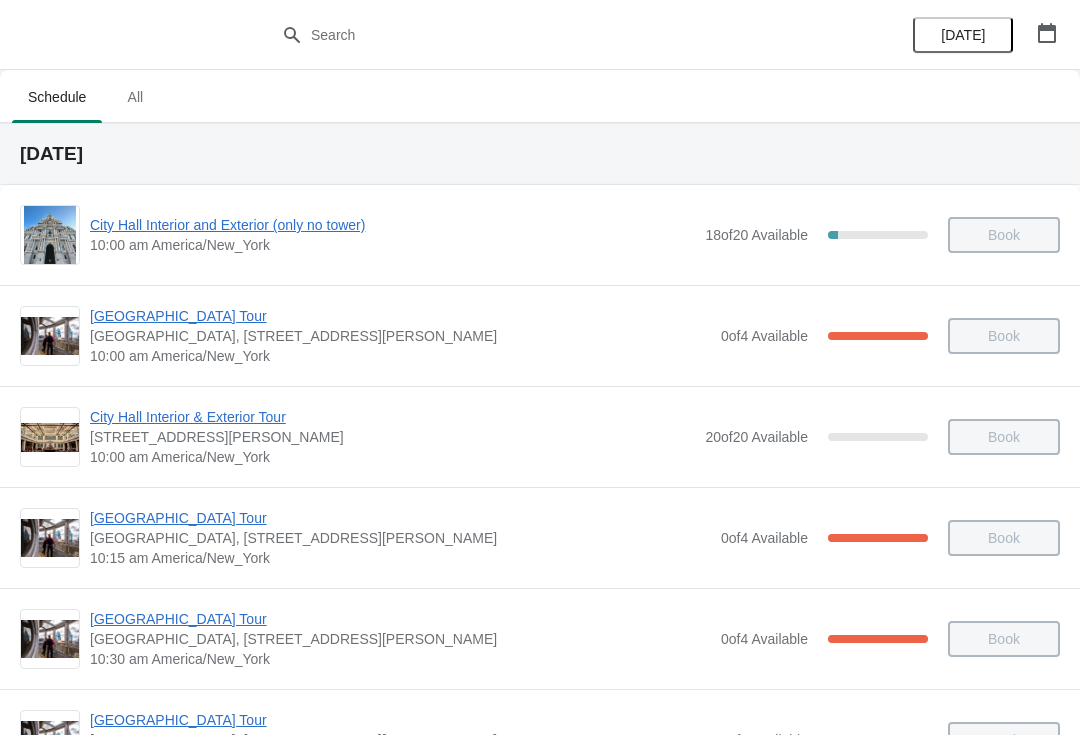 scroll, scrollTop: 0, scrollLeft: 0, axis: both 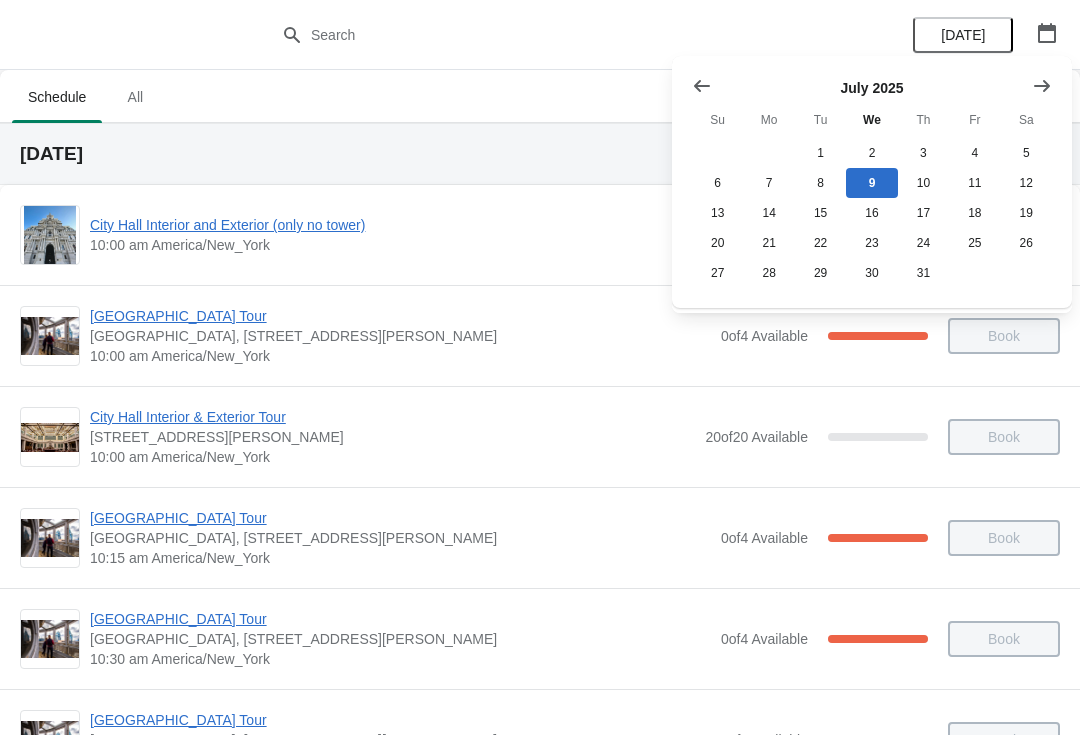 click at bounding box center [1042, 86] 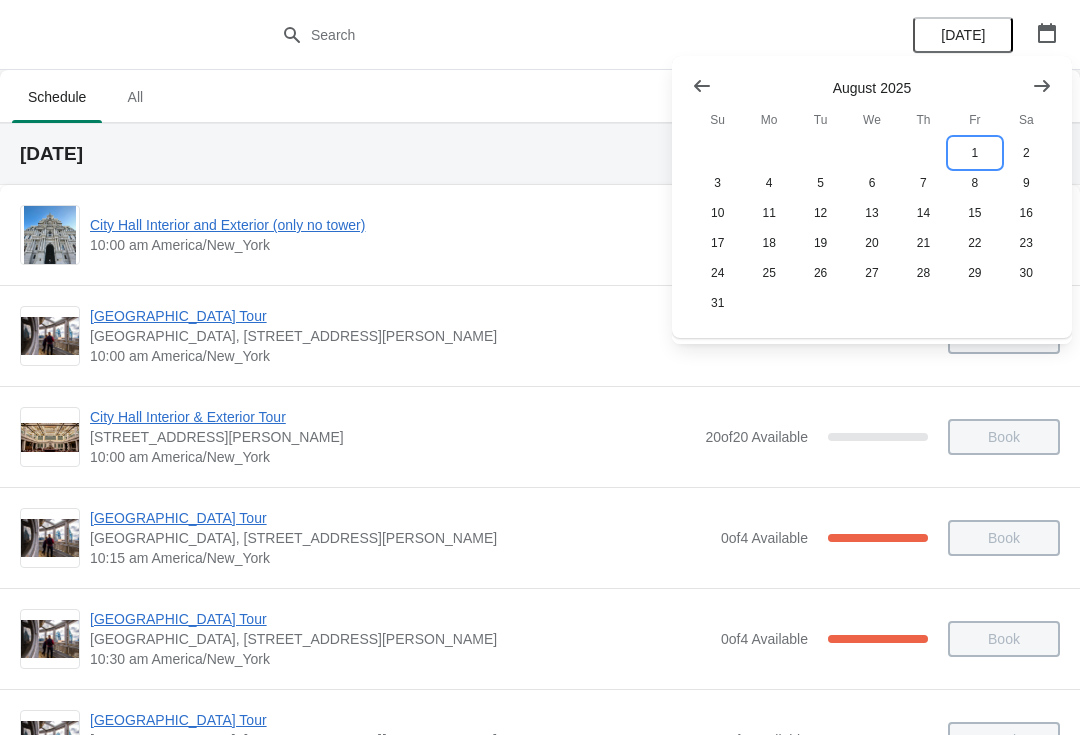 click on "1" at bounding box center [974, 153] 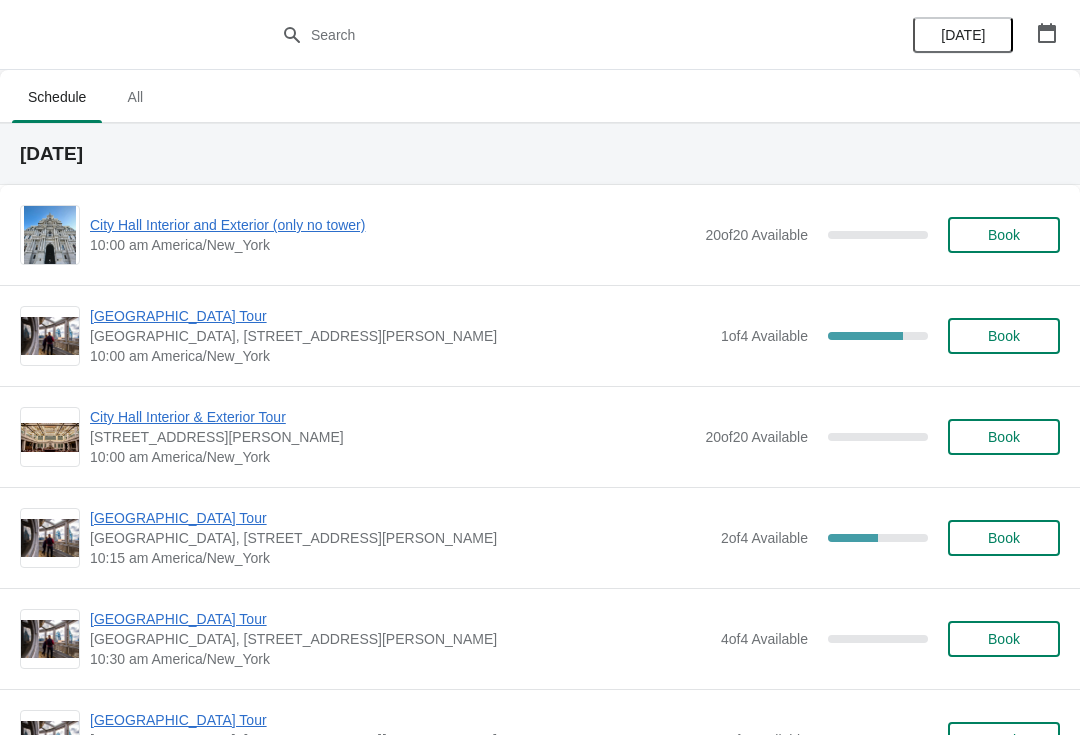 click on "10:00 am America/New_York" at bounding box center (392, 245) 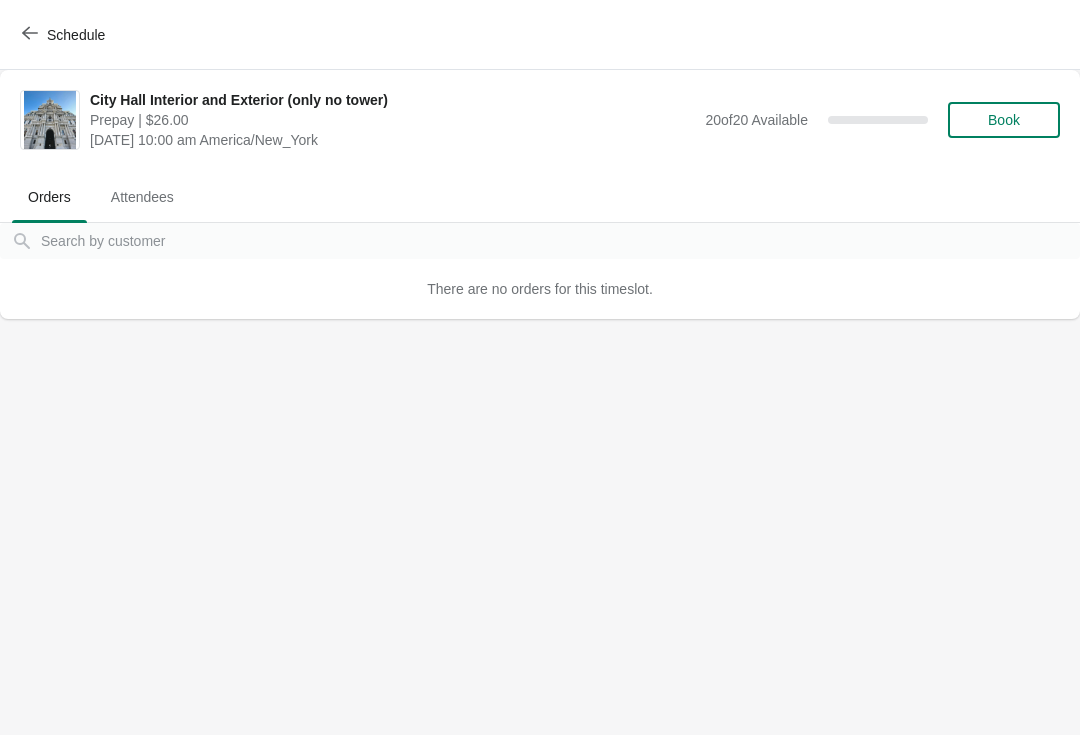scroll, scrollTop: 0, scrollLeft: 1, axis: horizontal 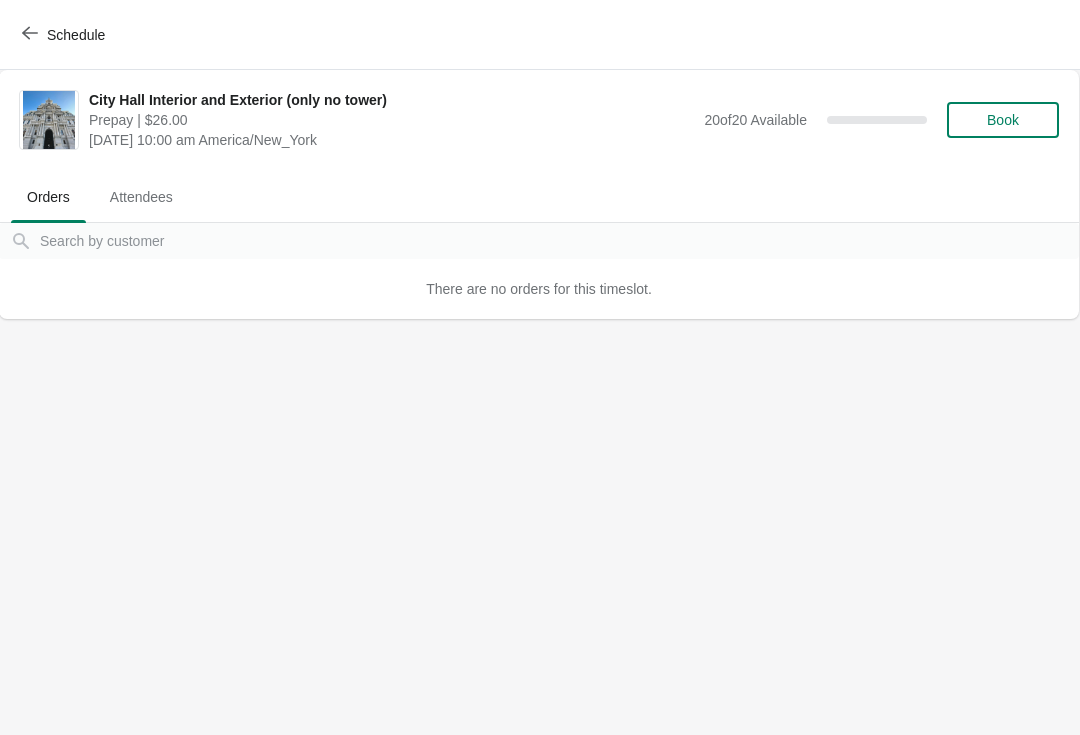 click 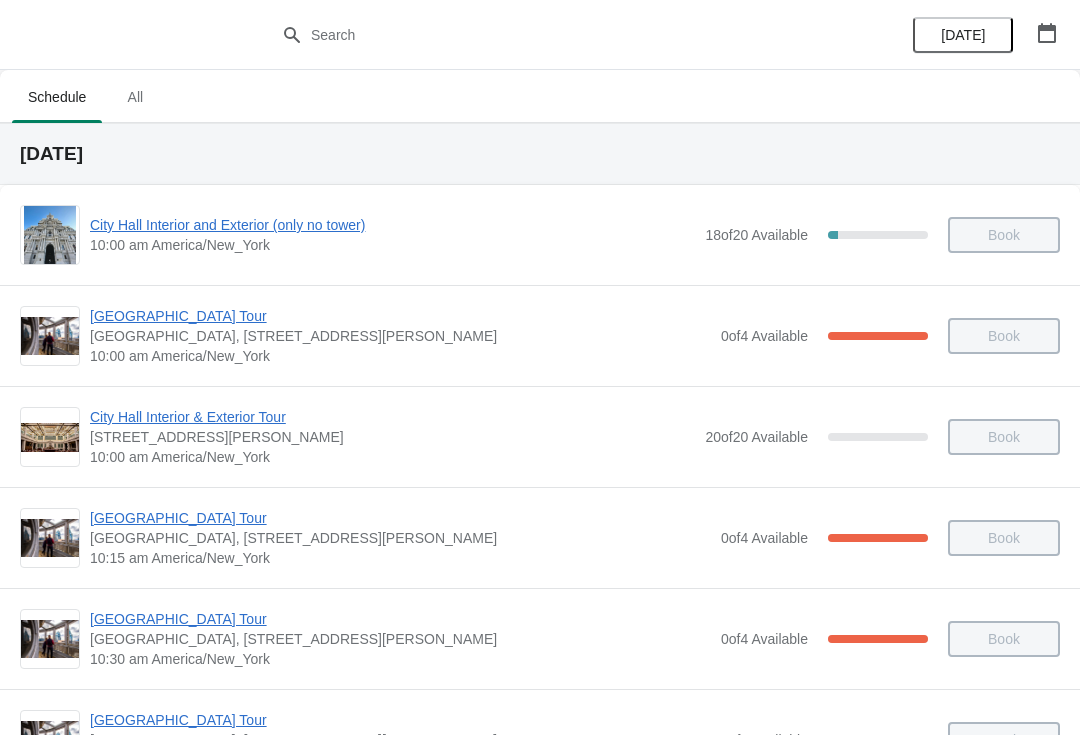 click at bounding box center [1047, 33] 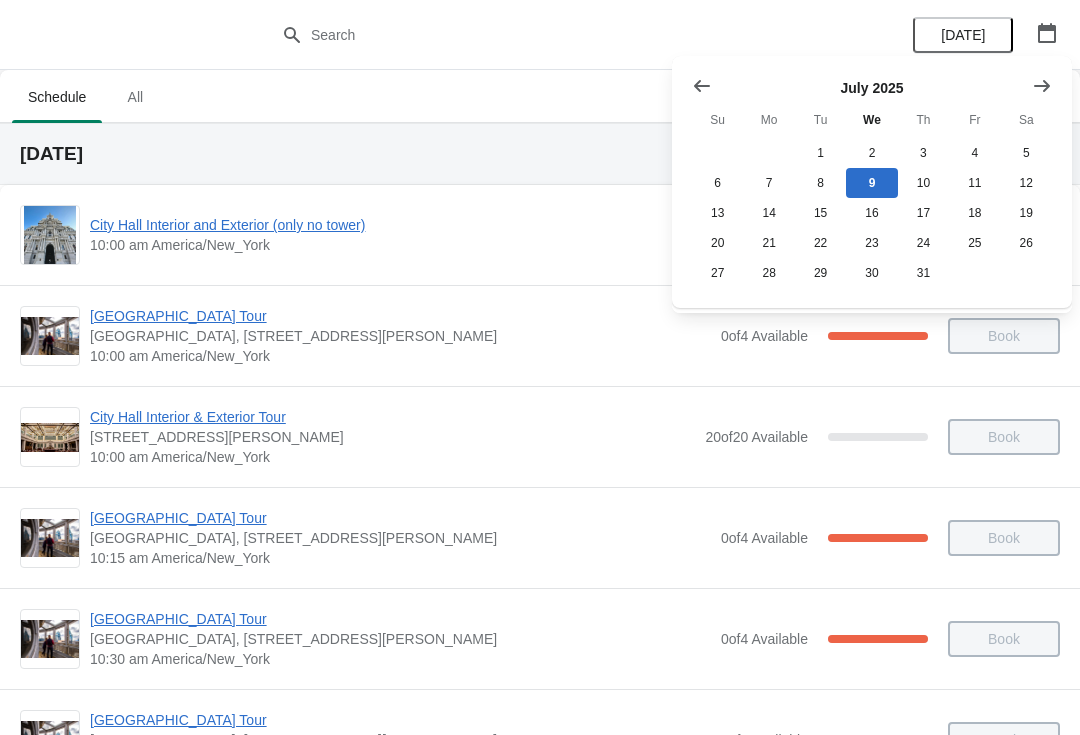 click at bounding box center (1042, 86) 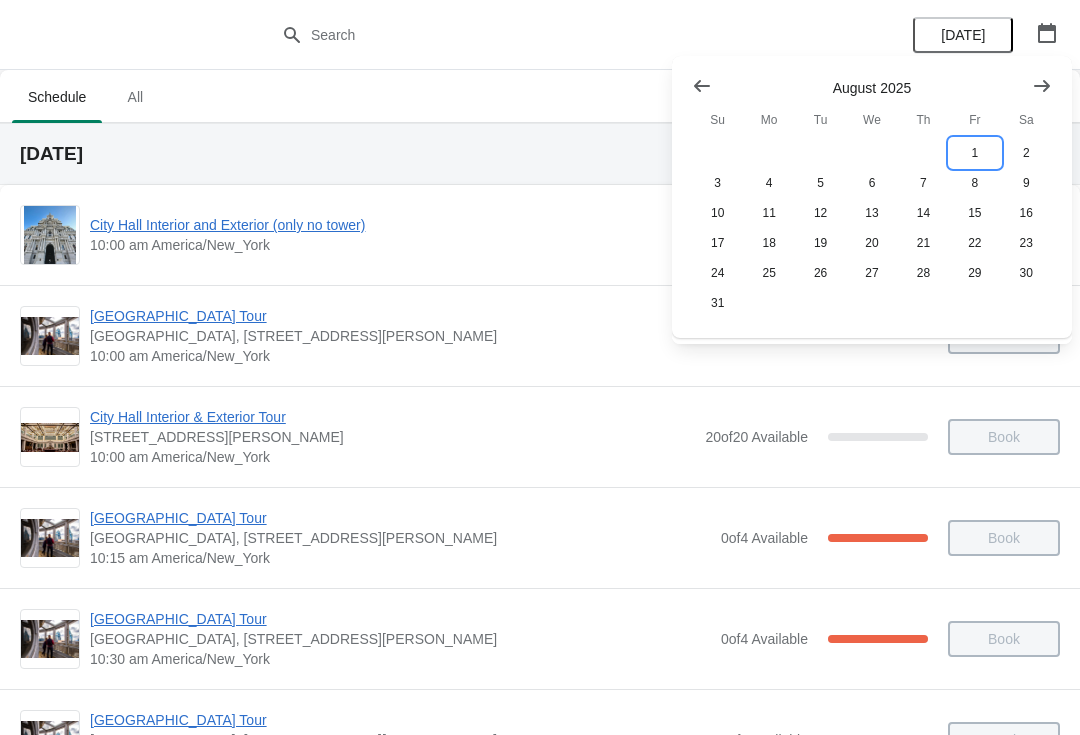 click on "1" at bounding box center (974, 153) 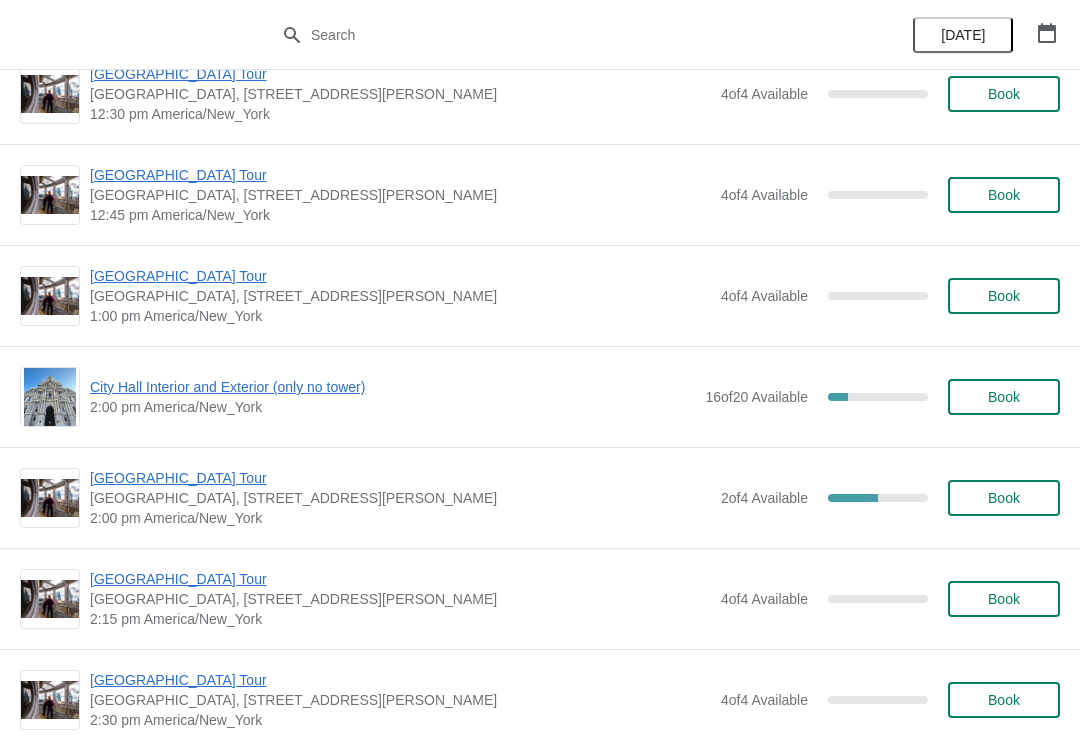 scroll, scrollTop: 1354, scrollLeft: 0, axis: vertical 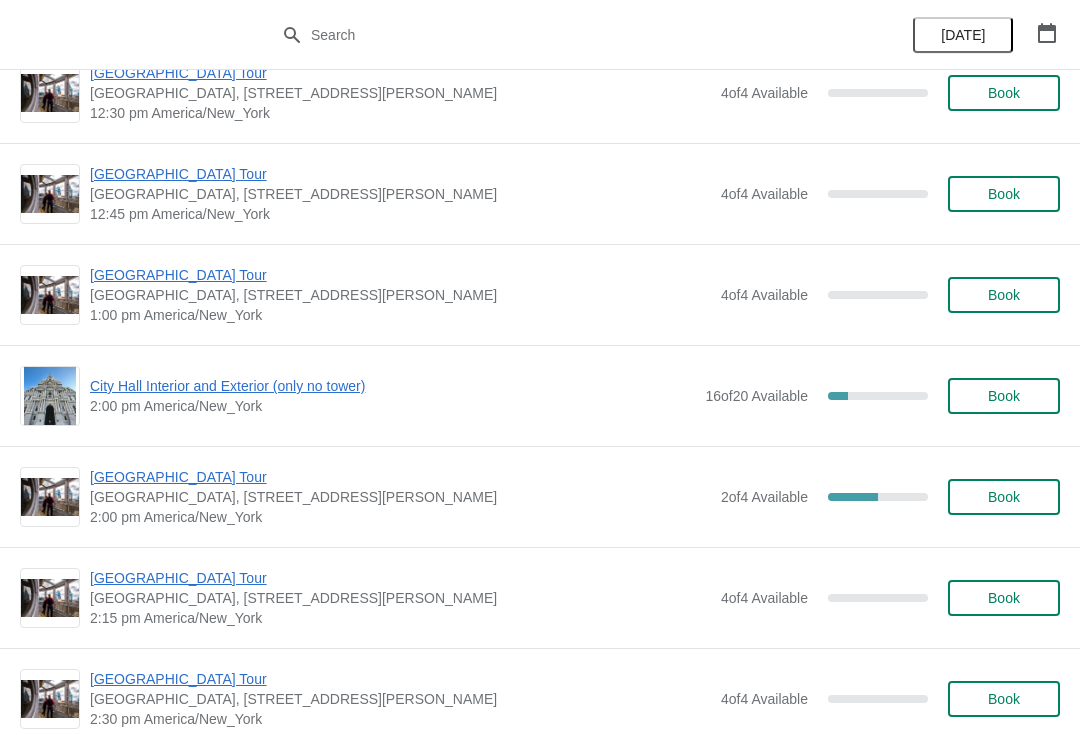 click on "City Hall Interior and Exterior (only no tower)" at bounding box center (392, 386) 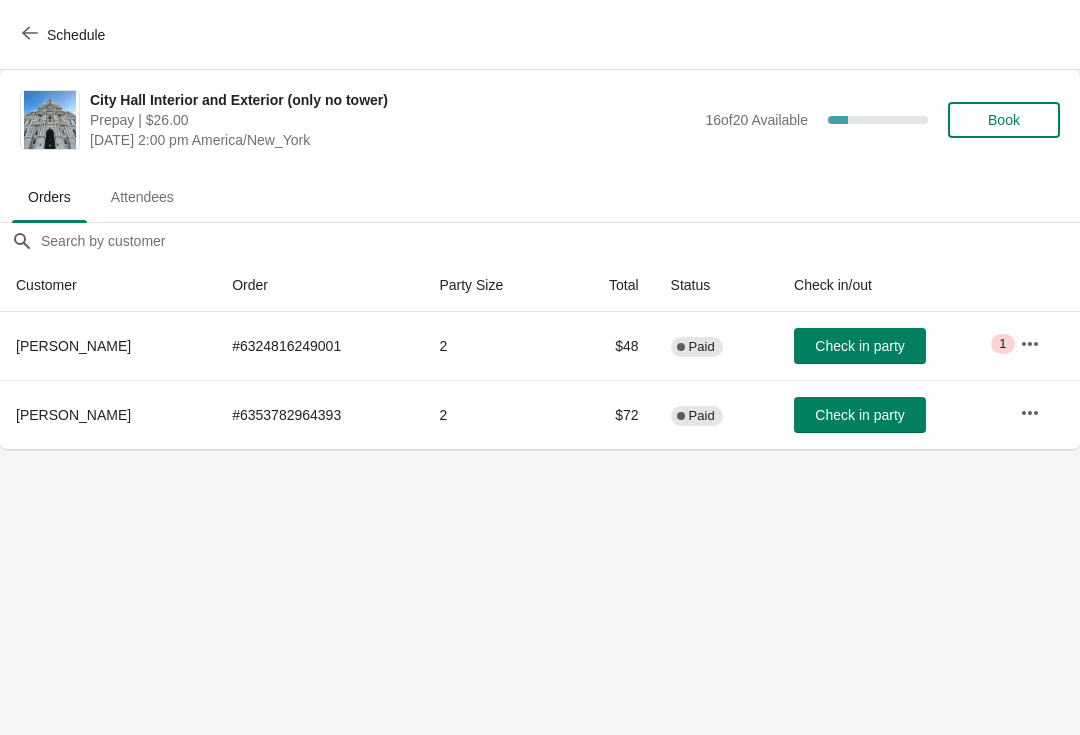 click on "Schedule" at bounding box center [65, 35] 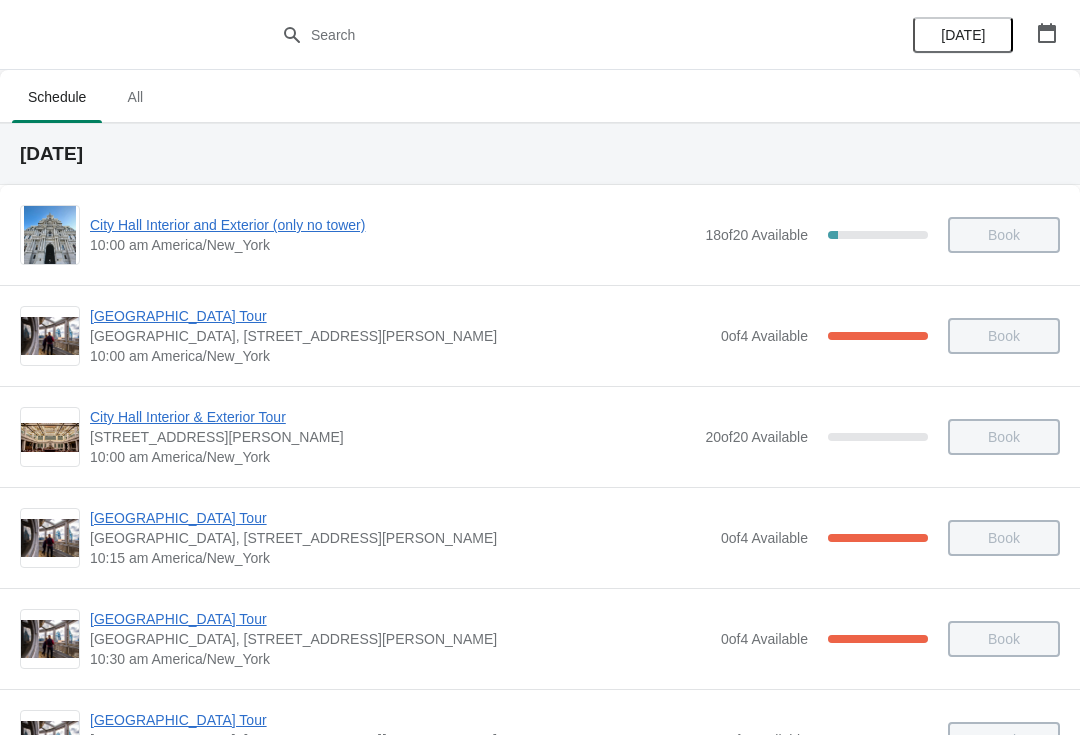 scroll, scrollTop: 0, scrollLeft: 0, axis: both 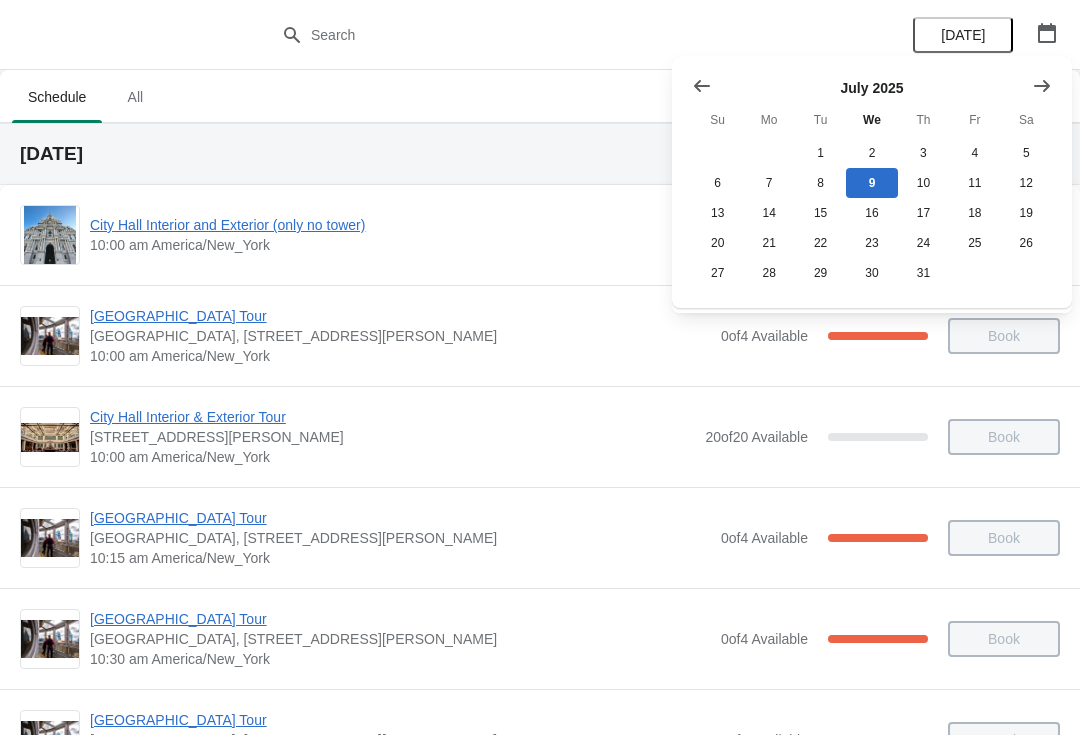 click on "July   2025 Su Mo Tu We Th Fr Sa 1 2 3 4 5 6 7 8 9 10 11 12 13 14 15 16 17 18 19 20 21 22 23 24 25 26 27 28 29 30 31" at bounding box center [872, 182] 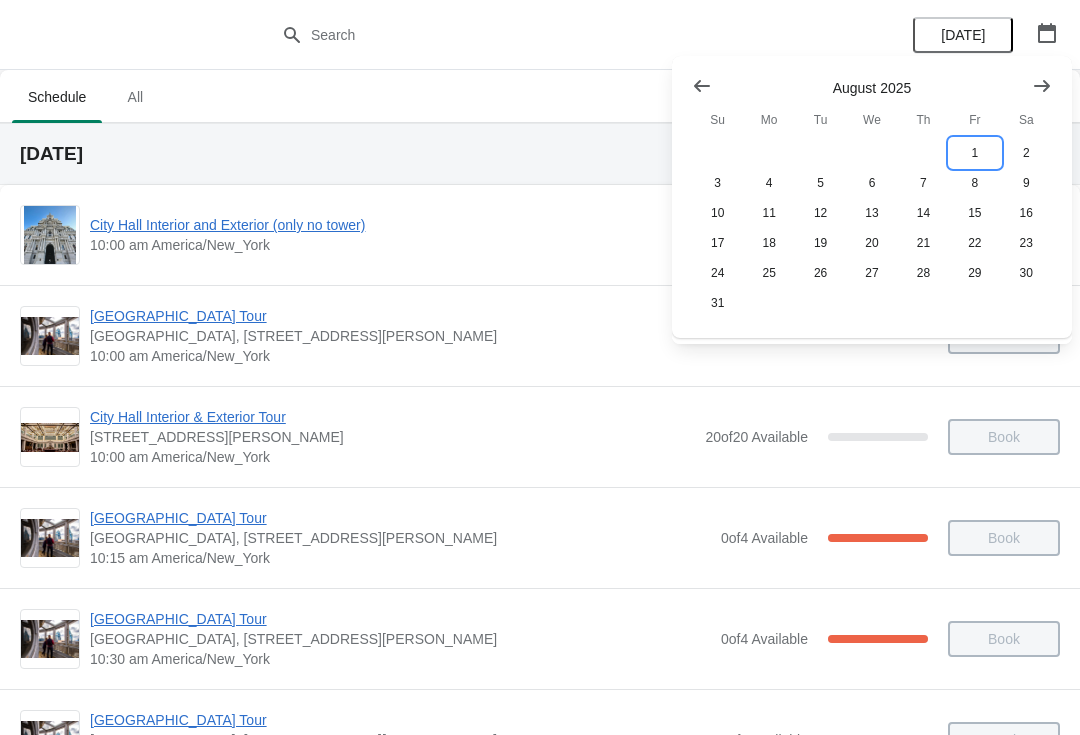 click on "1" at bounding box center [974, 153] 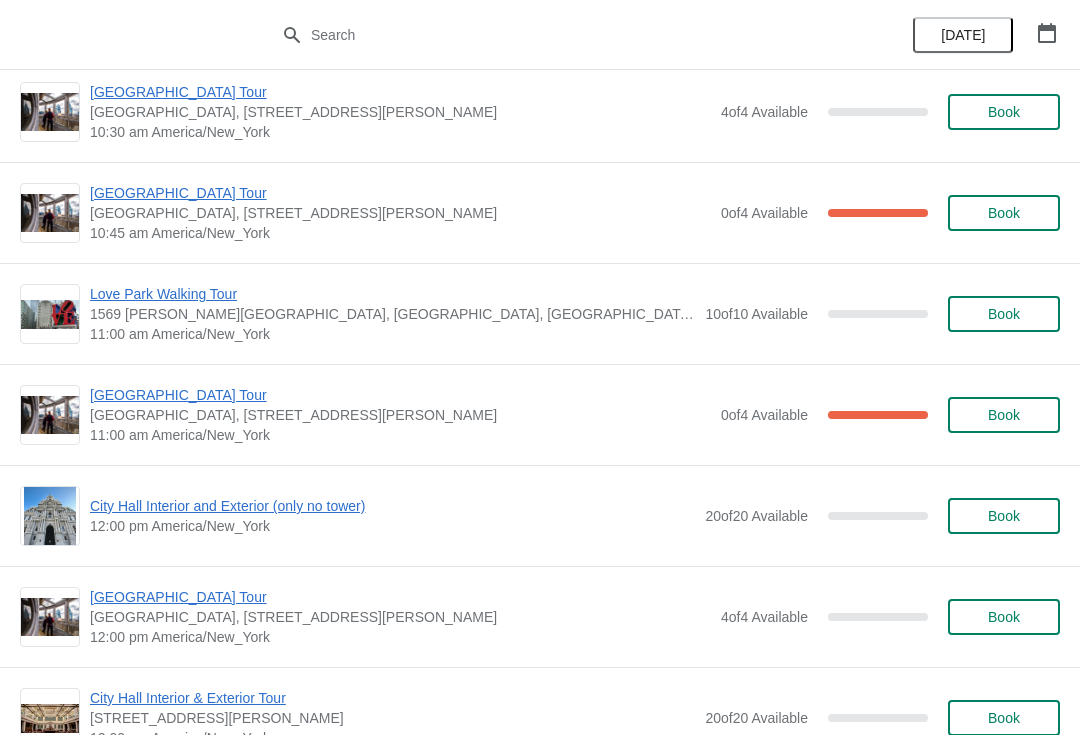 scroll, scrollTop: 525, scrollLeft: 0, axis: vertical 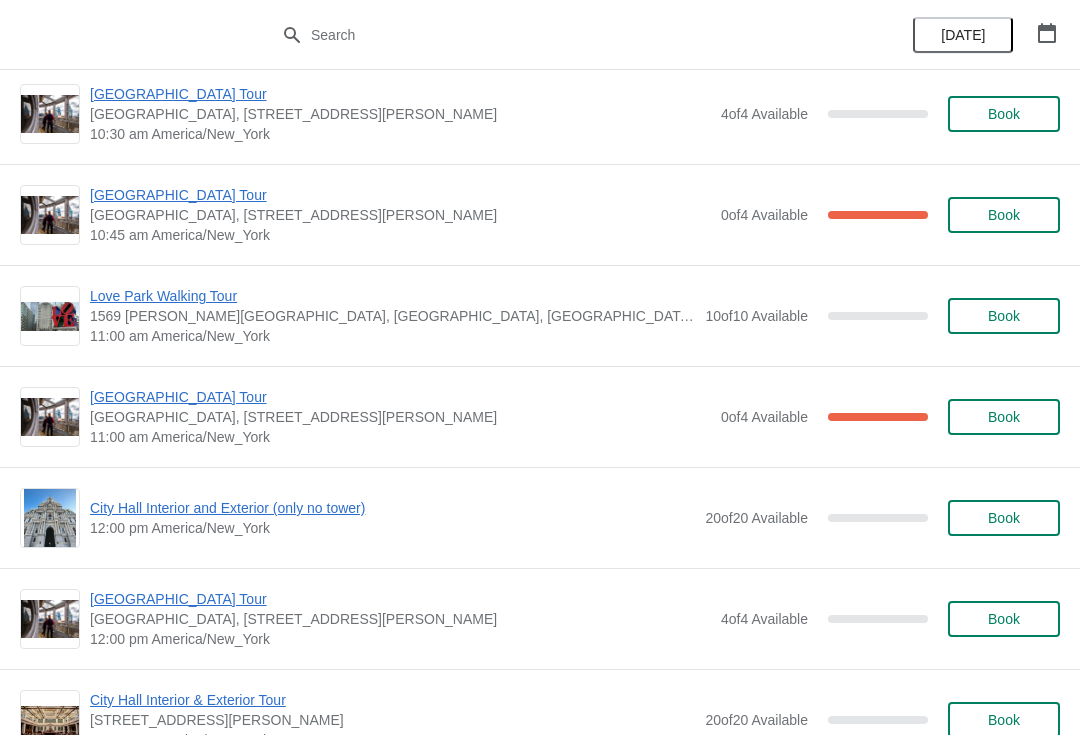 click on "City Hall Interior and Exterior (only no tower)" at bounding box center (392, 508) 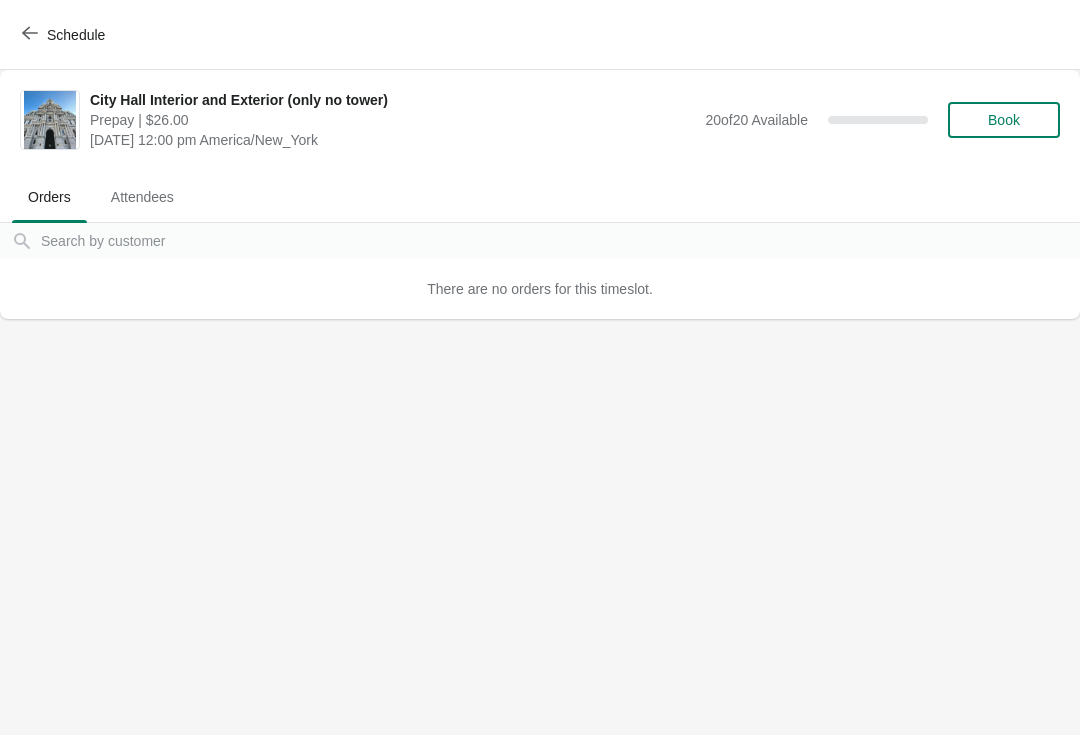 click 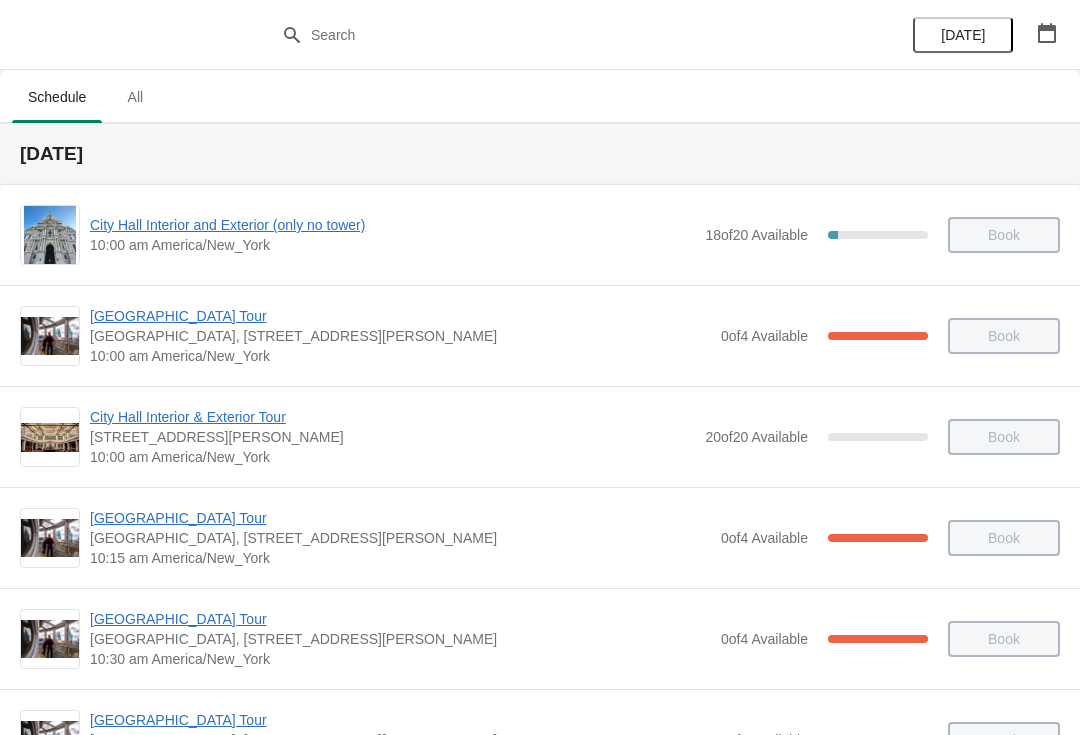 scroll, scrollTop: 0, scrollLeft: 0, axis: both 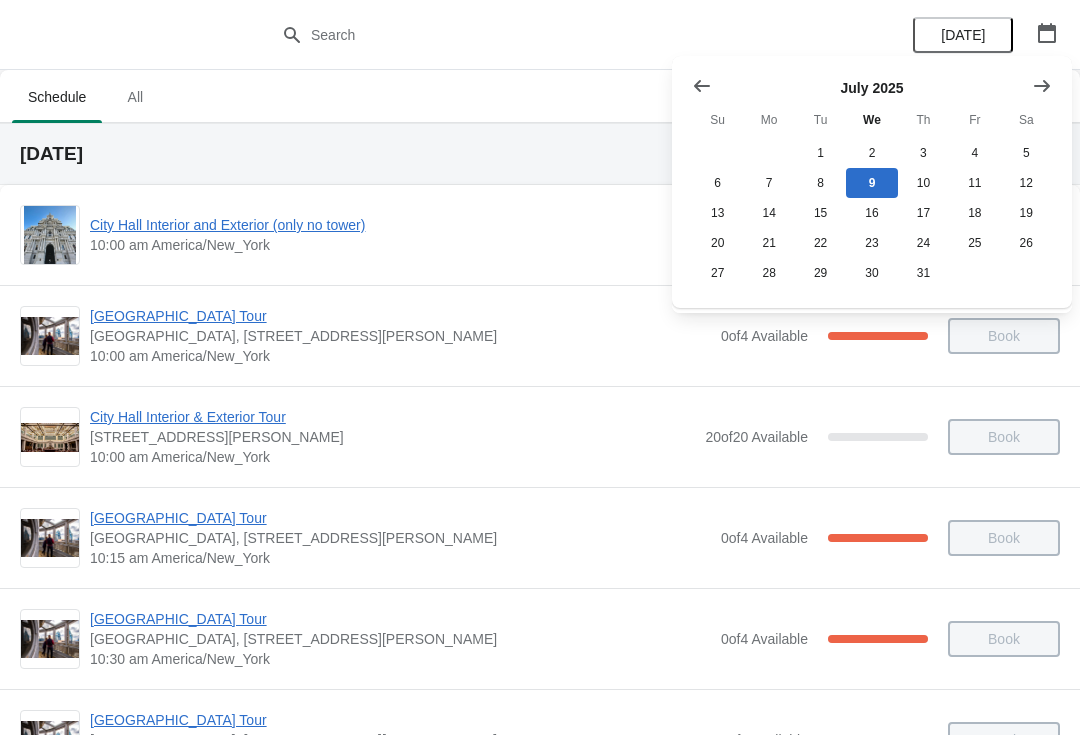 click at bounding box center [1042, 86] 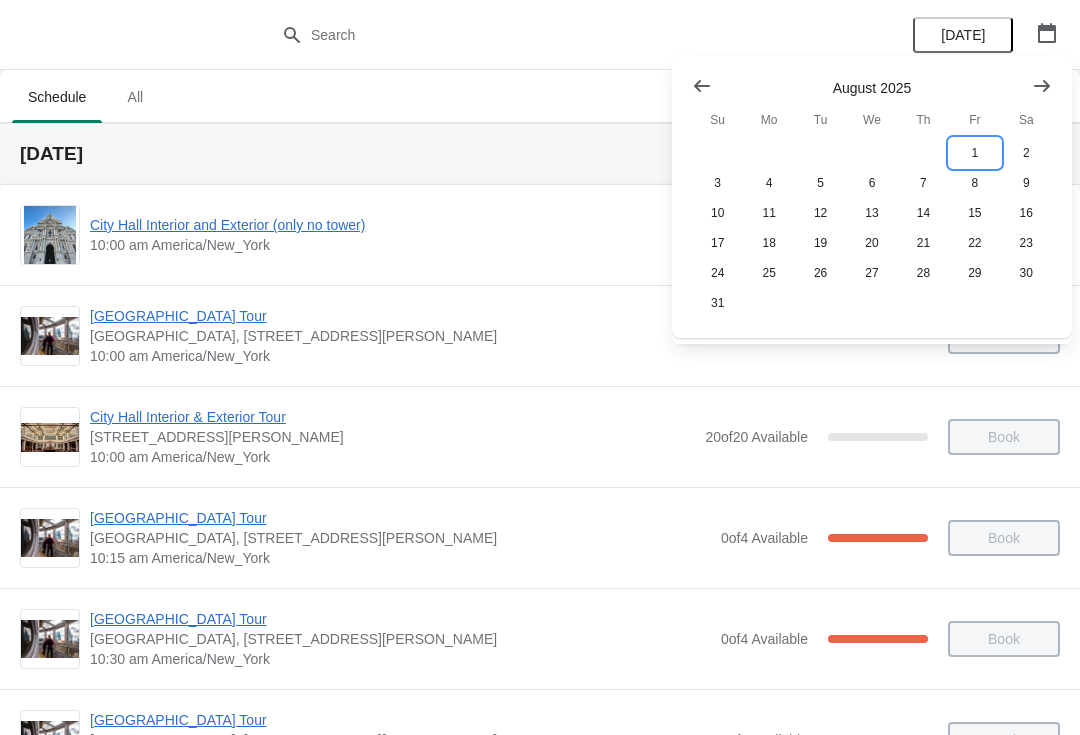 click on "1" at bounding box center (974, 153) 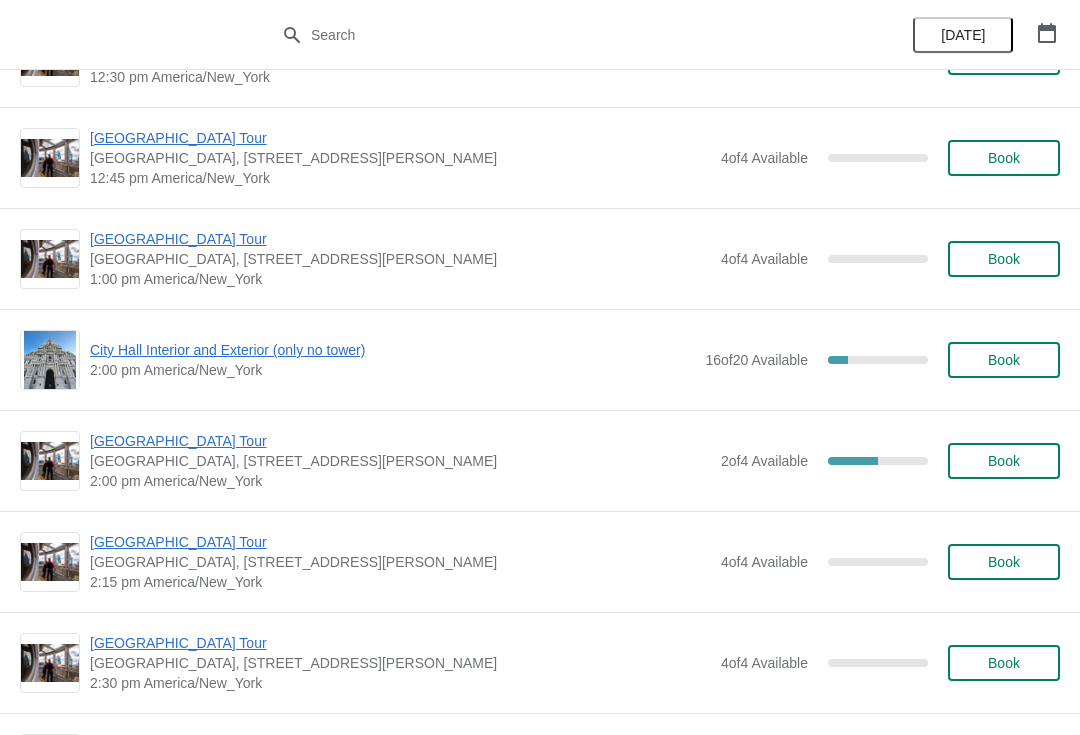 scroll, scrollTop: 1393, scrollLeft: 0, axis: vertical 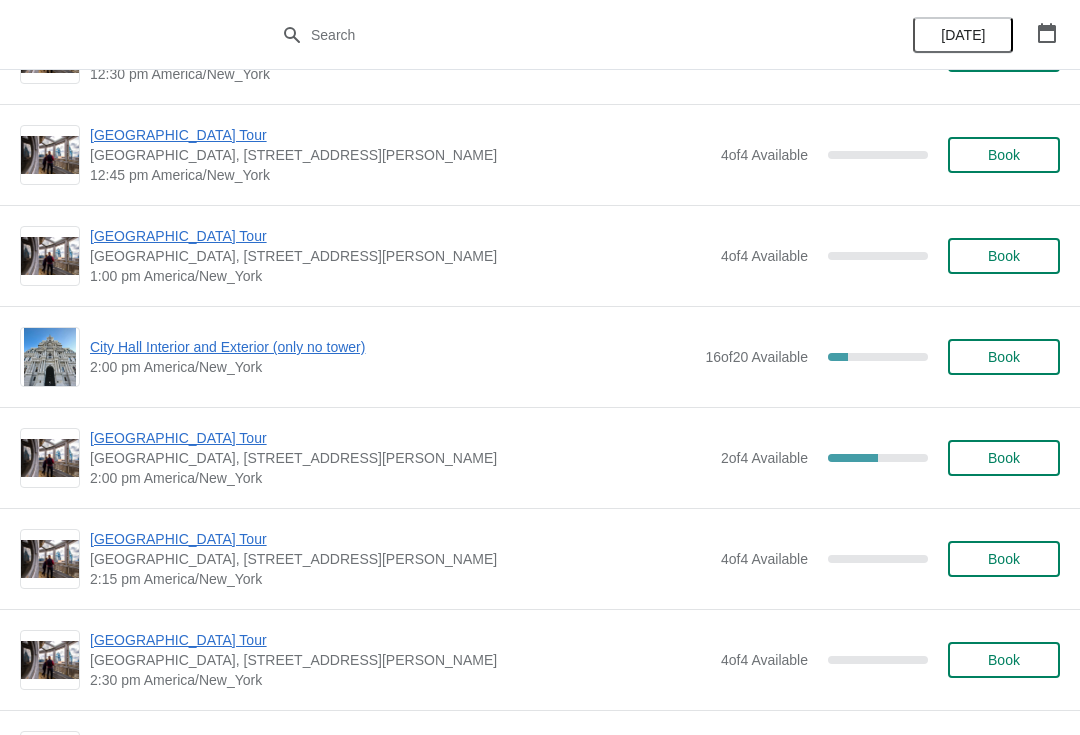 click on "City Hall Interior and Exterior (only no tower)" at bounding box center (392, 347) 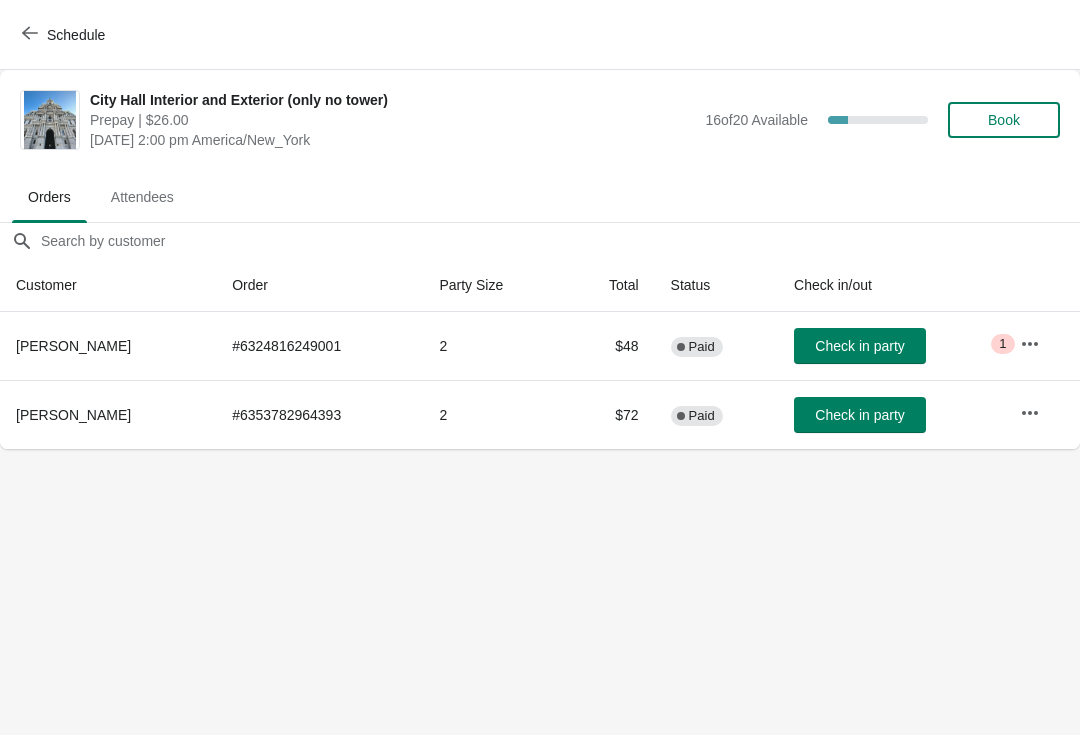 scroll, scrollTop: 0, scrollLeft: 0, axis: both 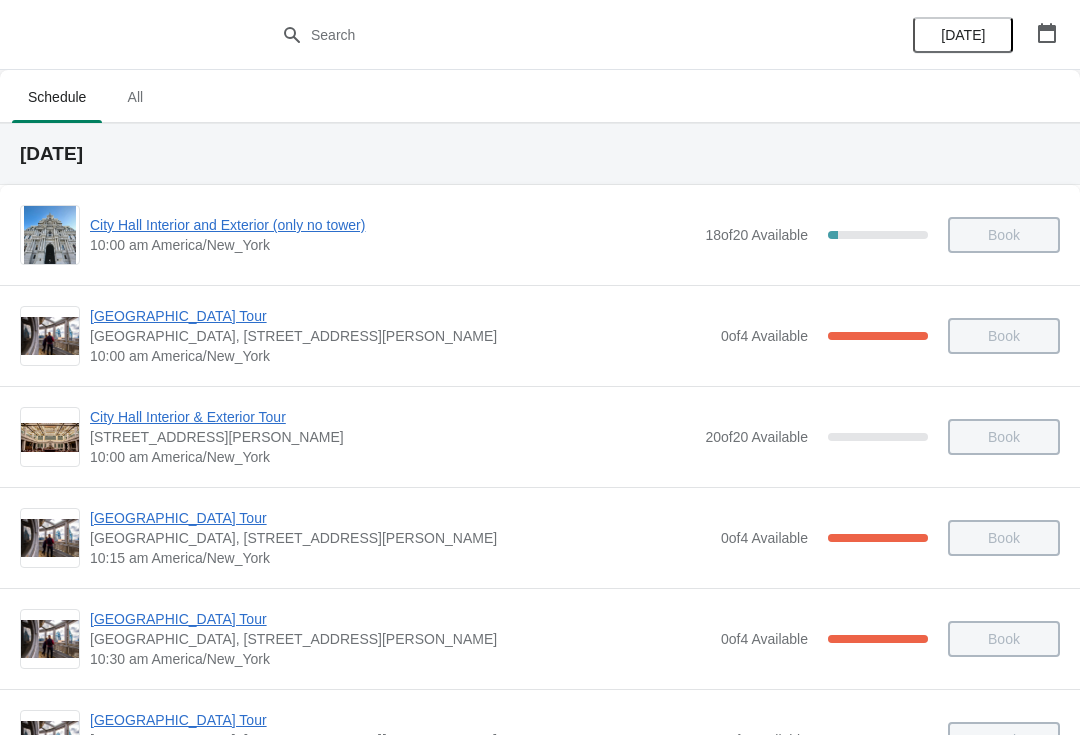 click 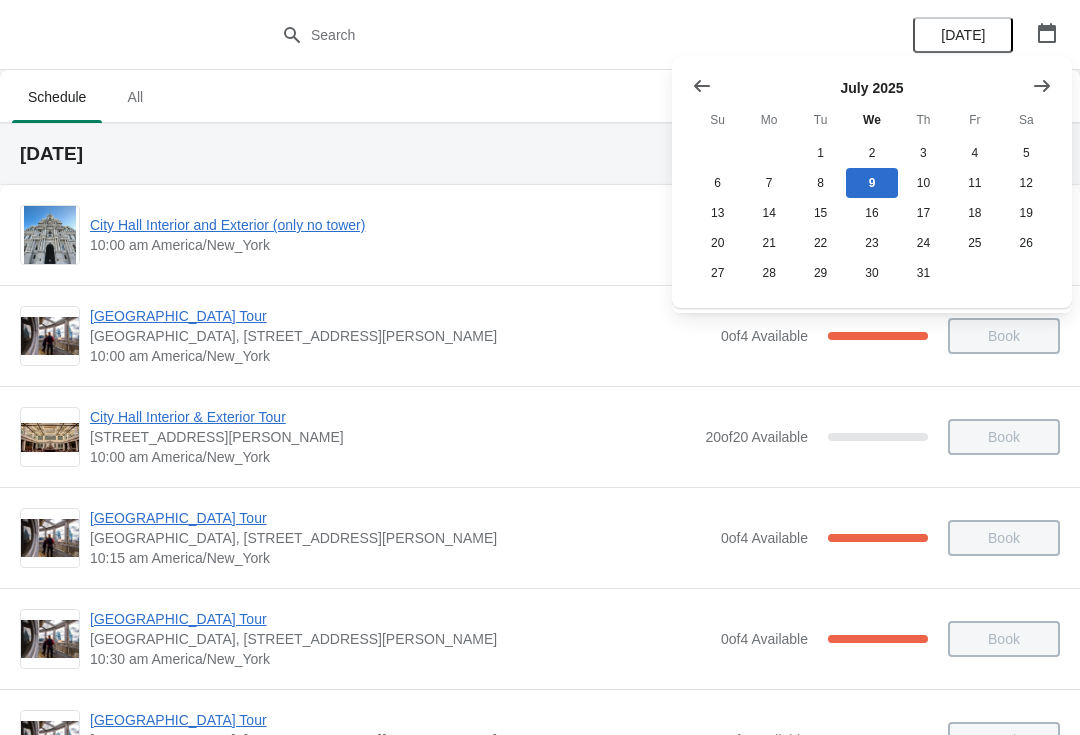 click on "July   2025 Su Mo Tu We Th Fr Sa 1 2 3 4 5 6 7 8 9 10 11 12 13 14 15 16 17 18 19 20 21 22 23 24 25 26 27 28 29 30 31" at bounding box center [872, 182] 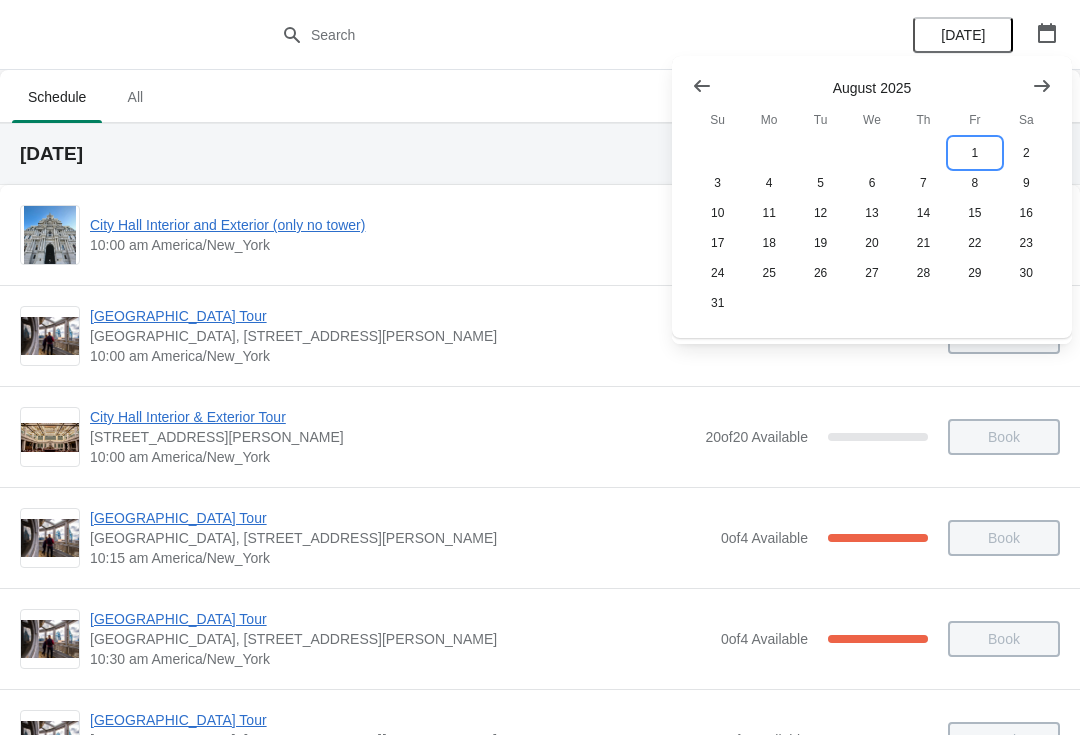click on "1" at bounding box center [974, 153] 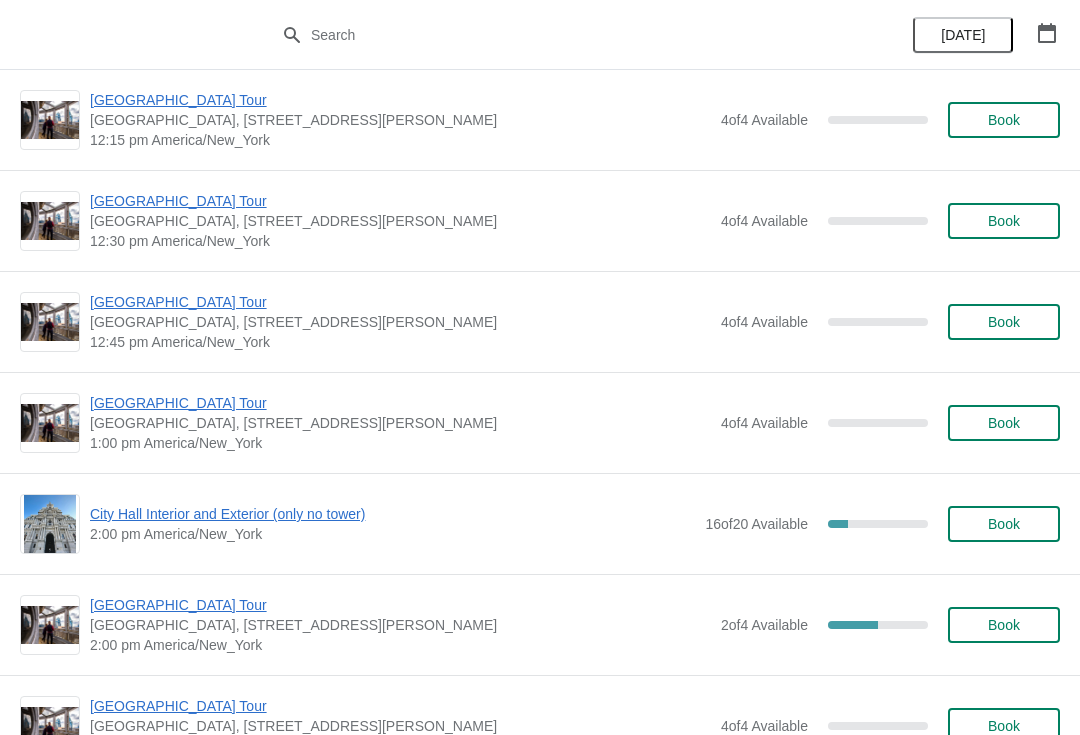 scroll, scrollTop: 1232, scrollLeft: 0, axis: vertical 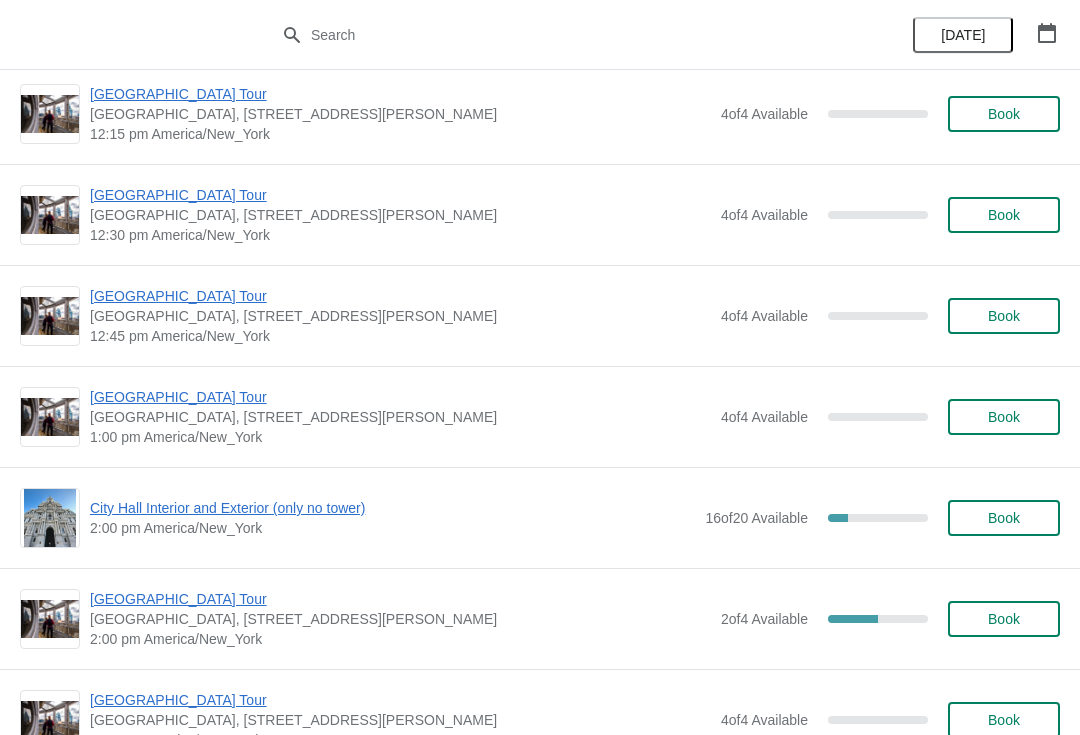 click on "[GEOGRAPHIC_DATA] Tour" at bounding box center [400, 397] 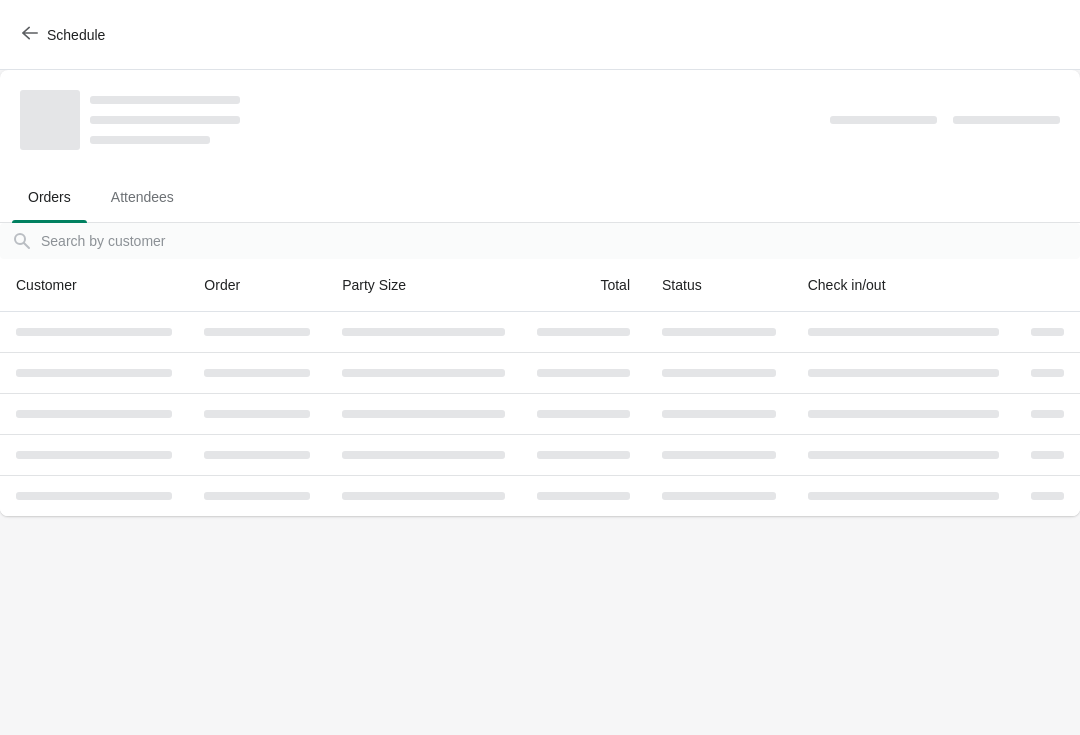 scroll, scrollTop: 0, scrollLeft: 0, axis: both 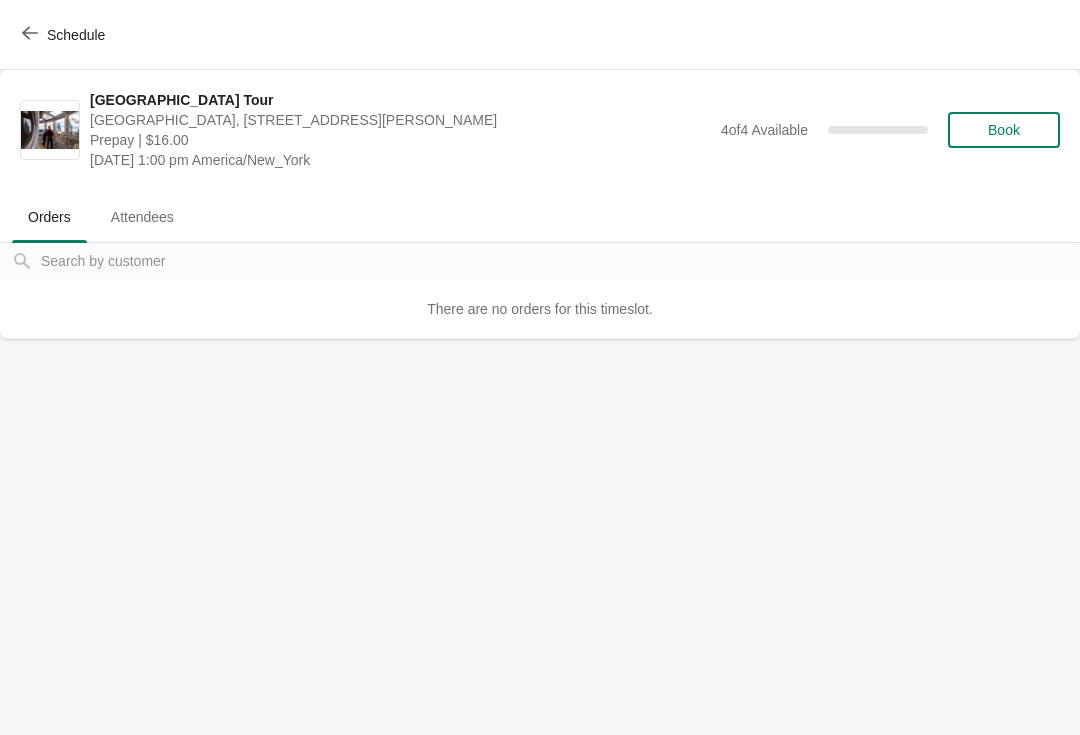click on "Schedule" at bounding box center (65, 34) 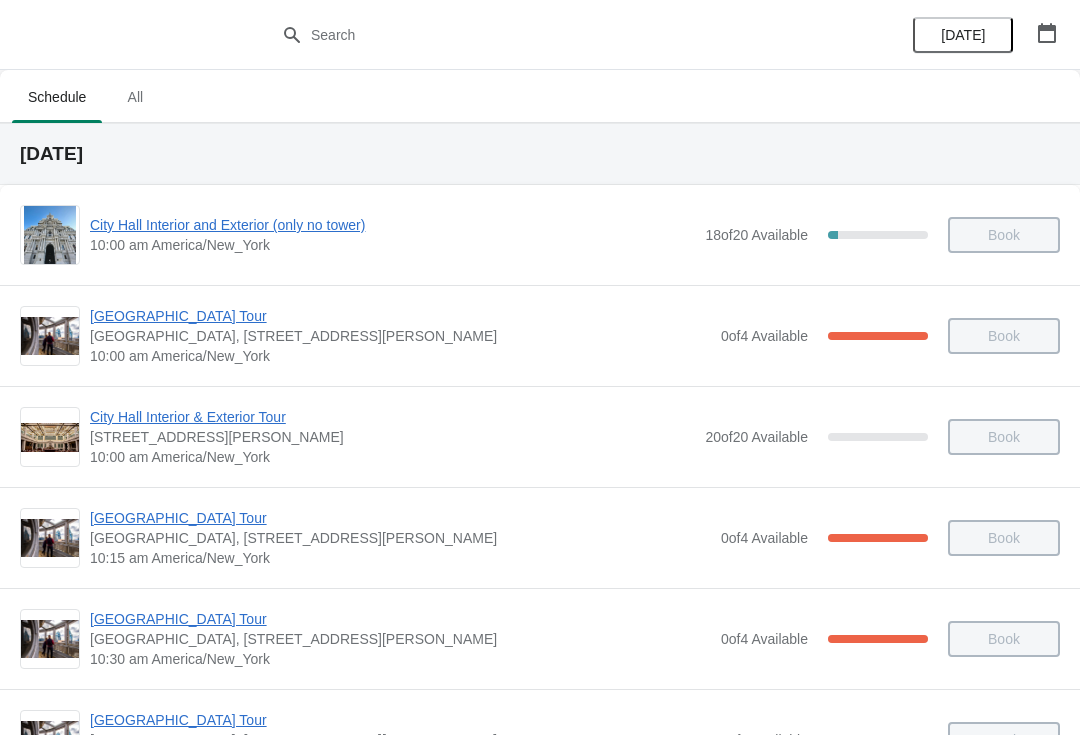 click at bounding box center [1047, 33] 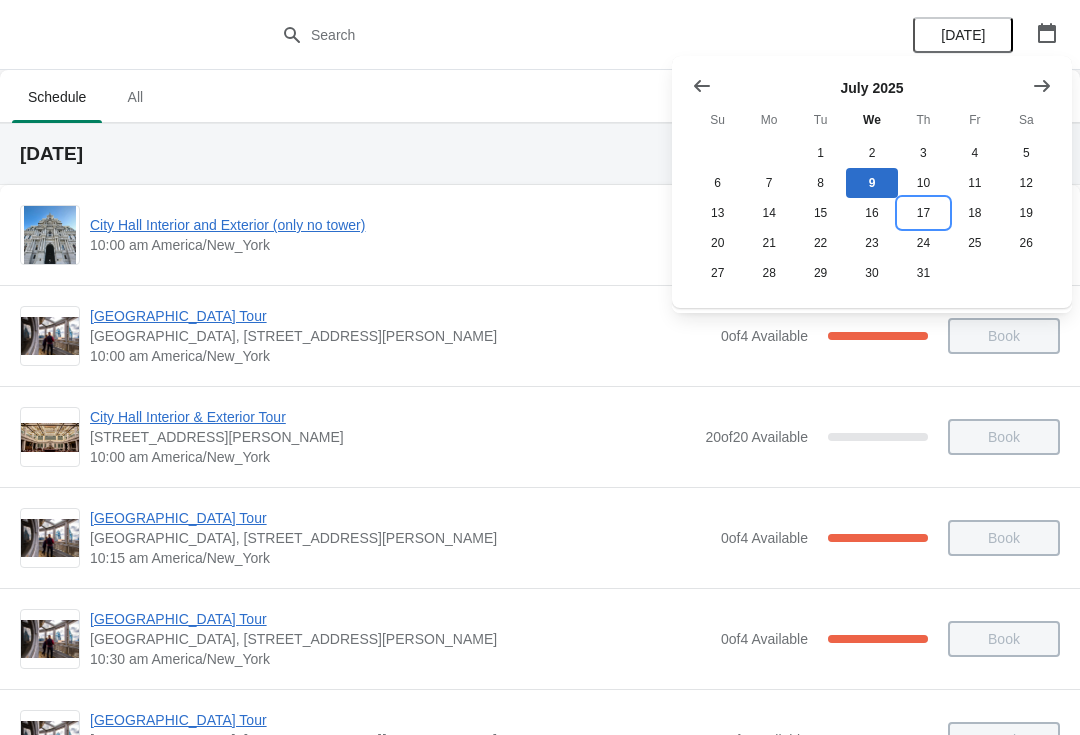 click on "17" at bounding box center [923, 213] 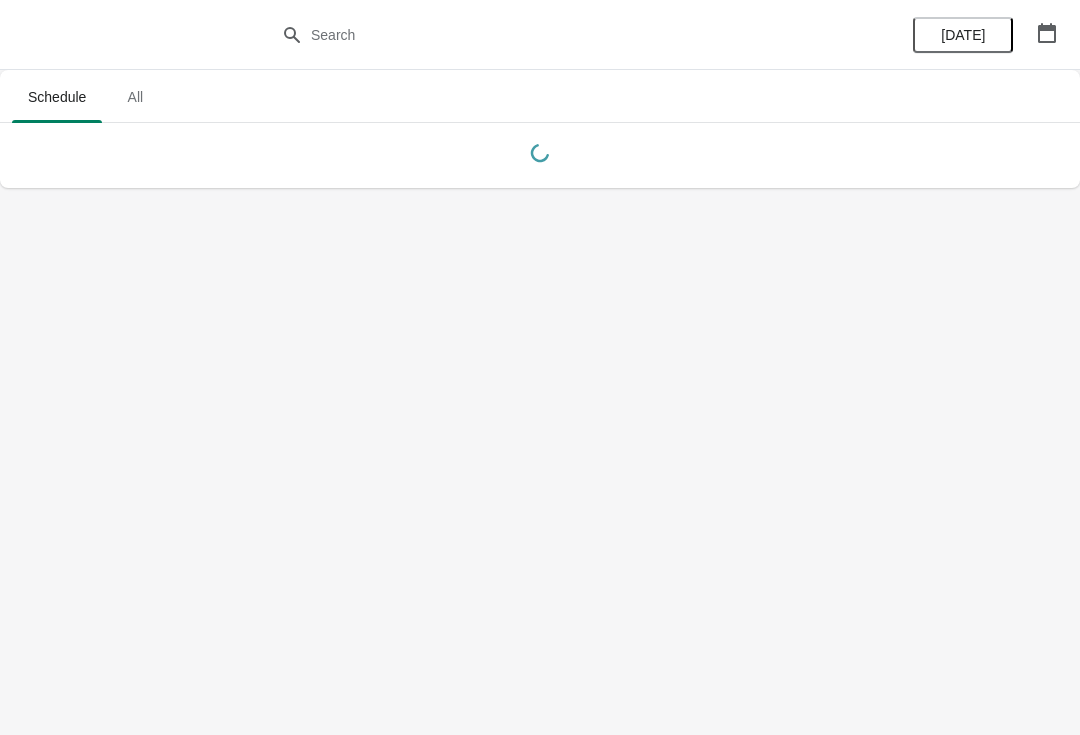 click at bounding box center [1047, 33] 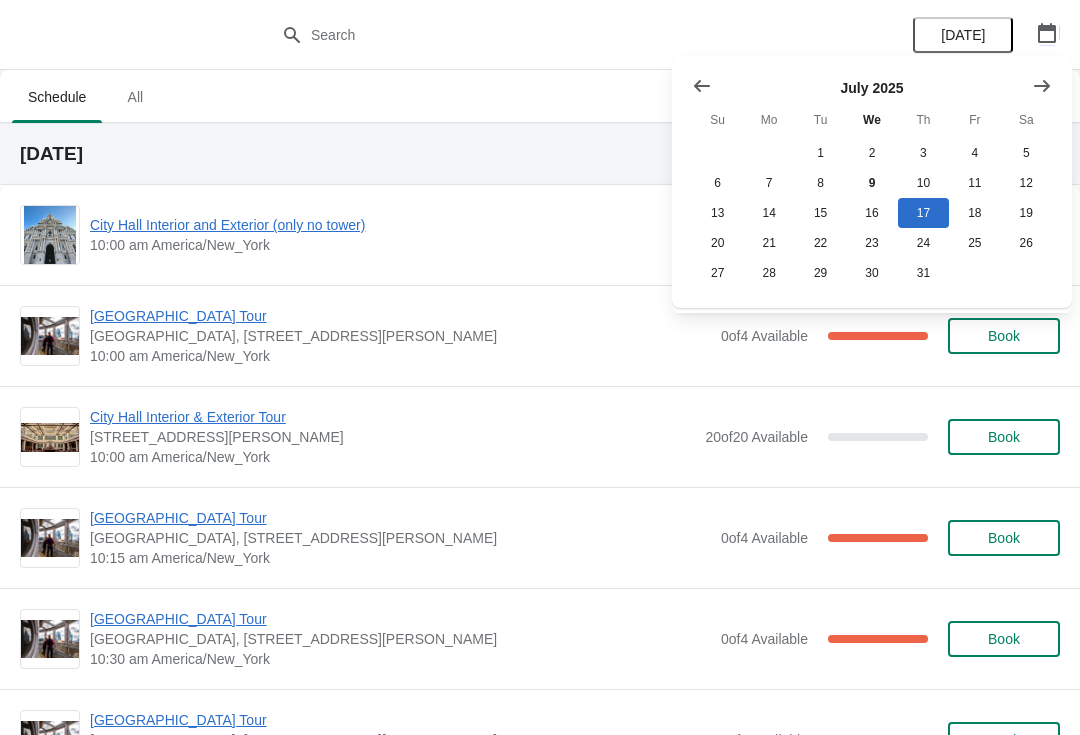click at bounding box center (1047, 33) 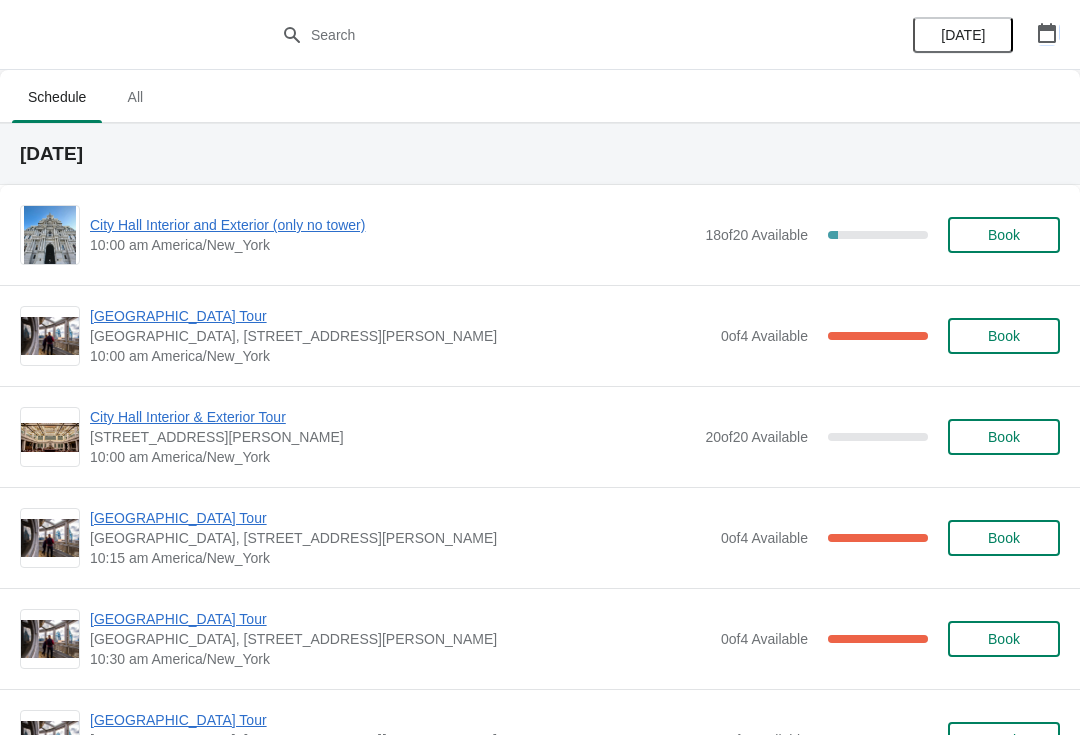 click at bounding box center (1047, 33) 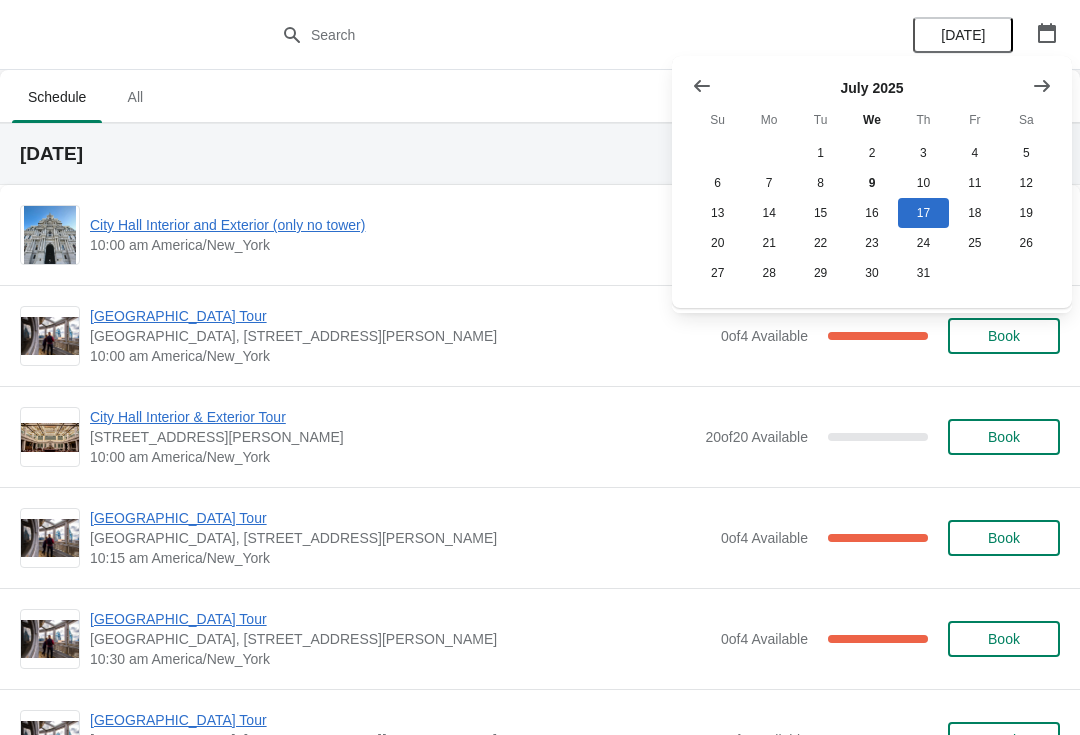 click 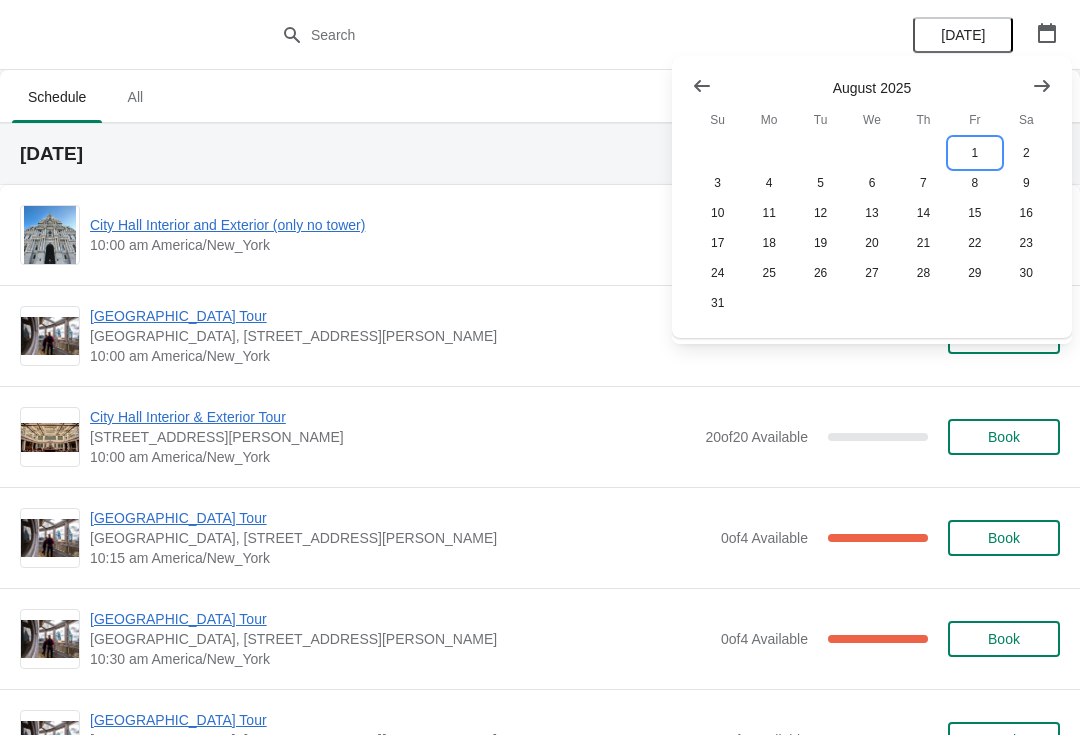 click on "1" at bounding box center [974, 153] 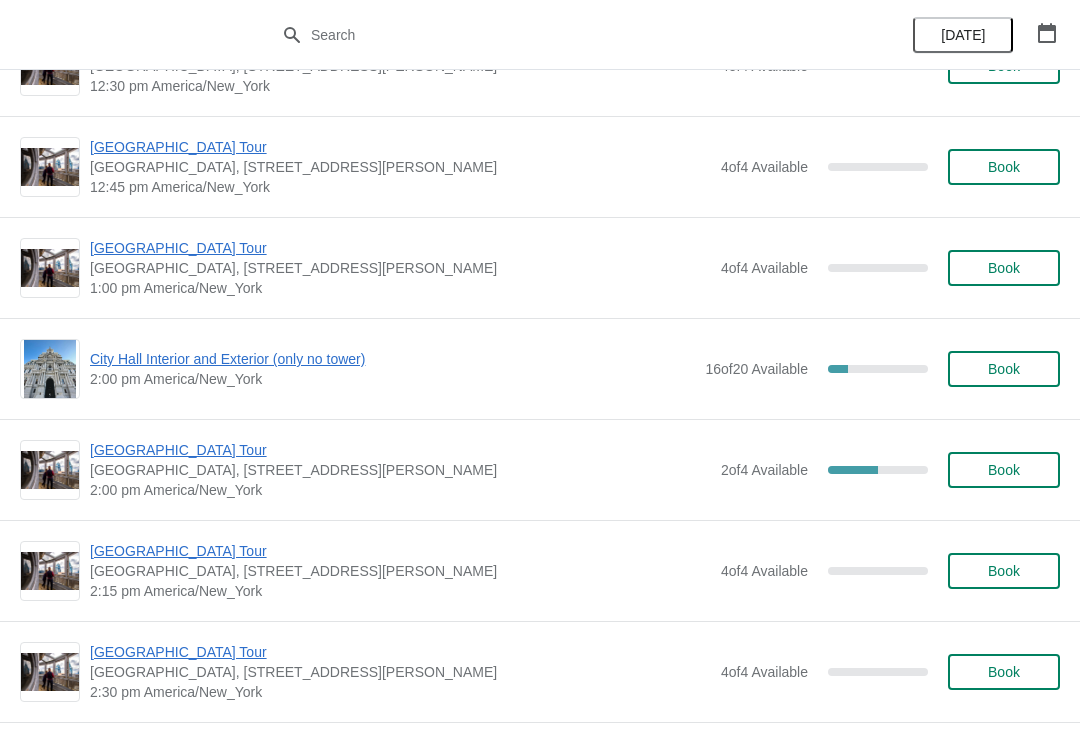 scroll, scrollTop: 1382, scrollLeft: 0, axis: vertical 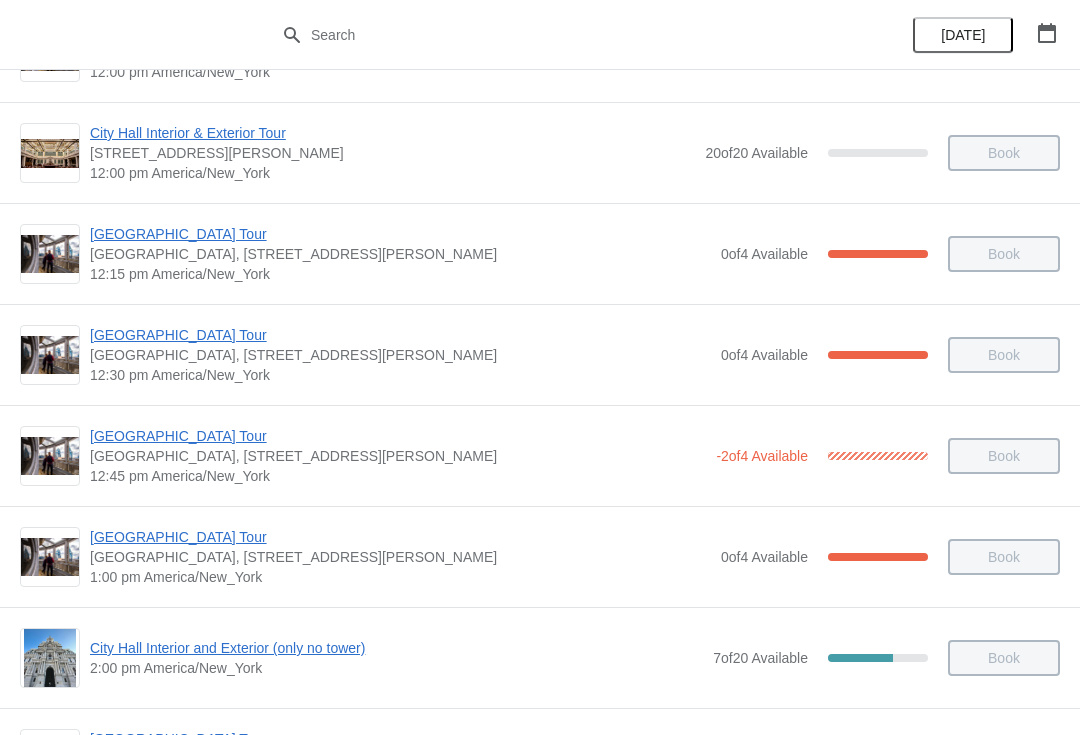 click at bounding box center (1047, 33) 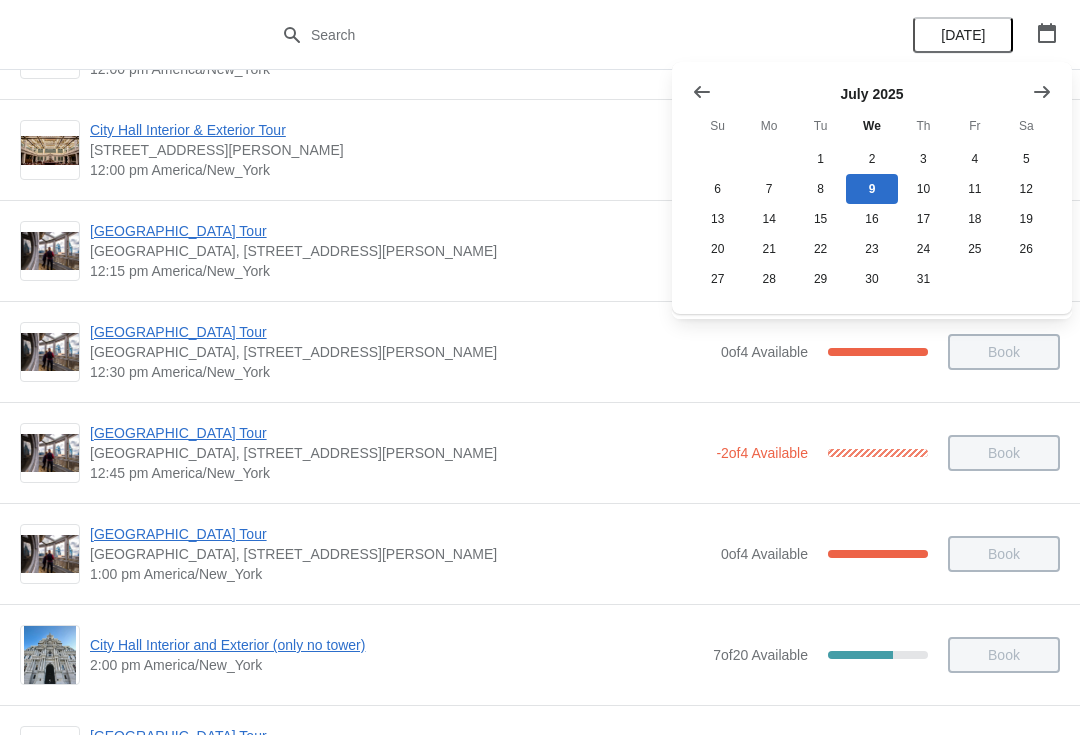 scroll, scrollTop: 1000, scrollLeft: 0, axis: vertical 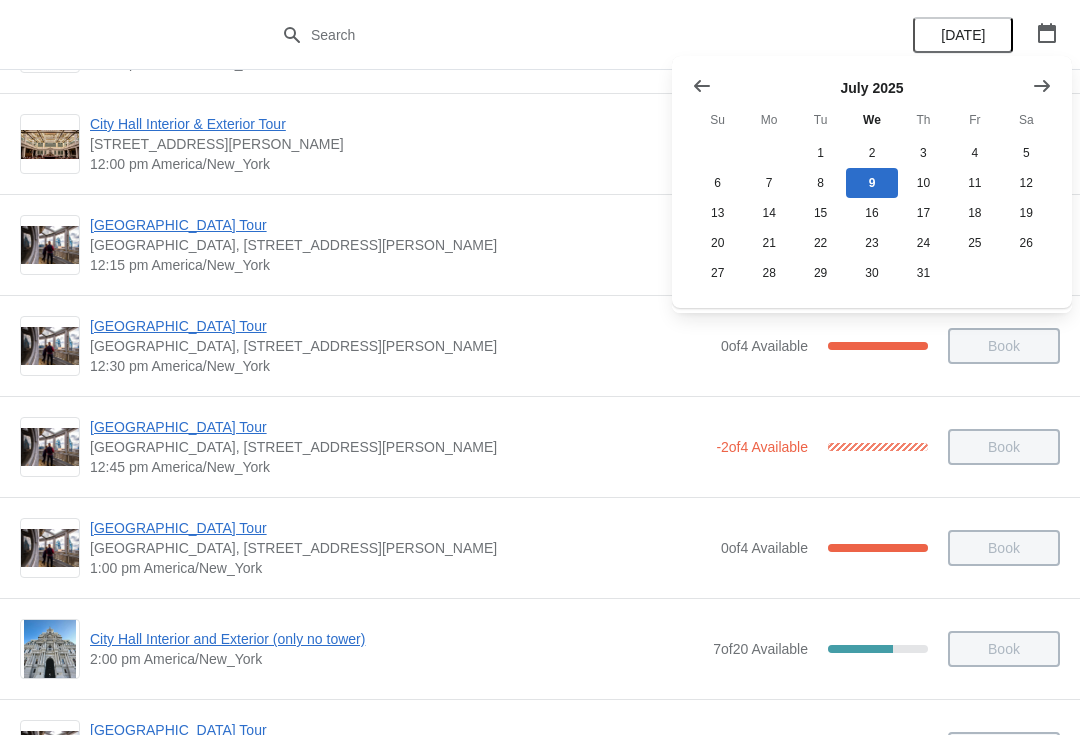 click on "1:00 pm America/New_York" at bounding box center [400, 568] 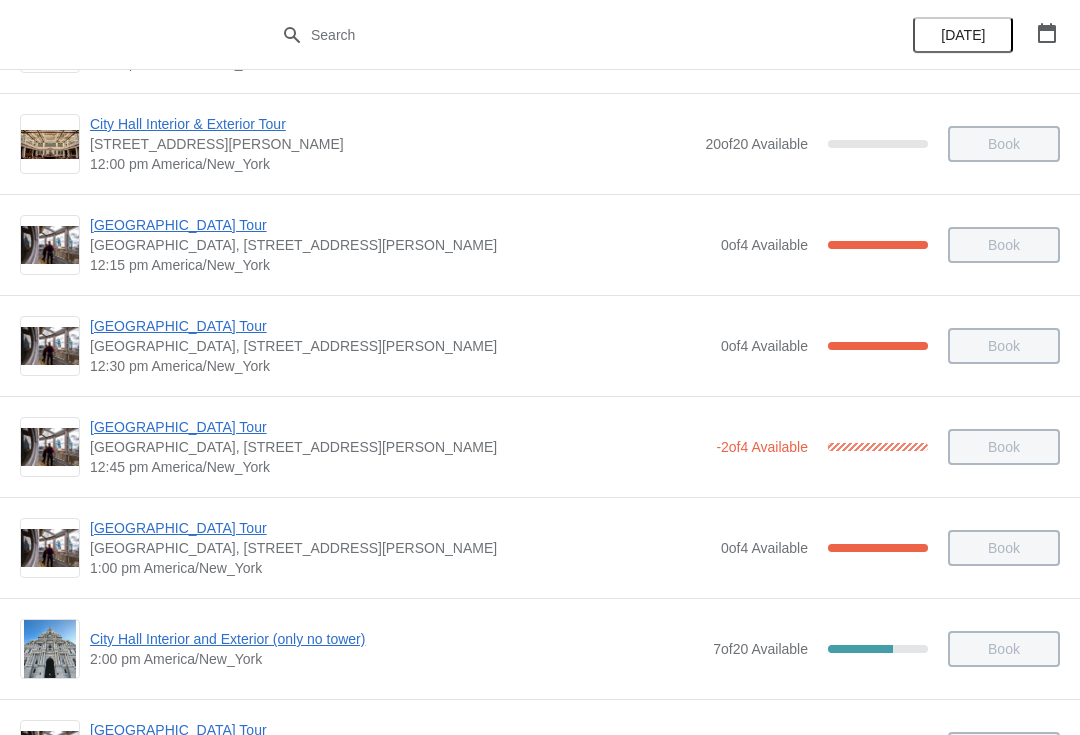click on "[GEOGRAPHIC_DATA] Tour" at bounding box center [400, 528] 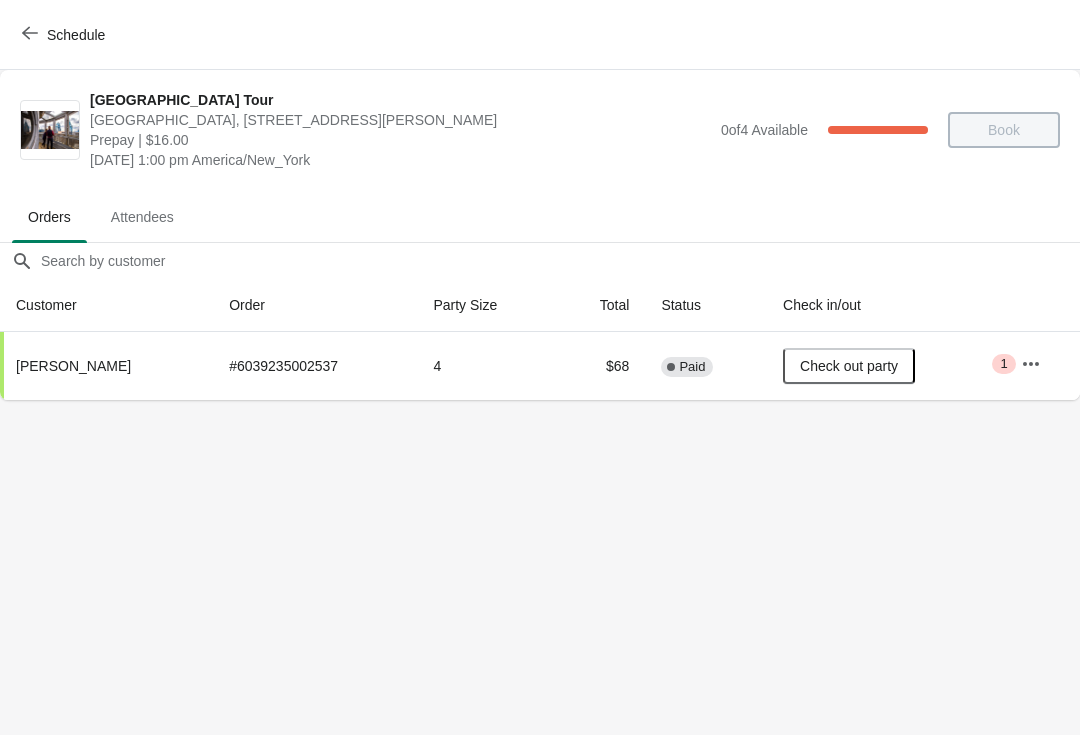 click on "Schedule" at bounding box center [65, 35] 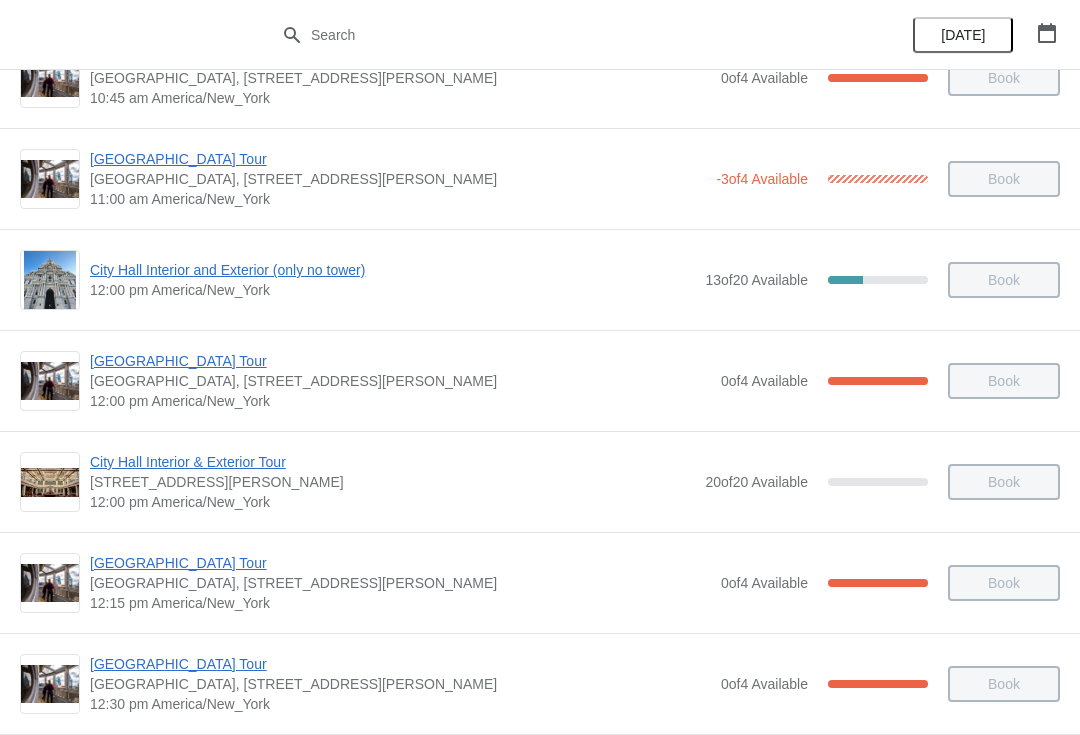 scroll, scrollTop: 664, scrollLeft: 0, axis: vertical 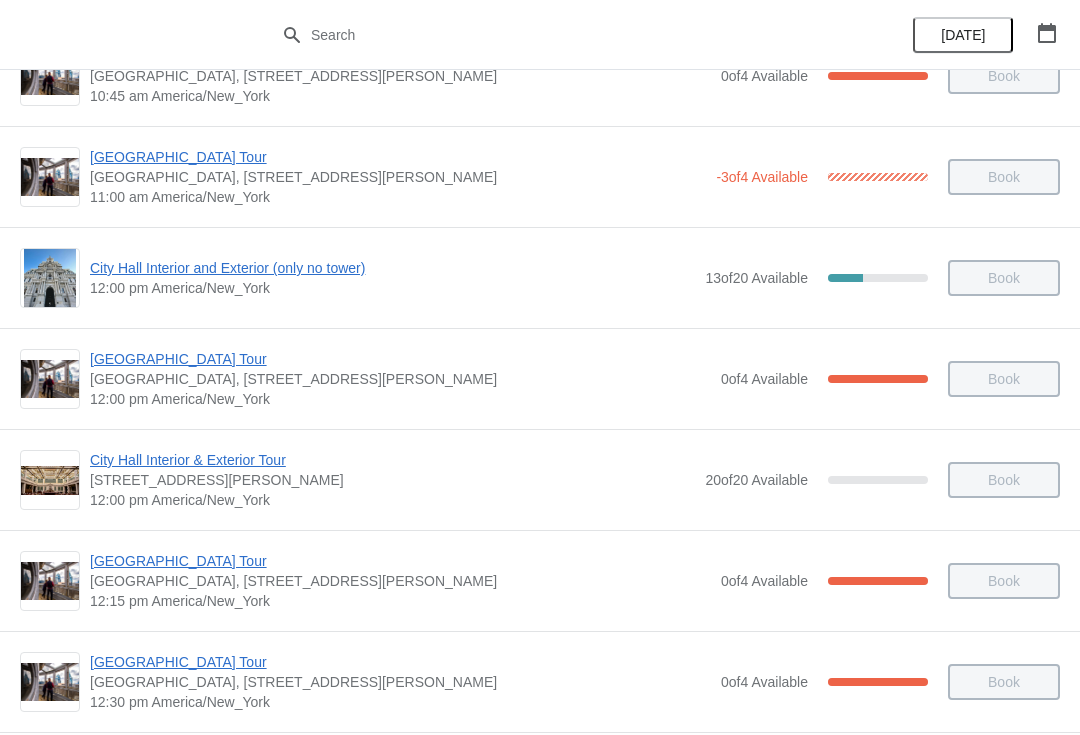 click on "City Hall Interior & Exterior Tour" at bounding box center [392, 460] 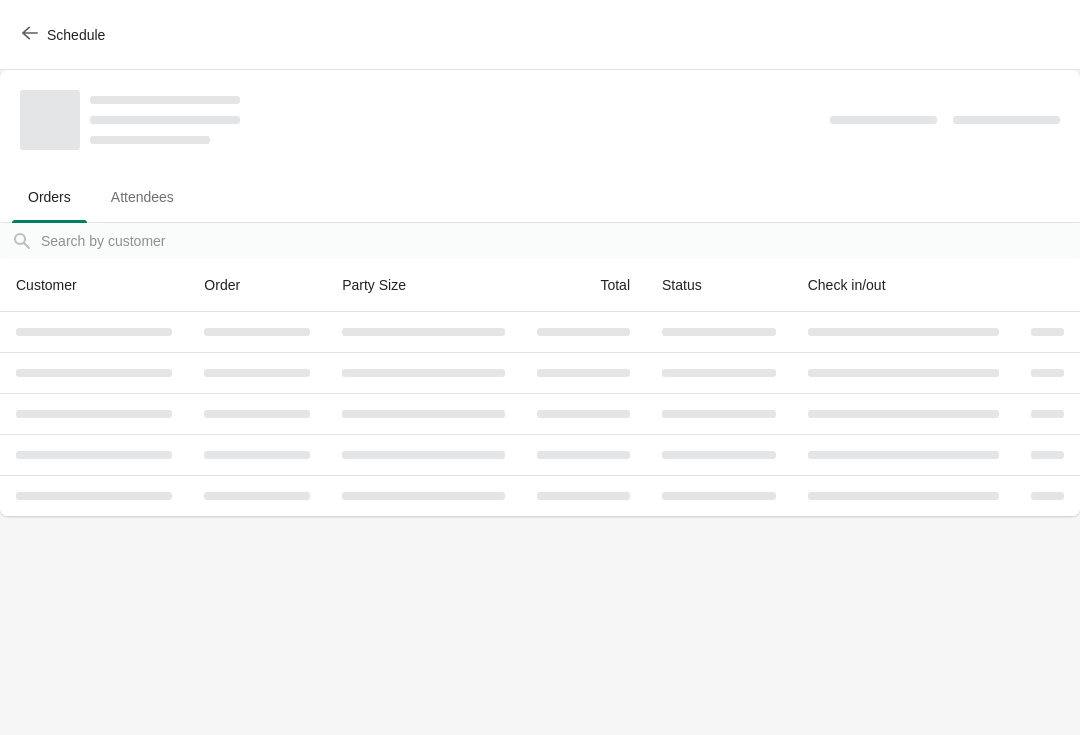 scroll, scrollTop: 0, scrollLeft: 0, axis: both 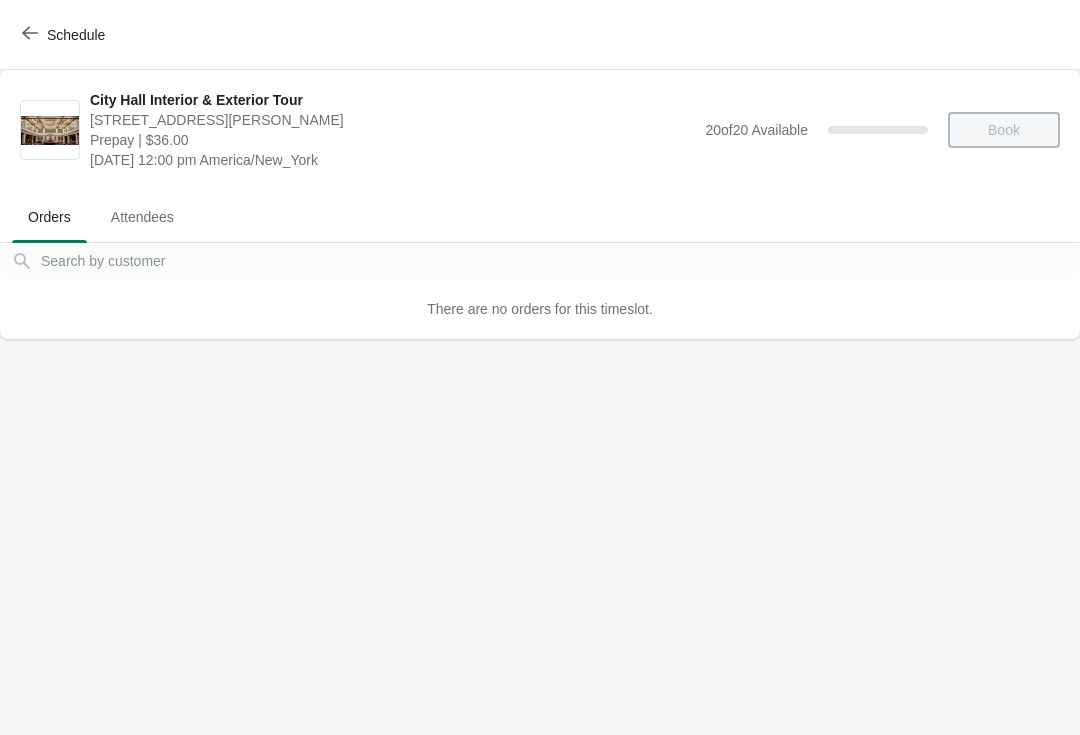click on "Schedule" at bounding box center [65, 35] 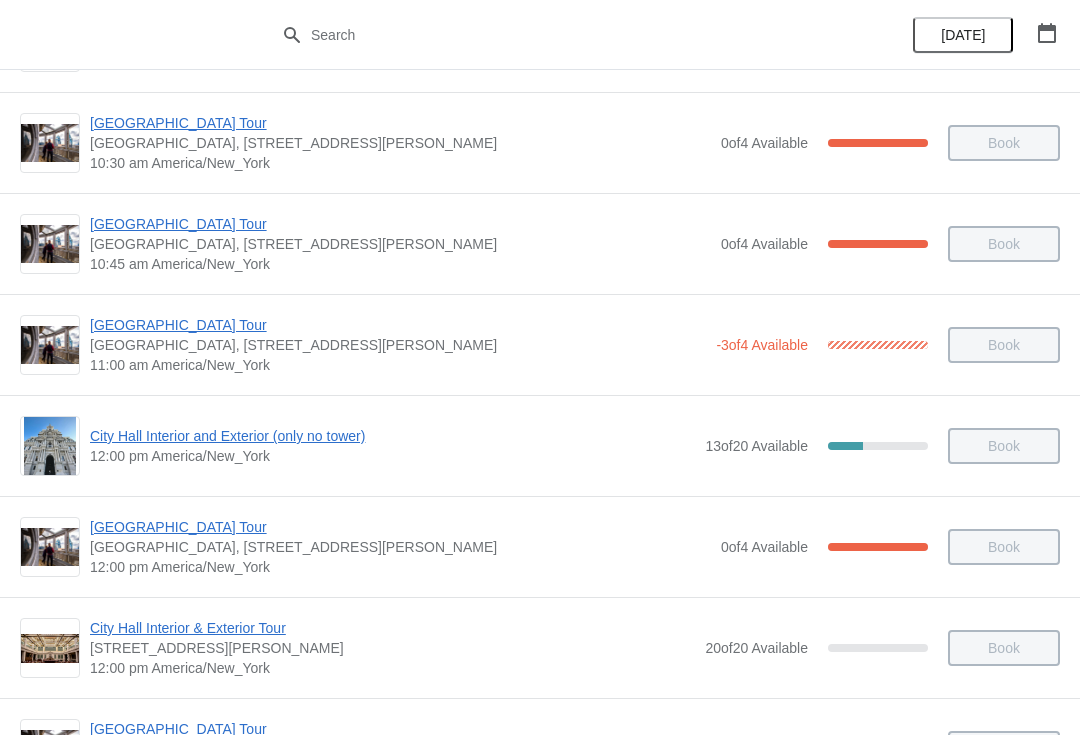 scroll, scrollTop: 505, scrollLeft: 0, axis: vertical 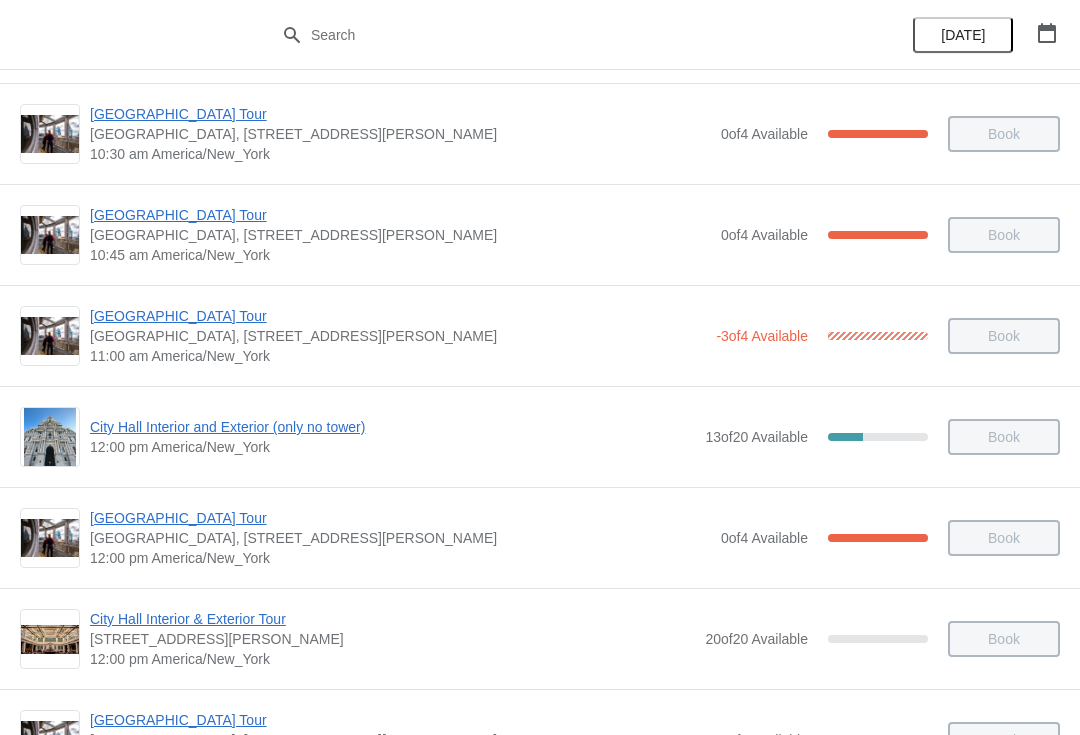 click at bounding box center (1047, 33) 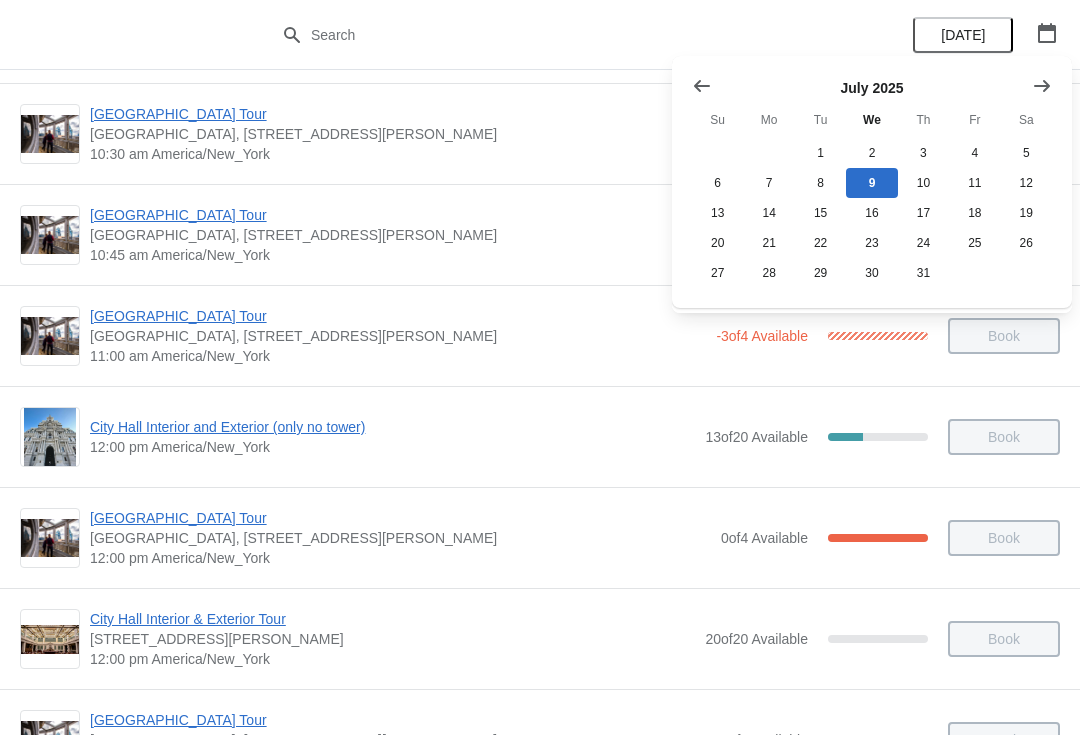 click at bounding box center [1042, 86] 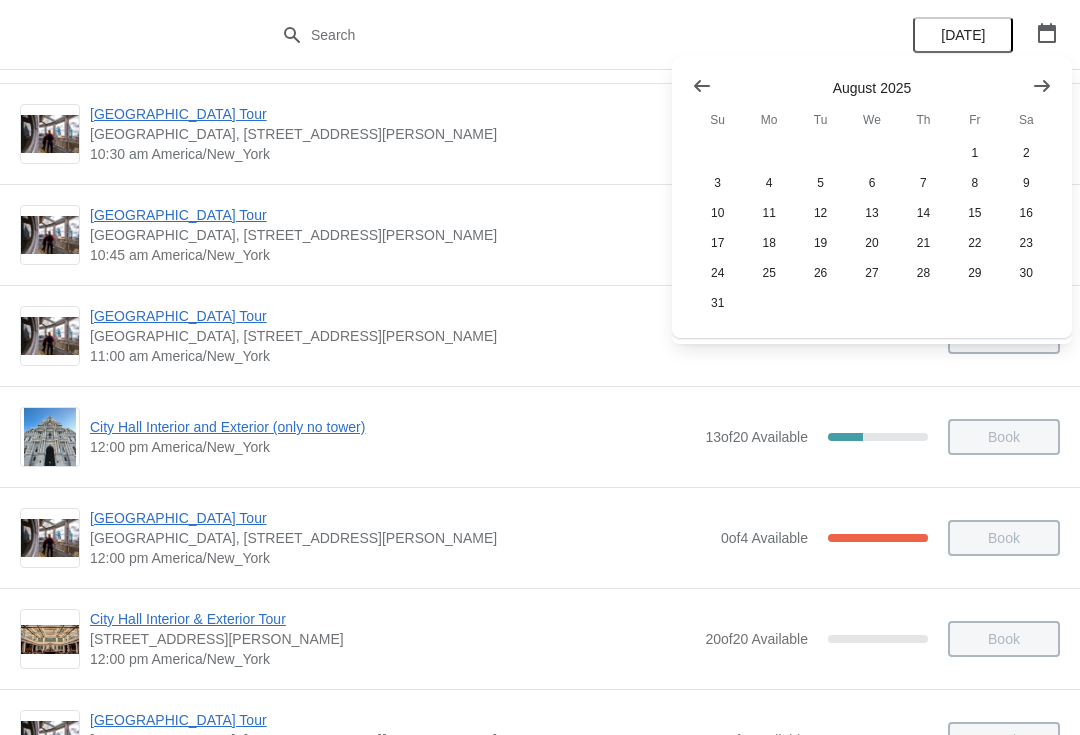 click at bounding box center (1042, 86) 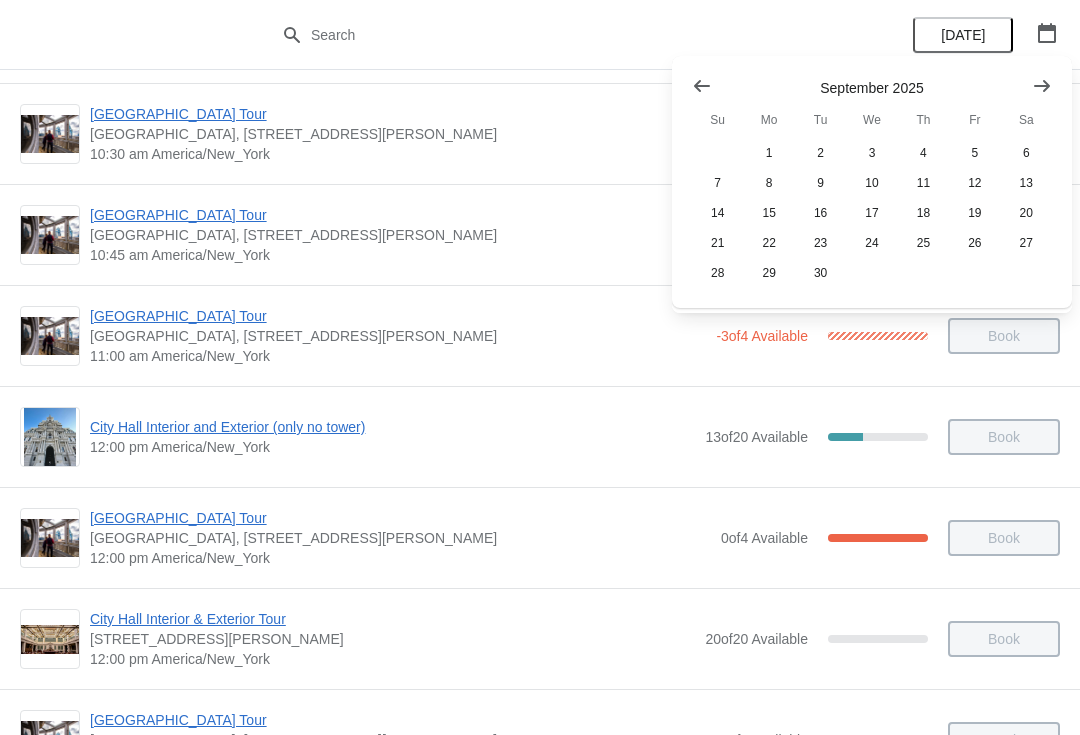 click at bounding box center [1042, 86] 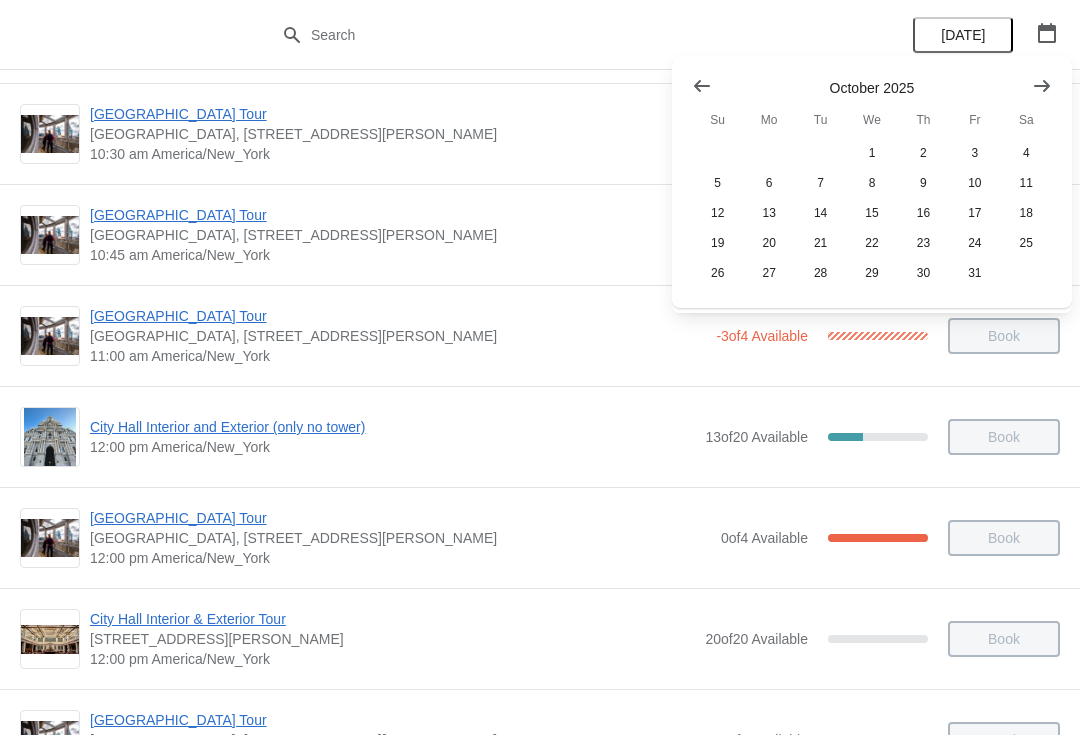 click 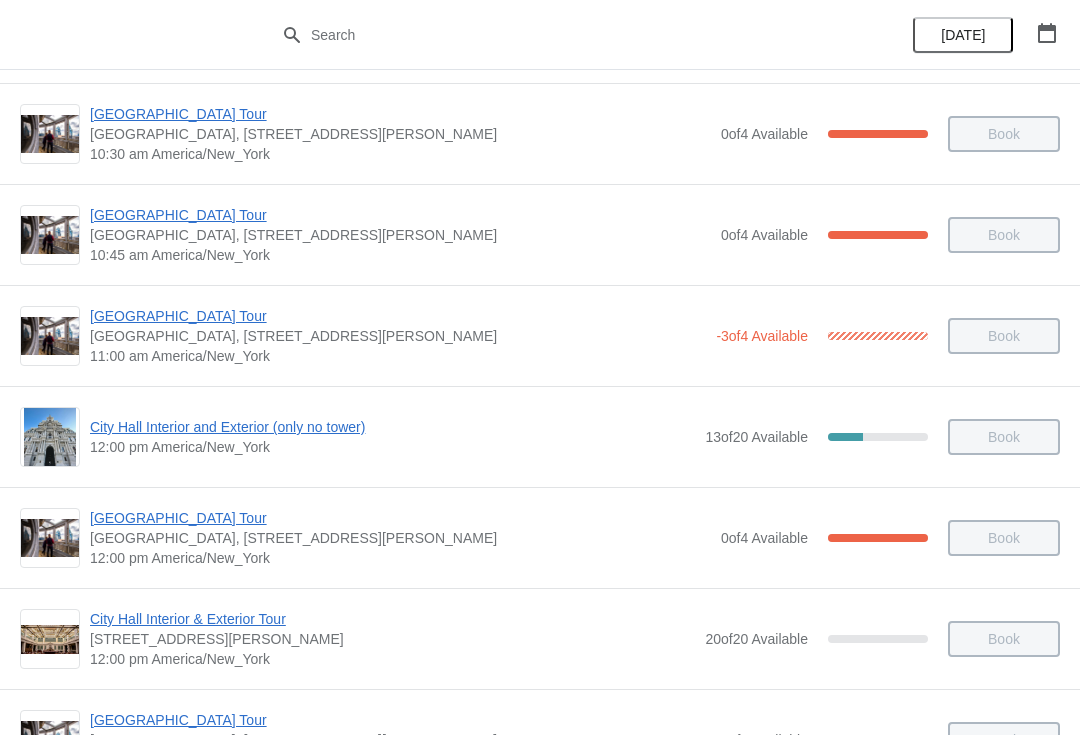 click at bounding box center (1047, 33) 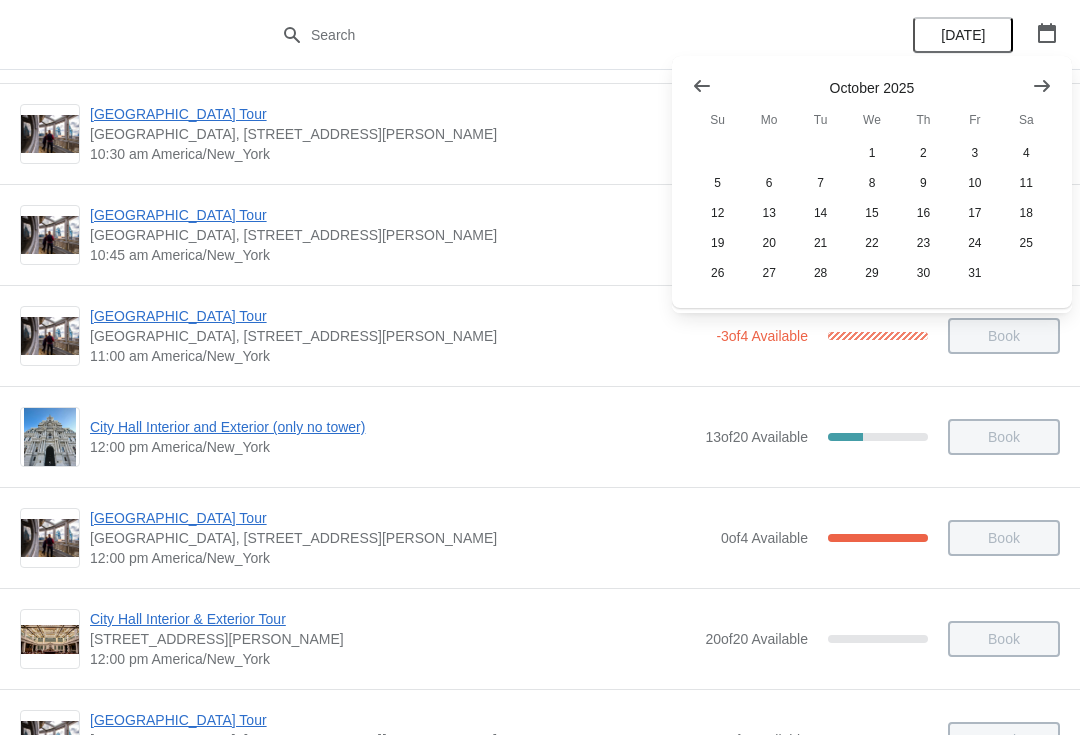click at bounding box center (702, 86) 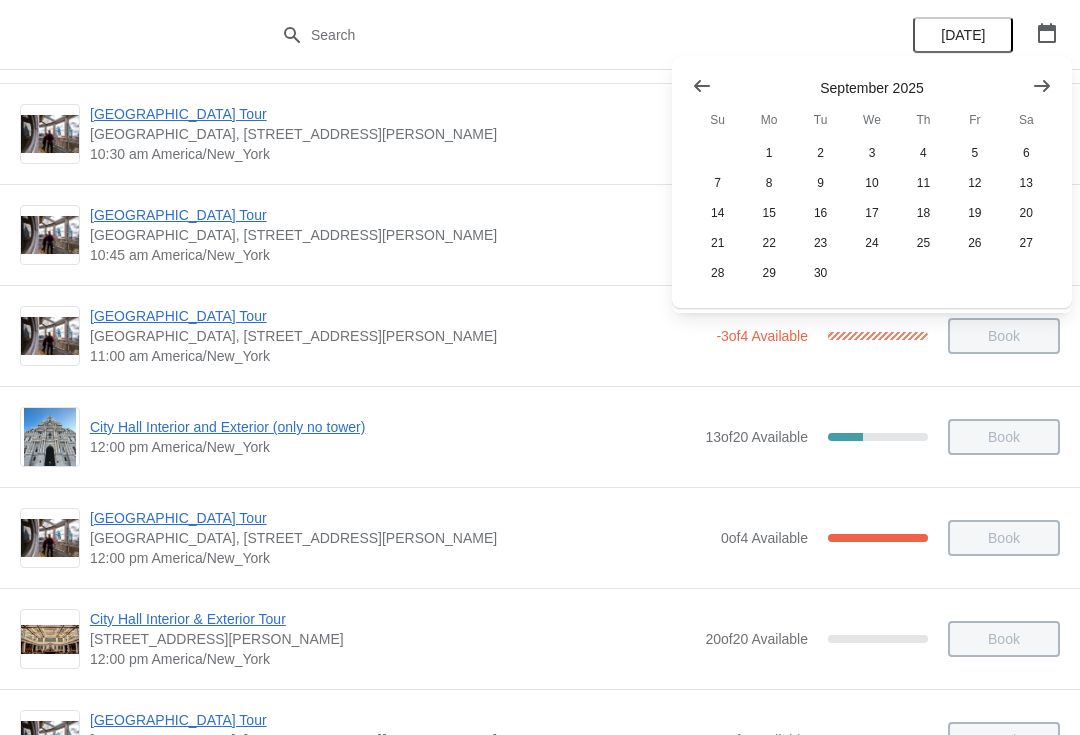click 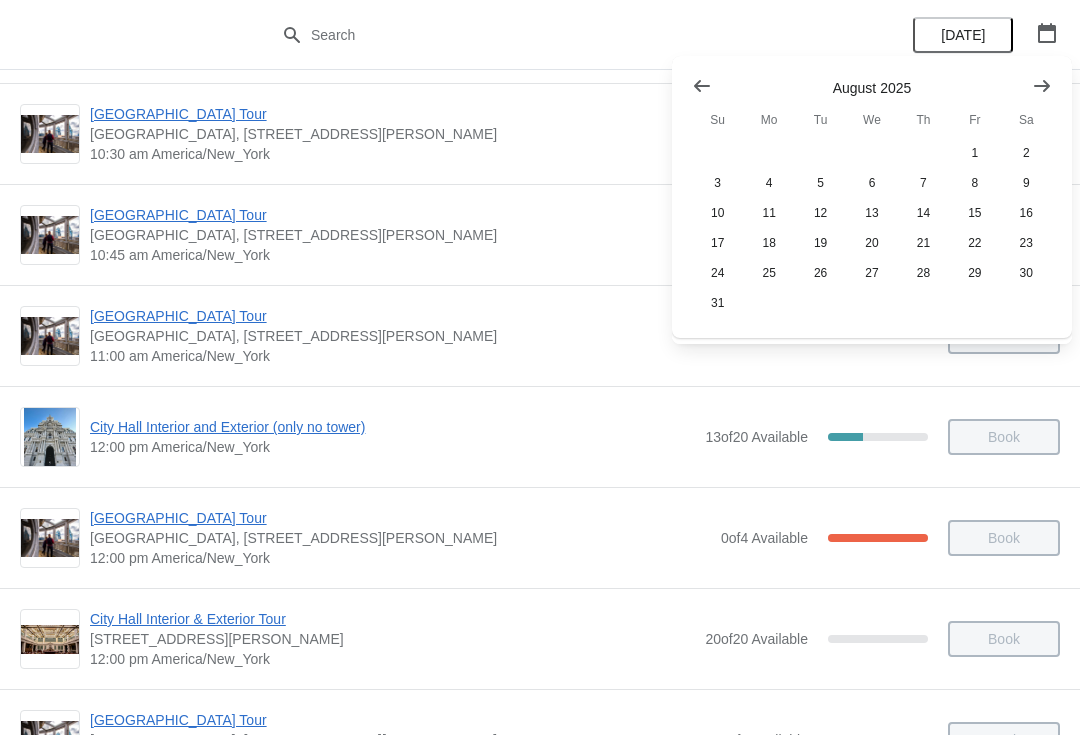 click at bounding box center [702, 86] 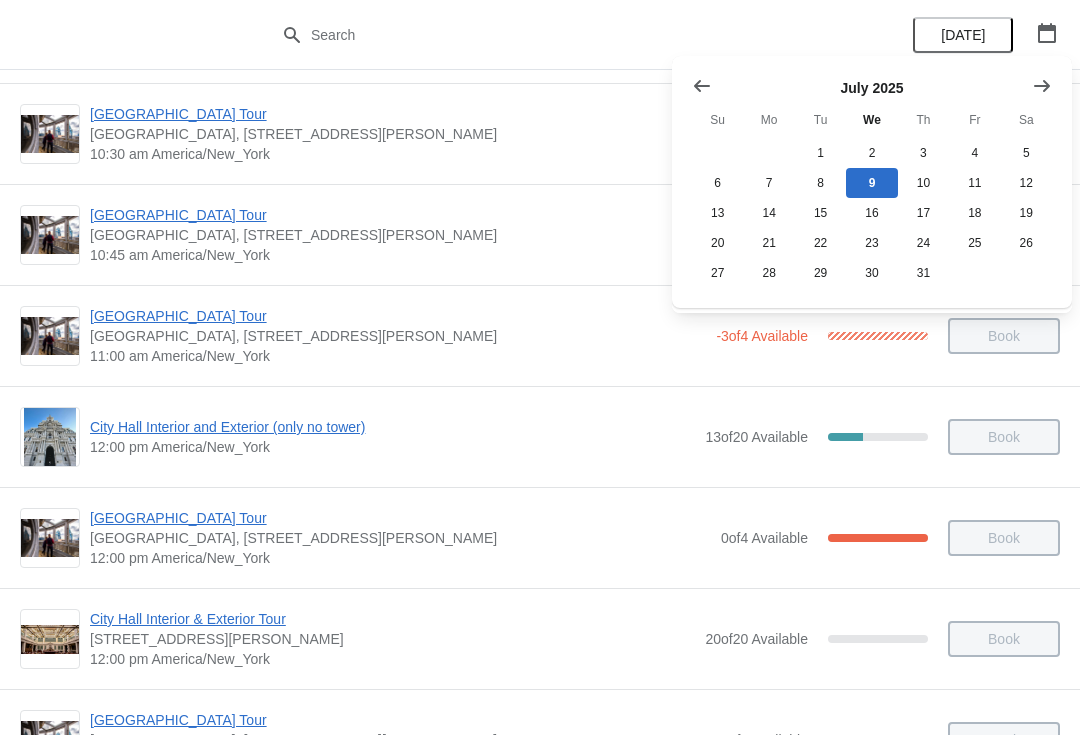 click 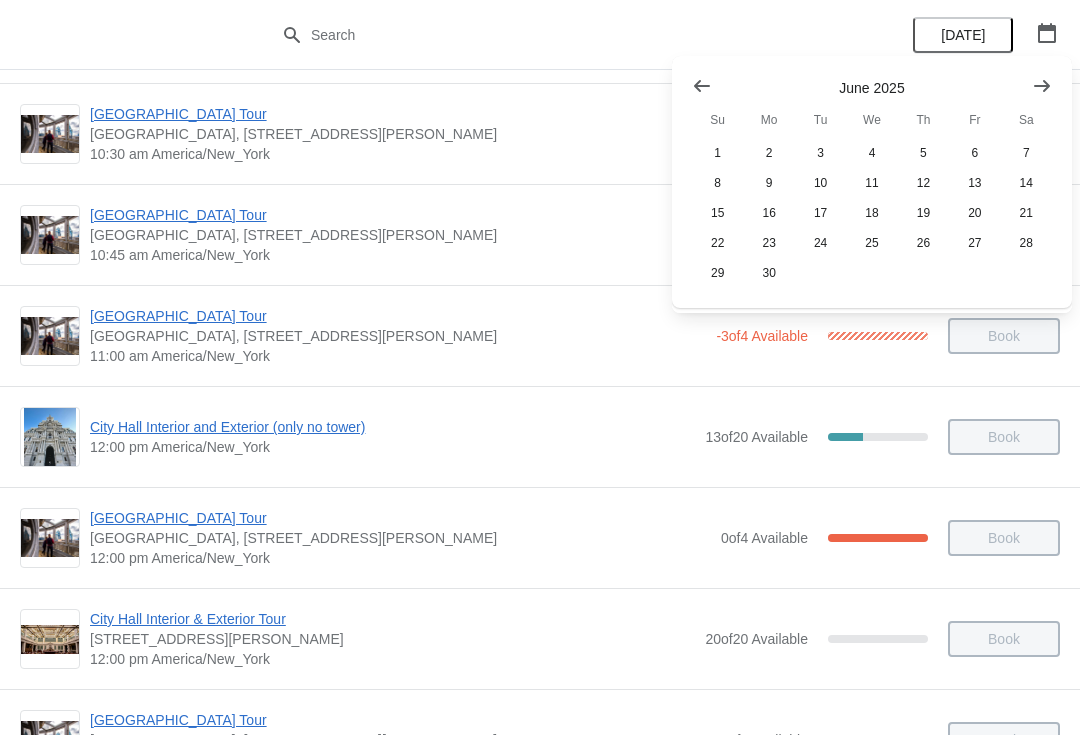 click 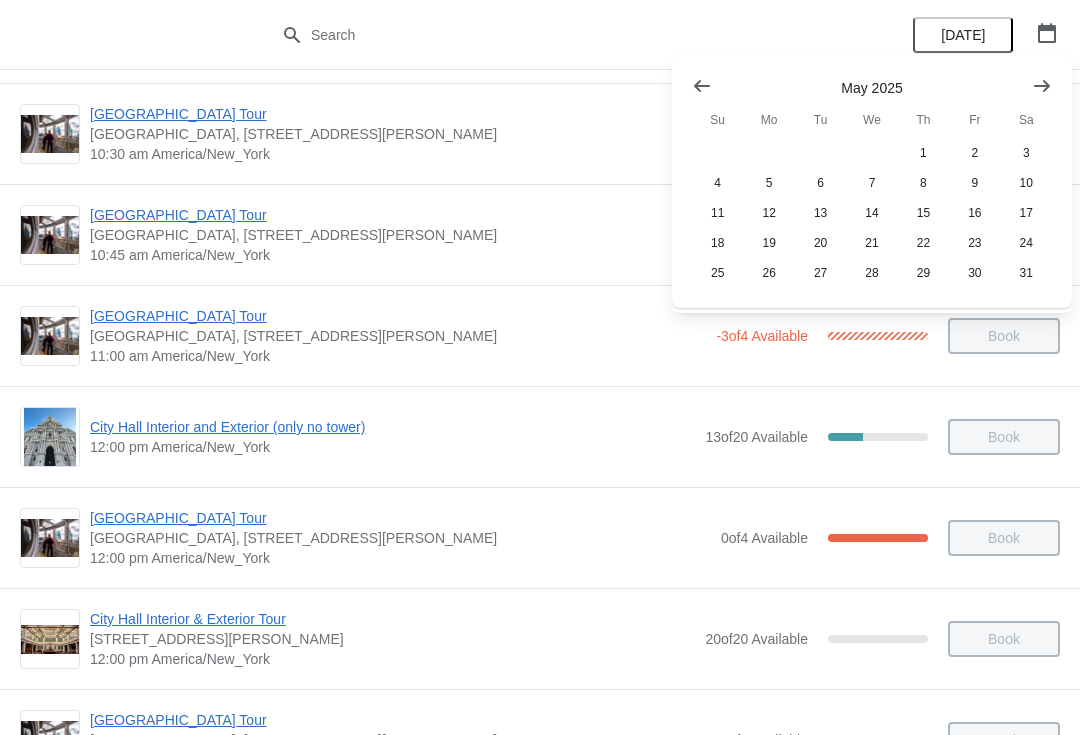 click 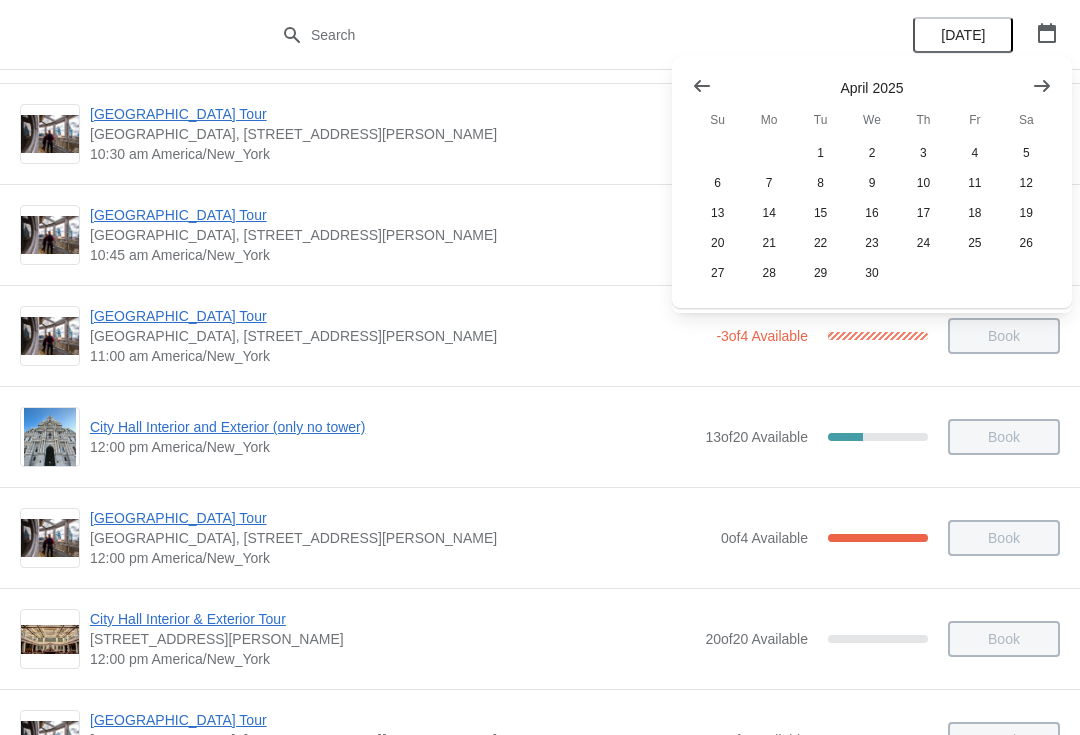 click at bounding box center (1042, 86) 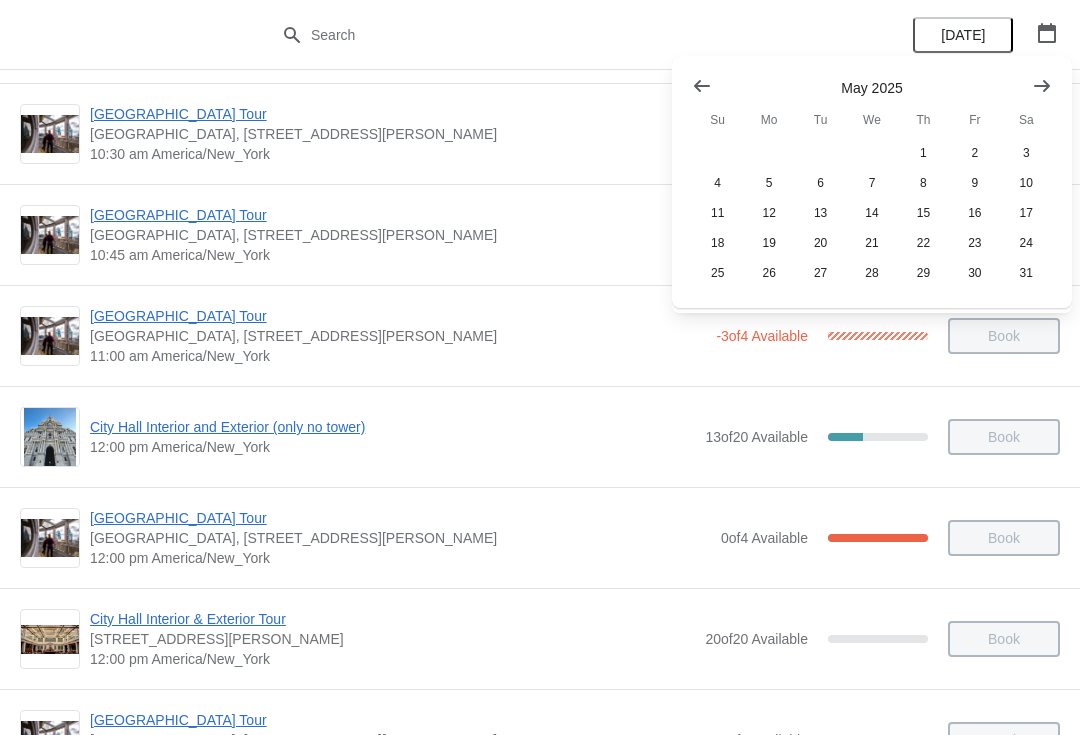 click 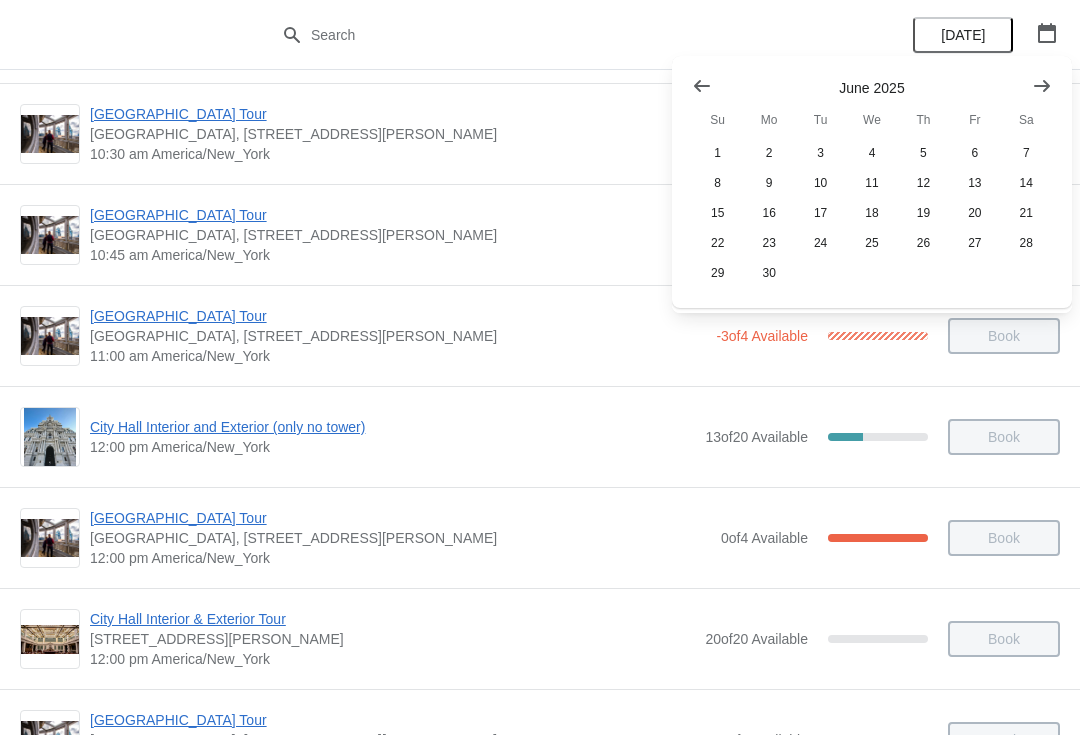 click at bounding box center (1042, 86) 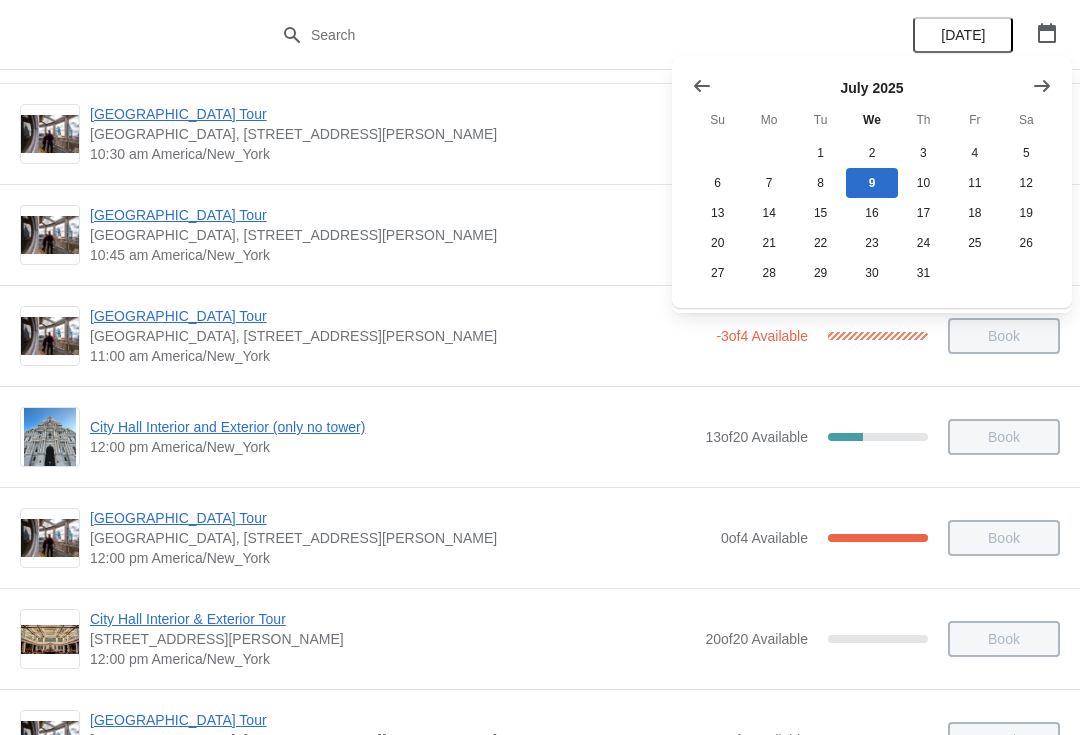 click at bounding box center (1042, 86) 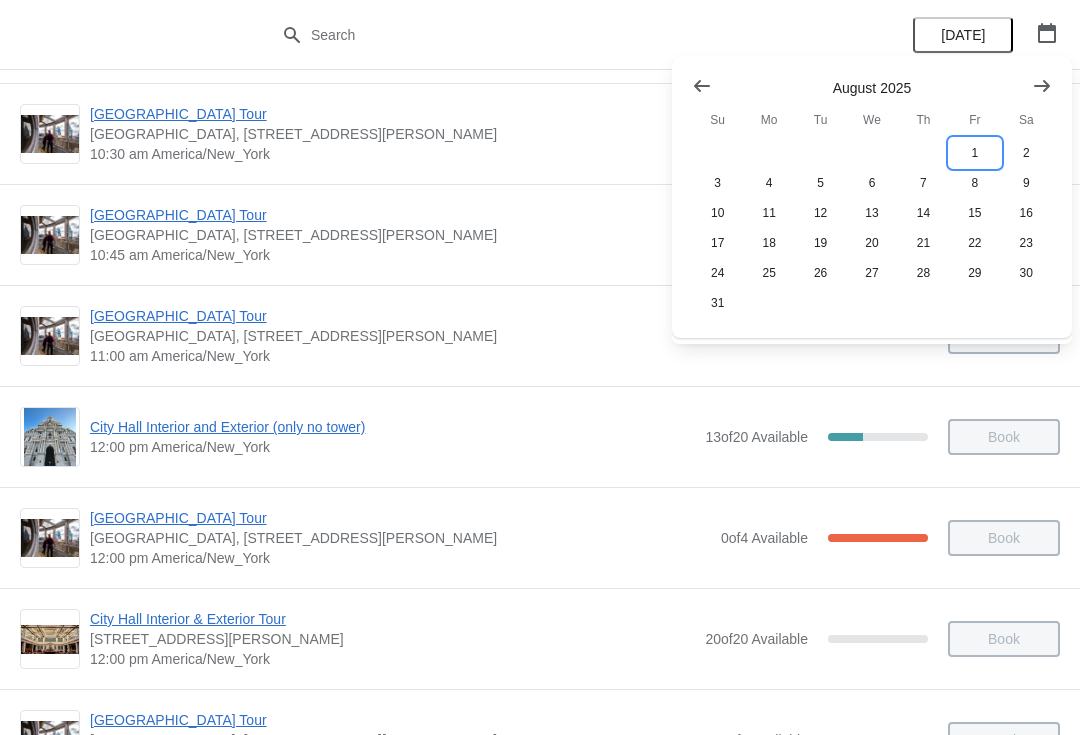 click on "1" at bounding box center [974, 153] 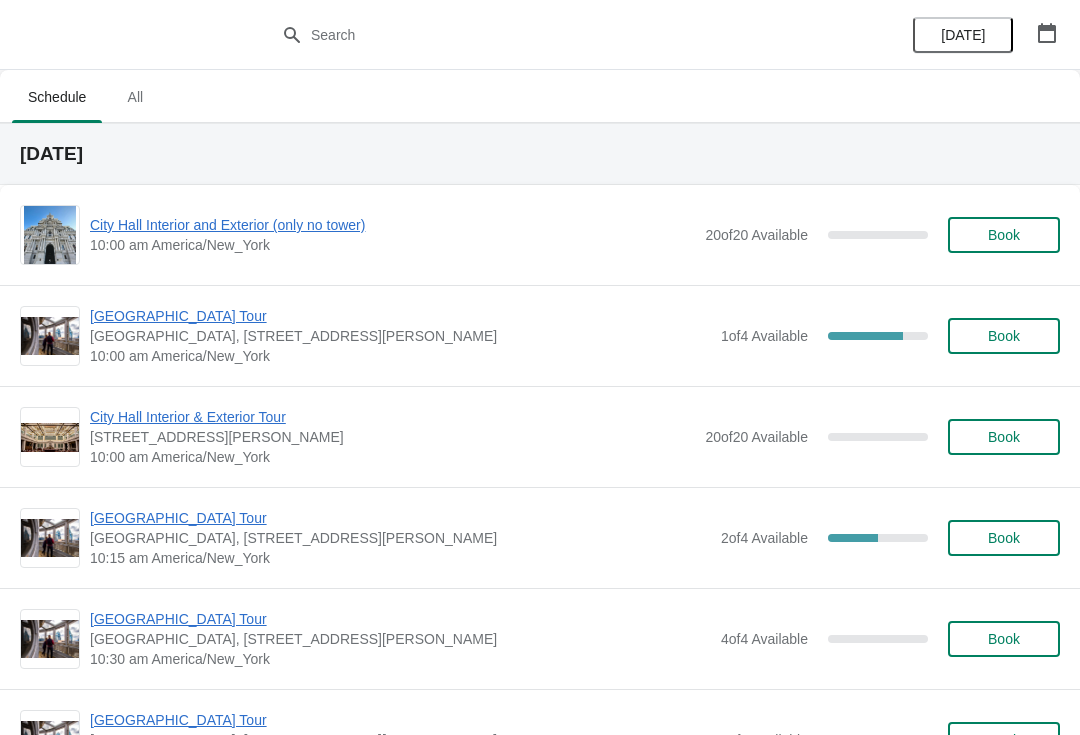 scroll, scrollTop: 0, scrollLeft: 0, axis: both 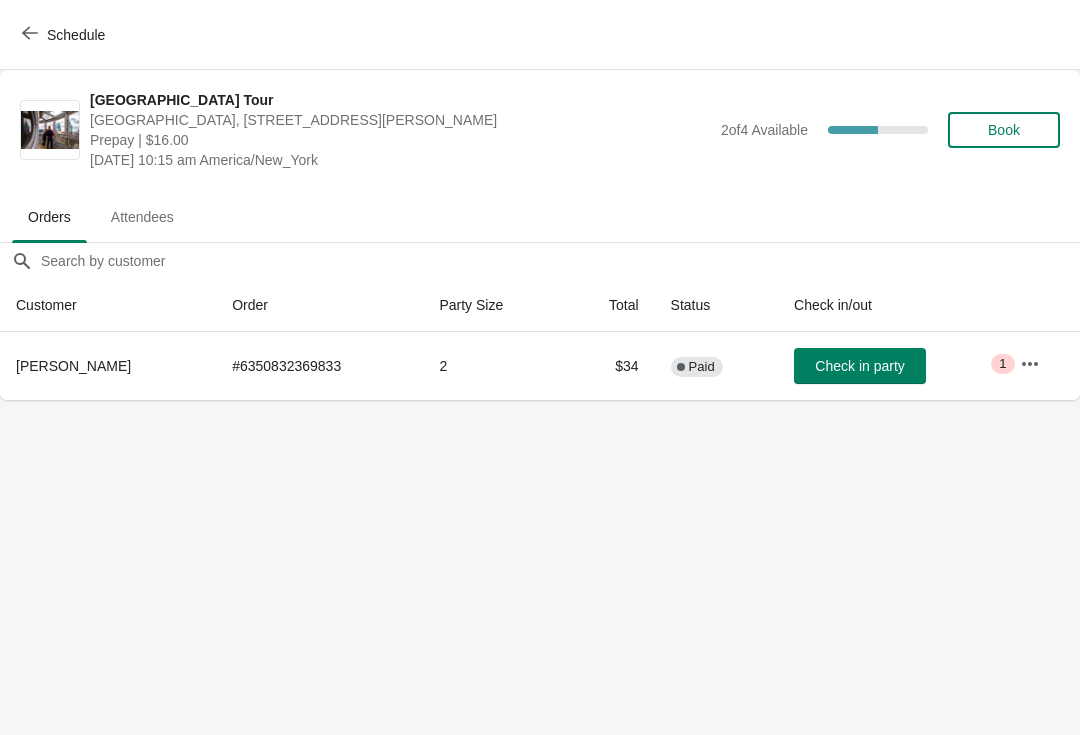 click on "Schedule" at bounding box center (76, 35) 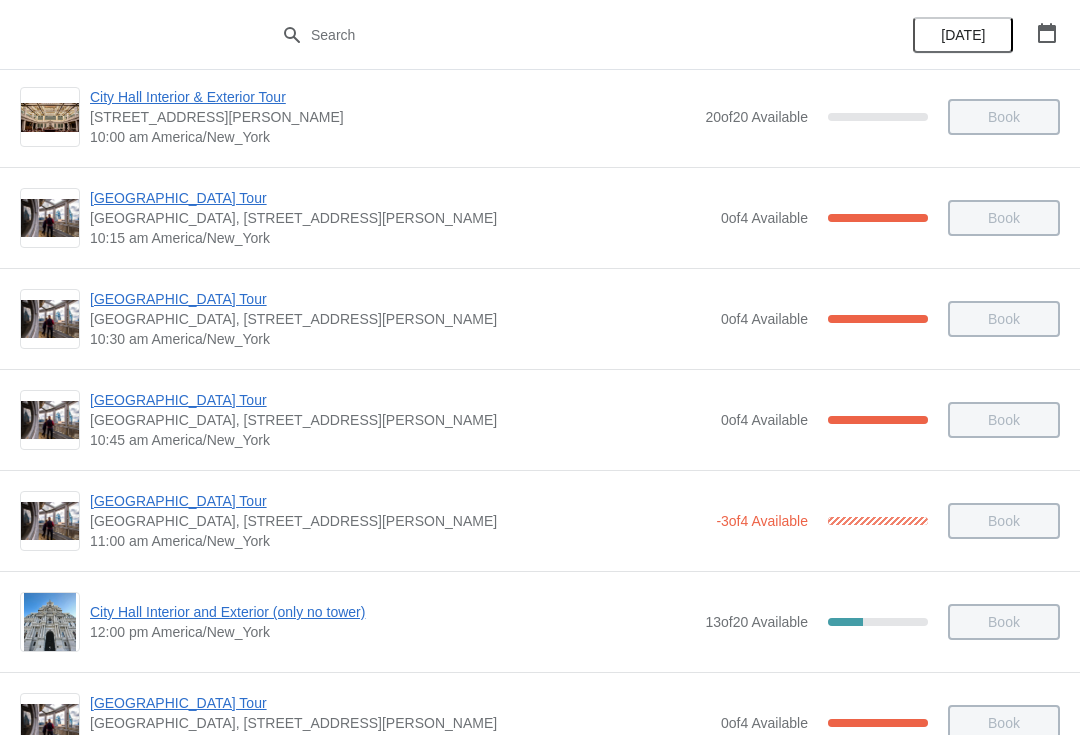 scroll, scrollTop: 321, scrollLeft: 0, axis: vertical 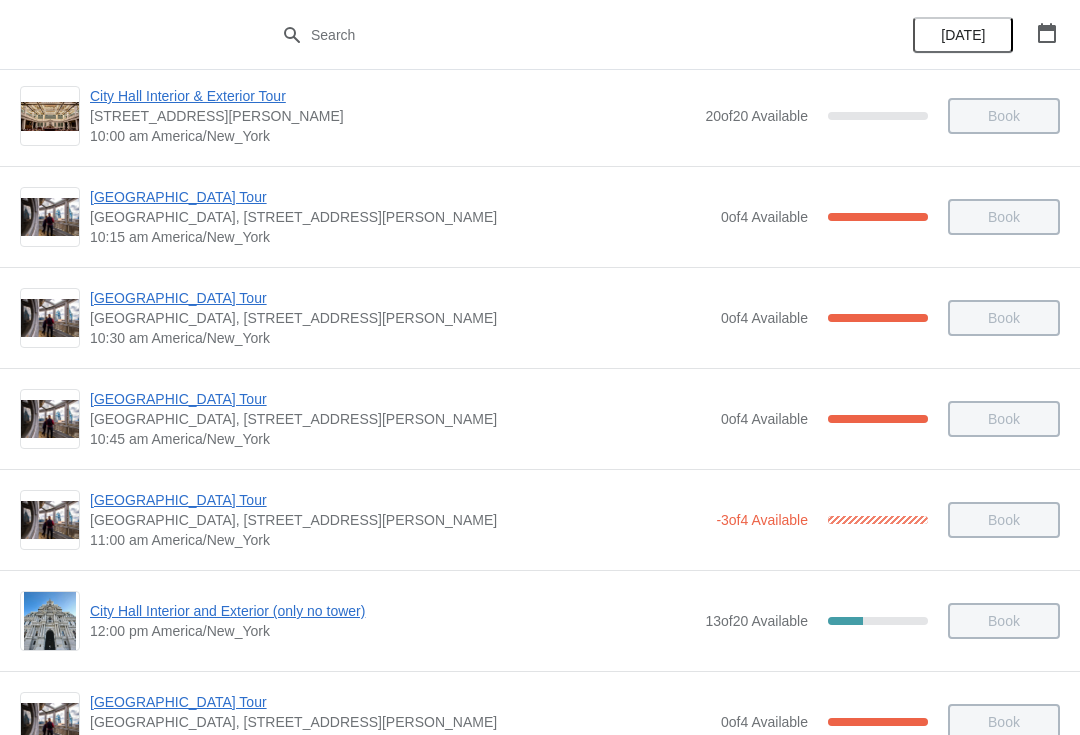 click on "[GEOGRAPHIC_DATA] Tour" at bounding box center (398, 500) 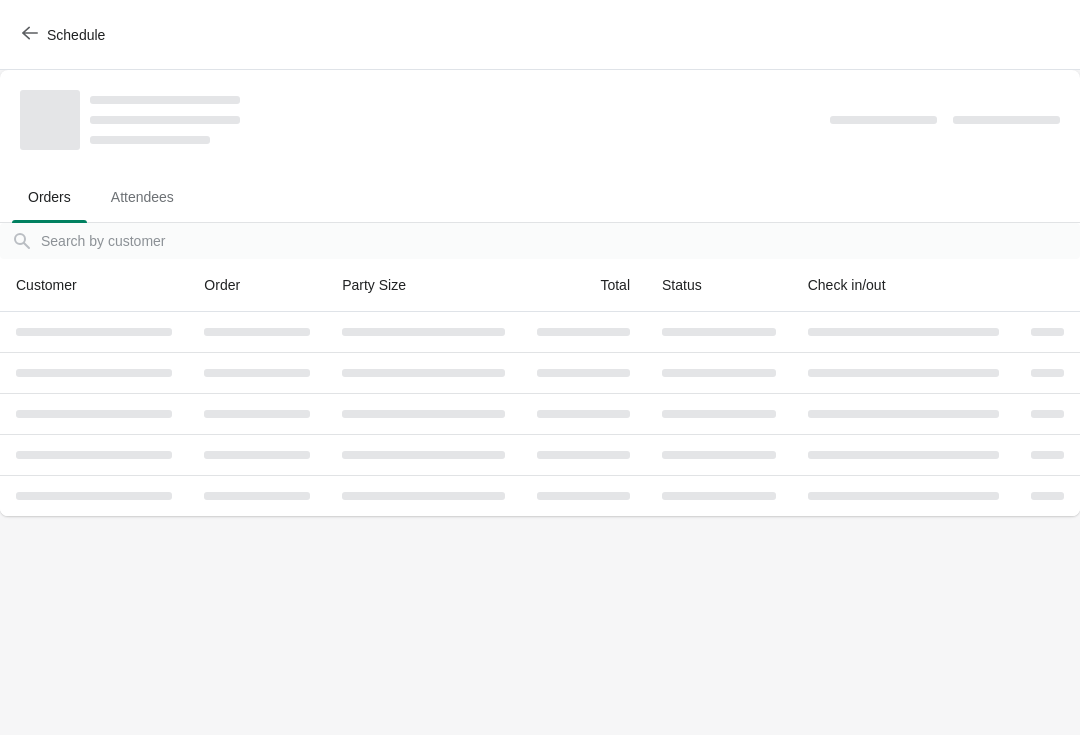 scroll, scrollTop: 0, scrollLeft: 0, axis: both 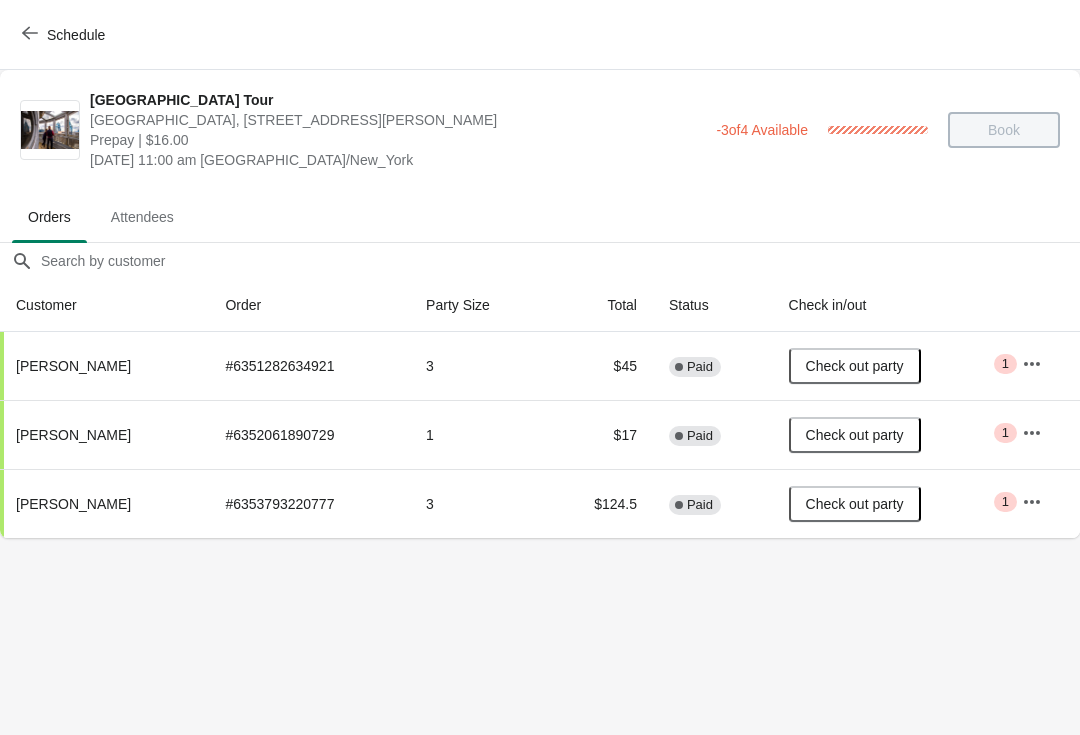 click on "Schedule" at bounding box center (65, 35) 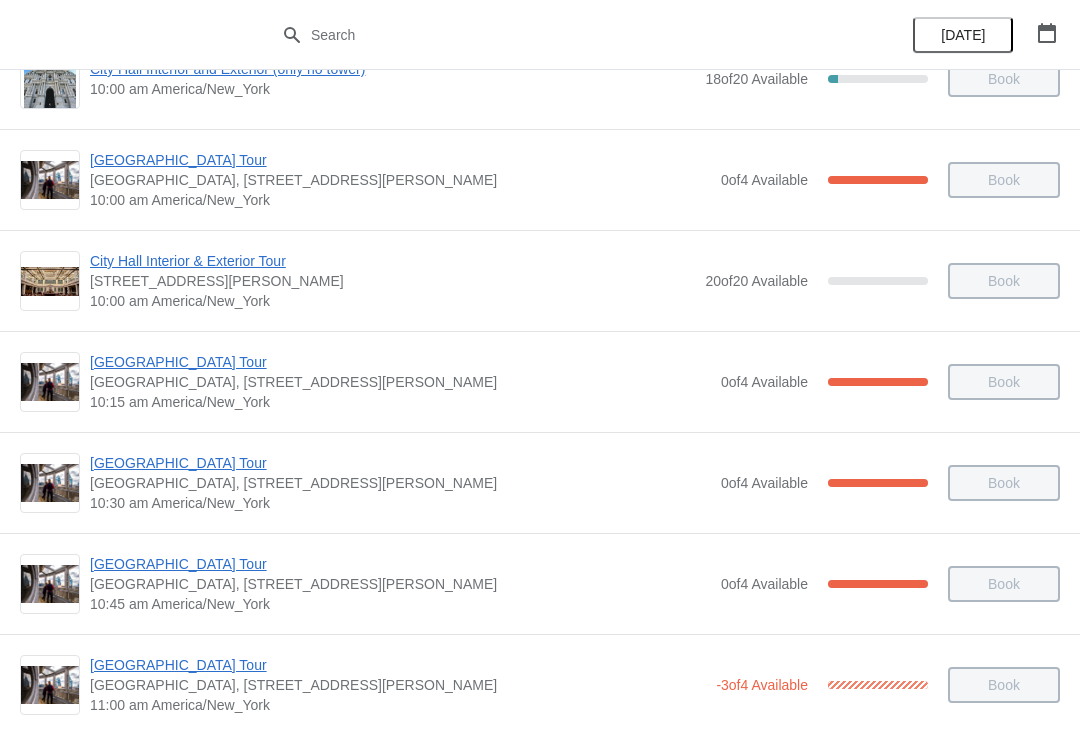 scroll, scrollTop: 158, scrollLeft: 0, axis: vertical 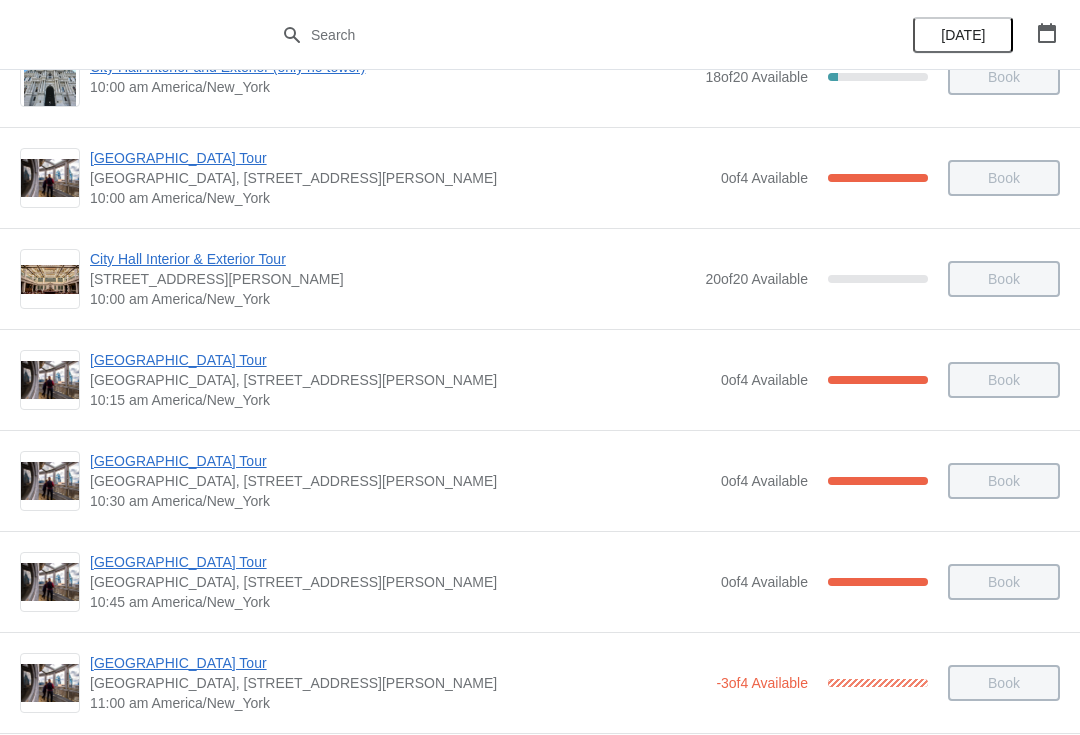 click on "[GEOGRAPHIC_DATA] Tour" at bounding box center (400, 360) 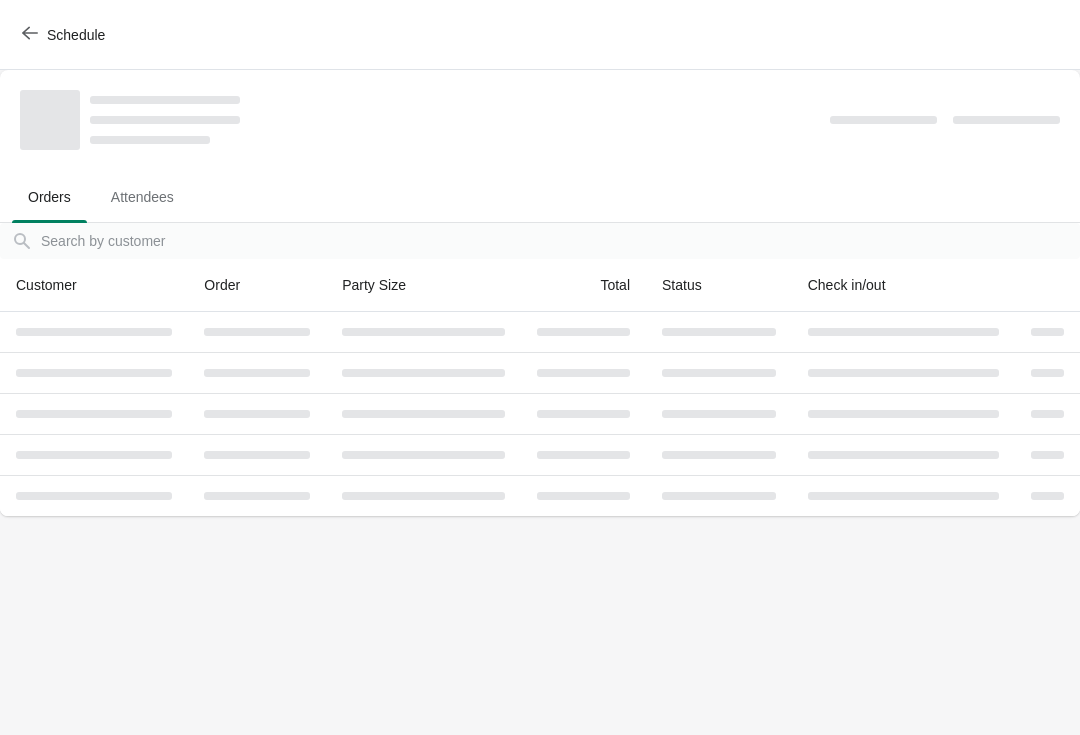 scroll, scrollTop: 0, scrollLeft: 0, axis: both 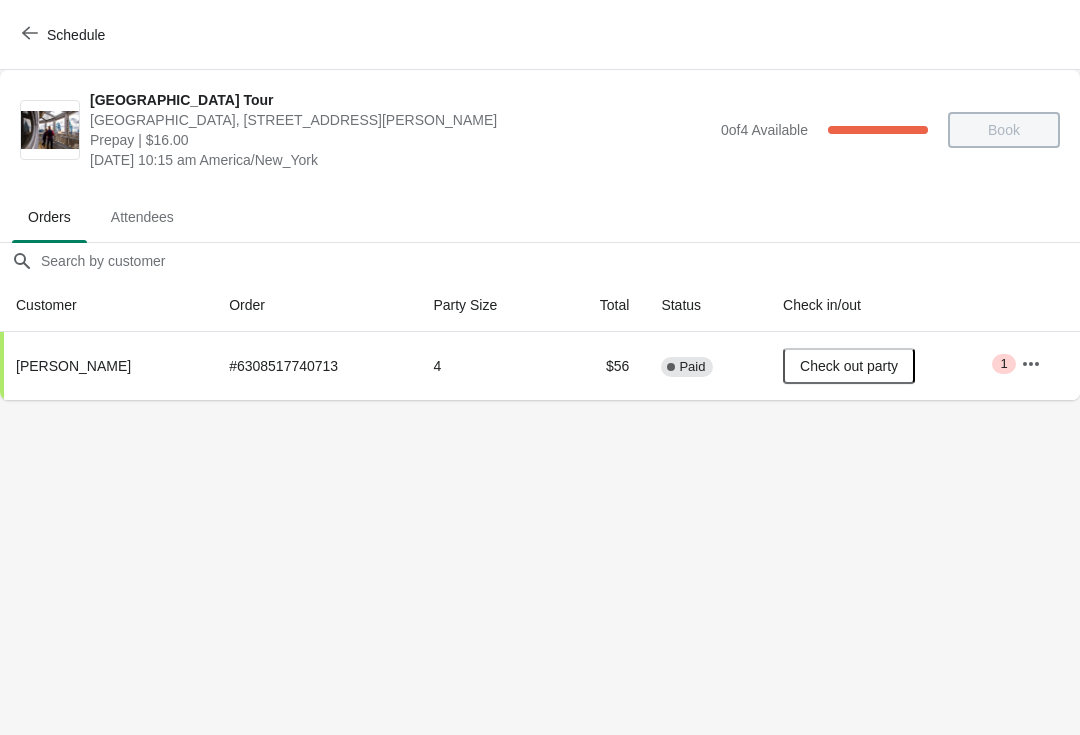 click 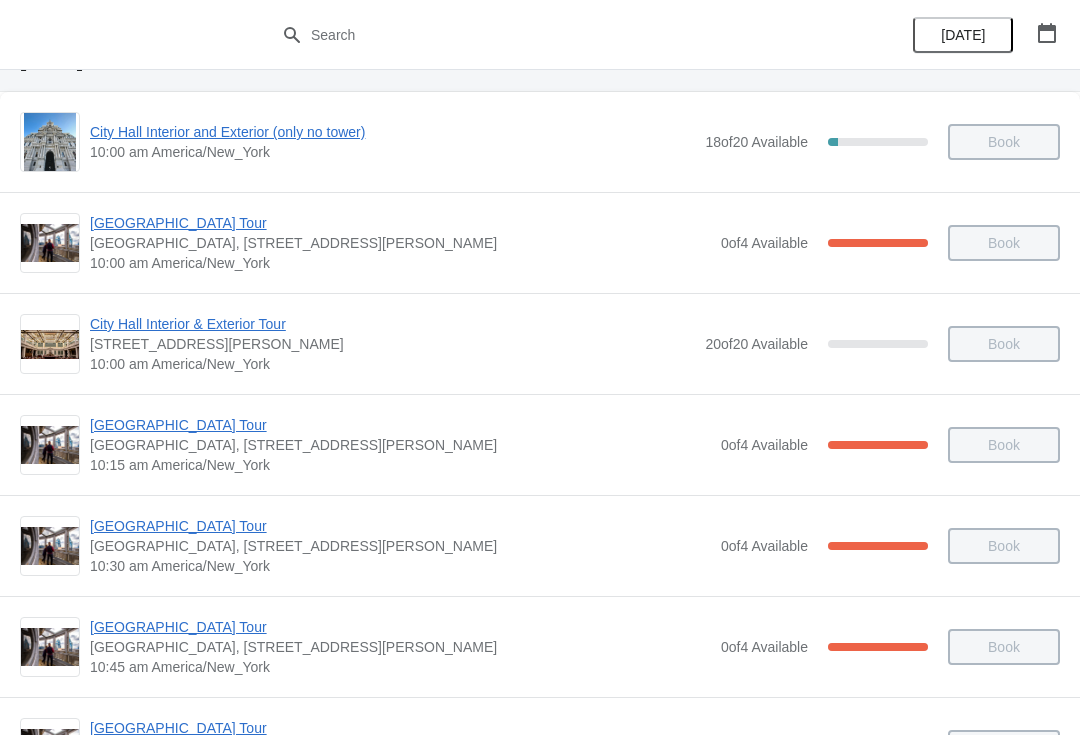 scroll, scrollTop: 108, scrollLeft: 0, axis: vertical 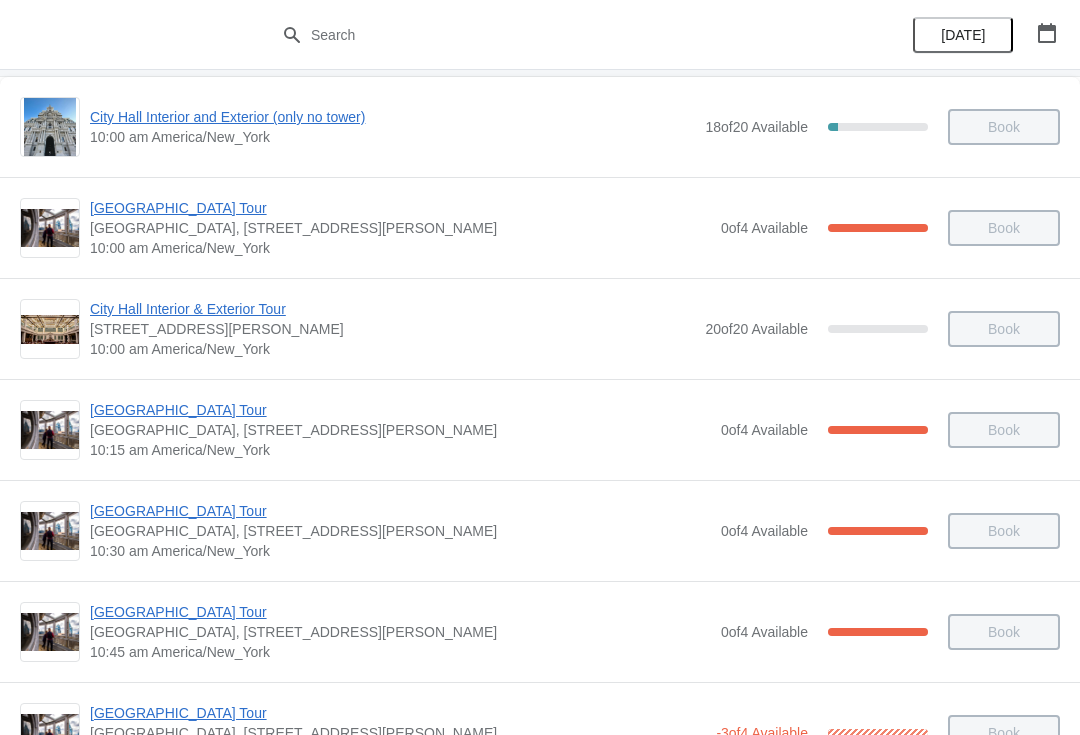click on "[GEOGRAPHIC_DATA] Tour" at bounding box center [400, 511] 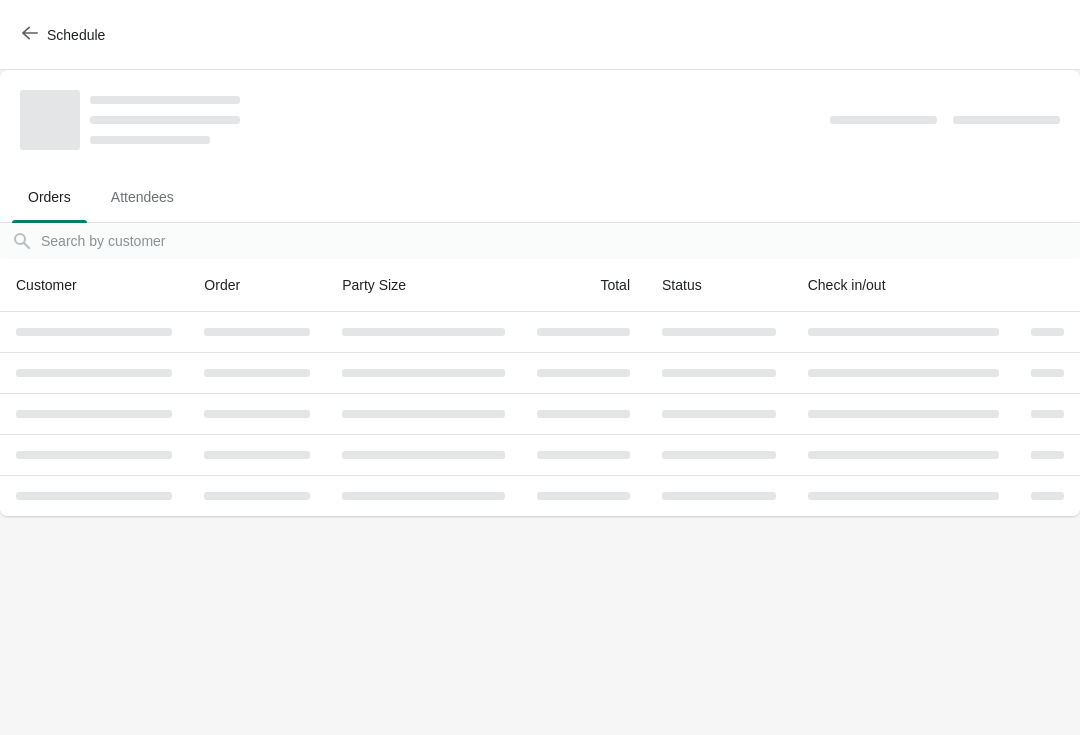 scroll, scrollTop: 0, scrollLeft: 0, axis: both 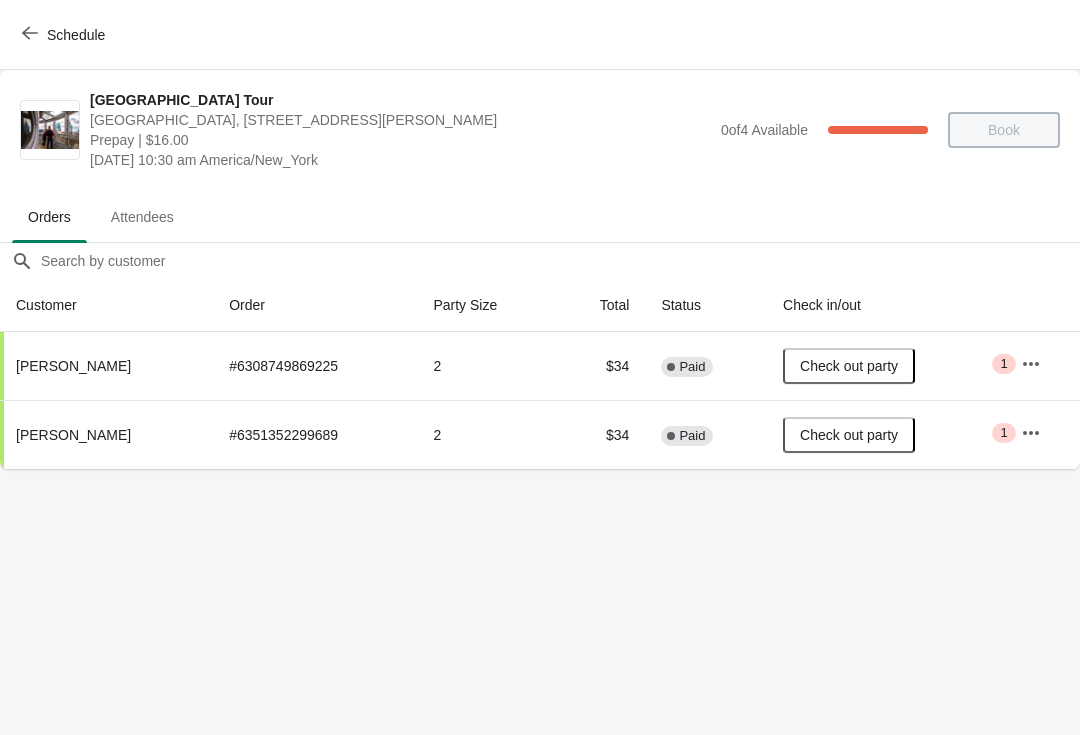 click on "Schedule" at bounding box center [65, 35] 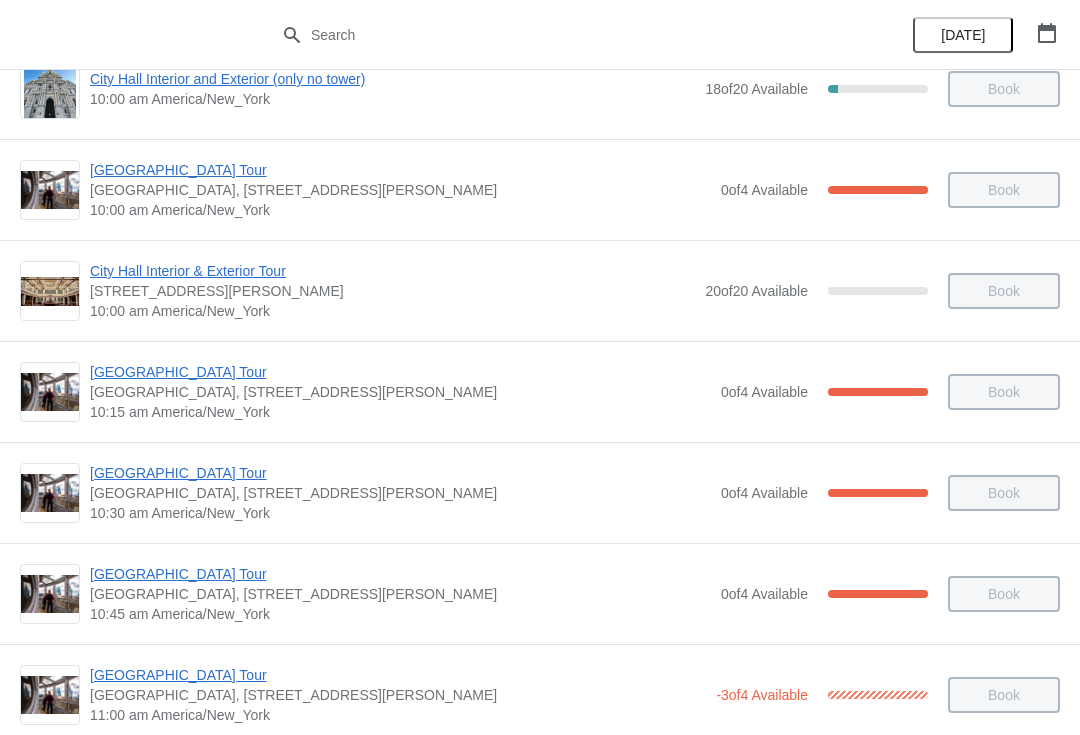 scroll, scrollTop: 147, scrollLeft: 0, axis: vertical 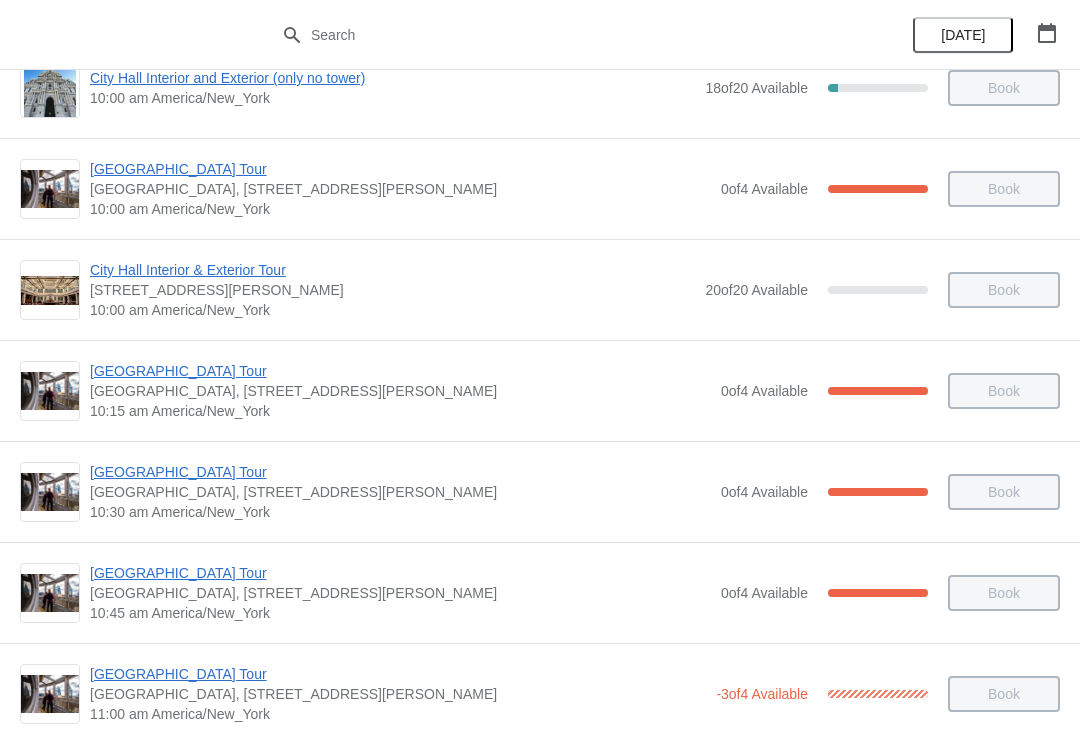 click on "[GEOGRAPHIC_DATA] Tour" at bounding box center (400, 472) 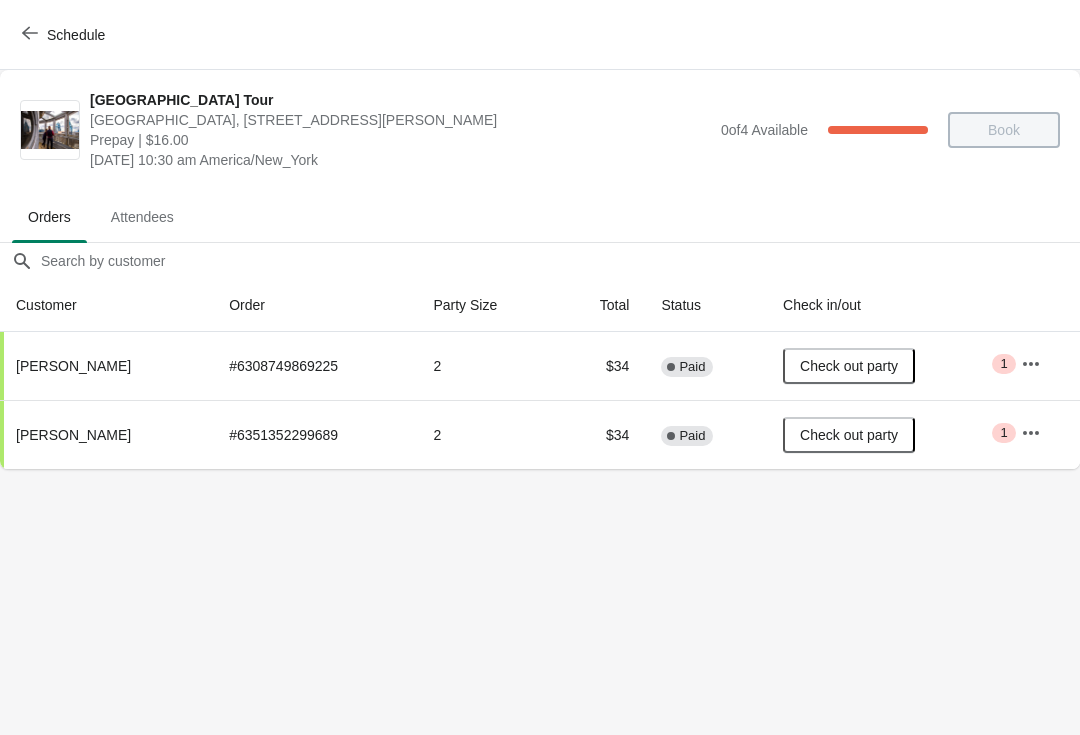 click on "Schedule" at bounding box center (76, 35) 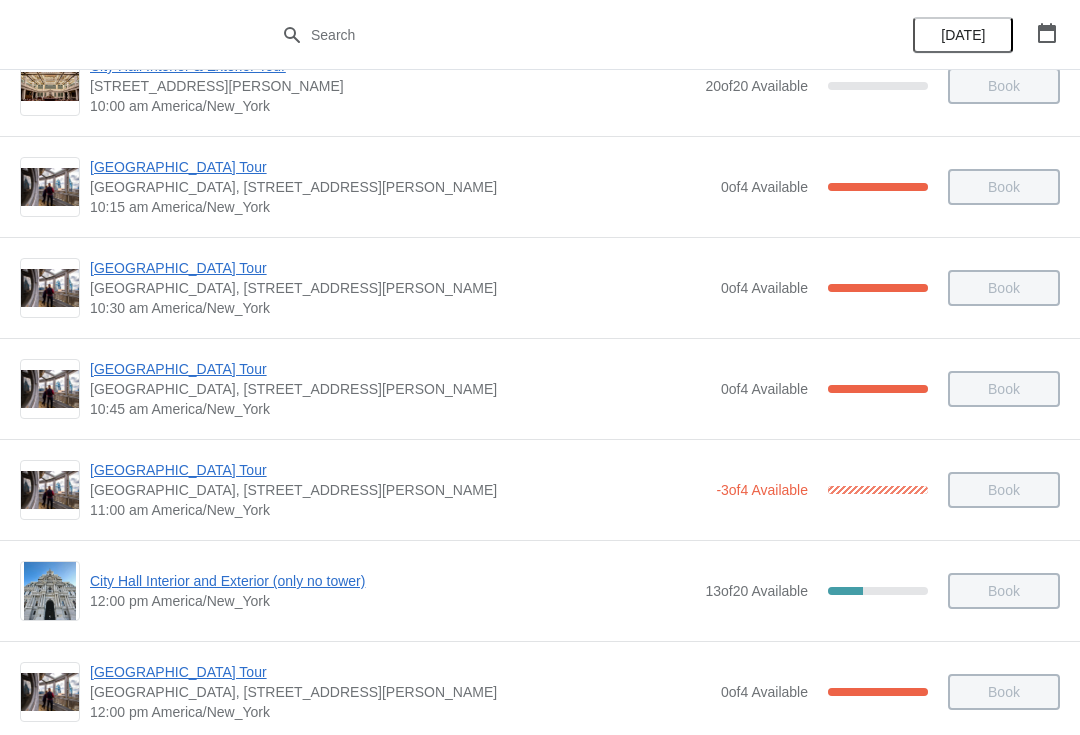 scroll, scrollTop: 352, scrollLeft: 0, axis: vertical 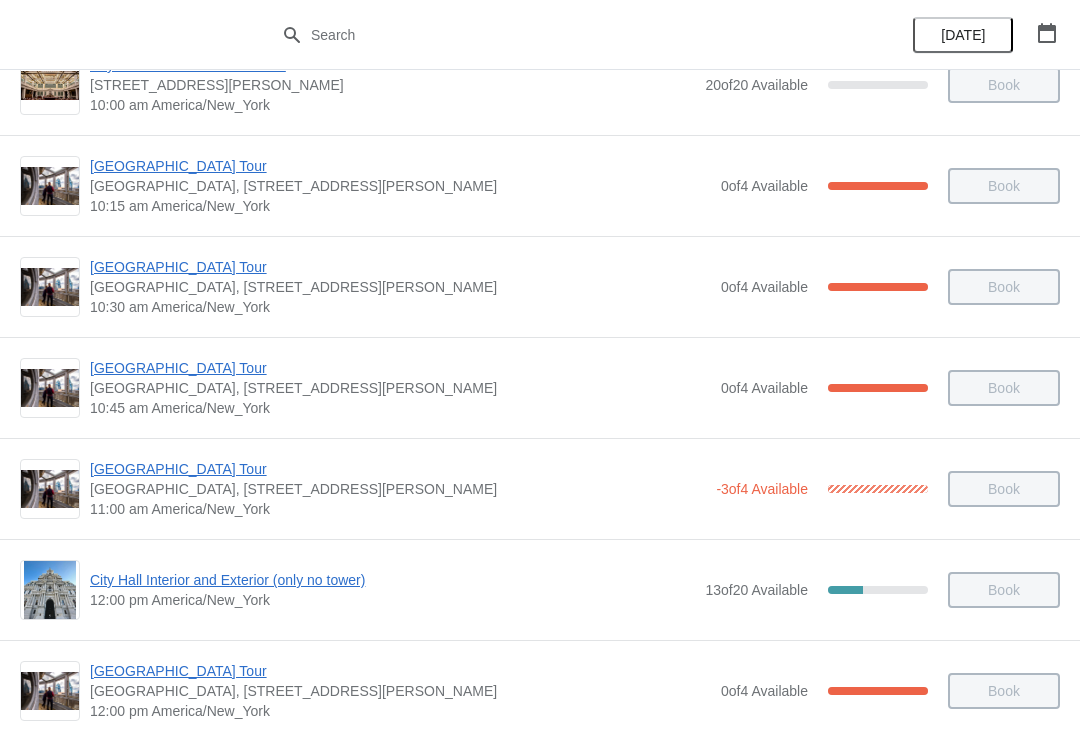 click on "[GEOGRAPHIC_DATA] Tour" at bounding box center (400, 368) 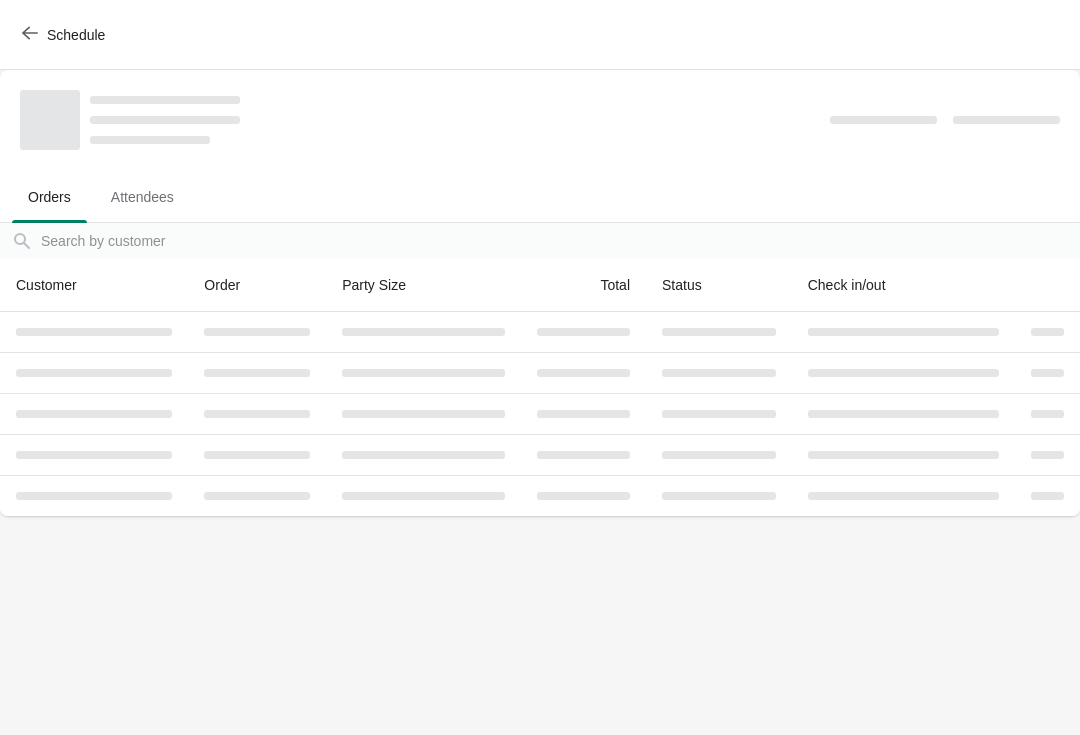 scroll, scrollTop: 0, scrollLeft: 0, axis: both 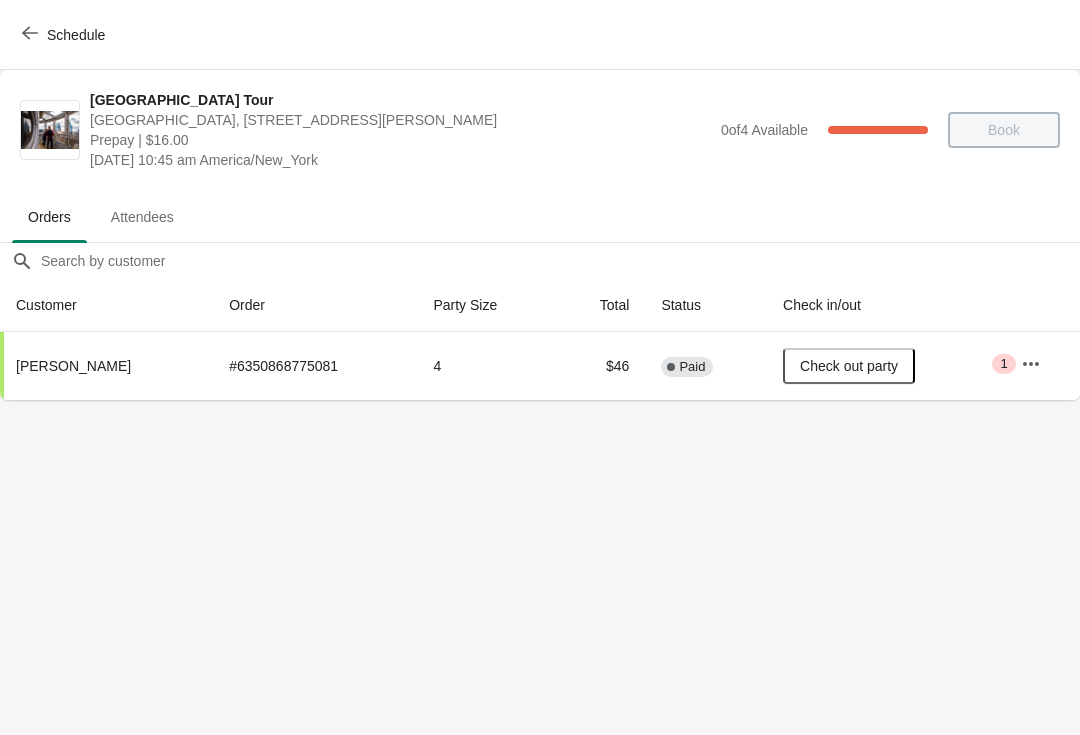 click on "Schedule" at bounding box center (65, 35) 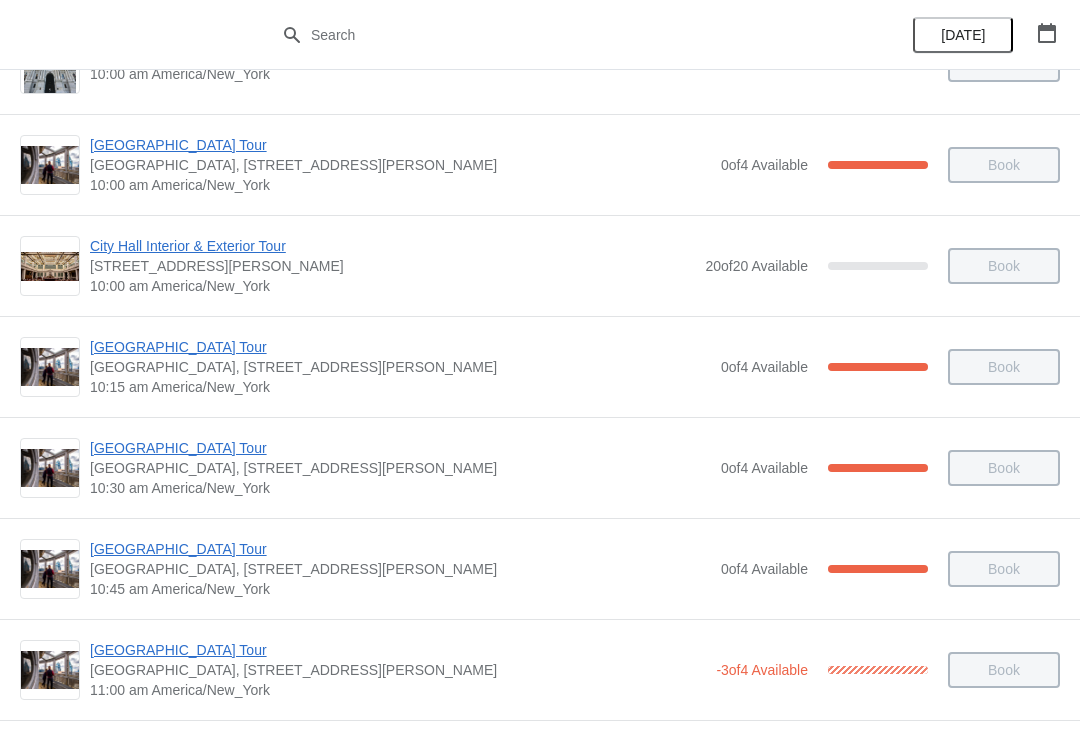 scroll, scrollTop: 178, scrollLeft: 0, axis: vertical 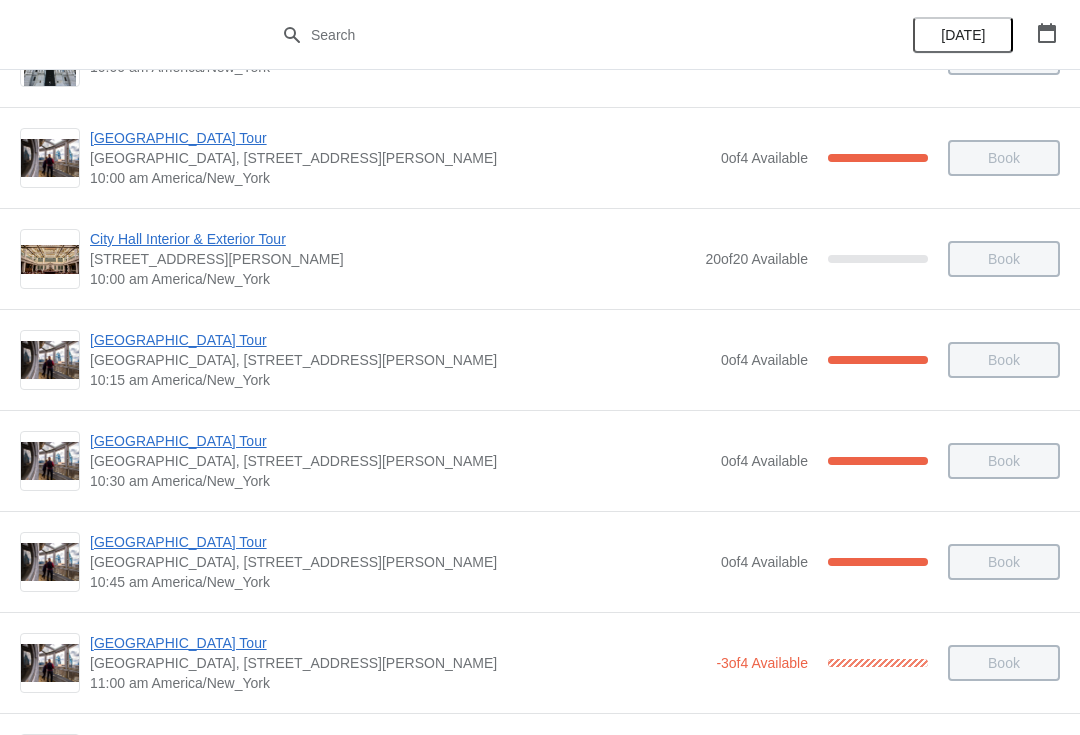 click on "[GEOGRAPHIC_DATA] Tour" at bounding box center [400, 441] 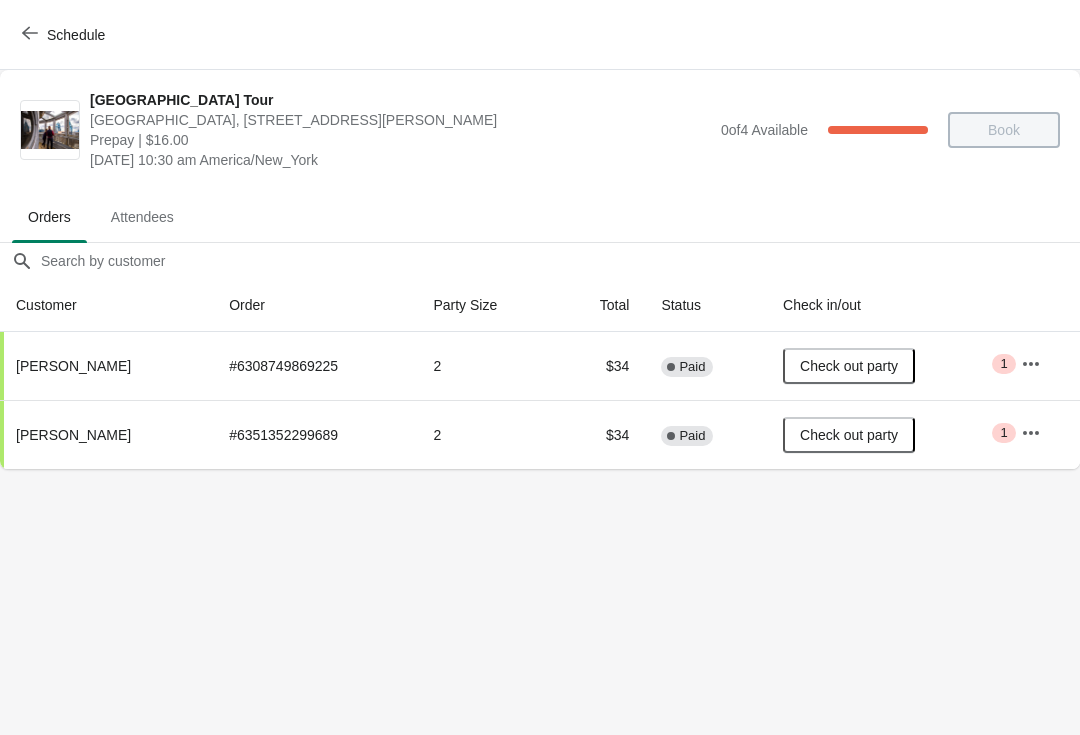 click on "Schedule" at bounding box center (65, 34) 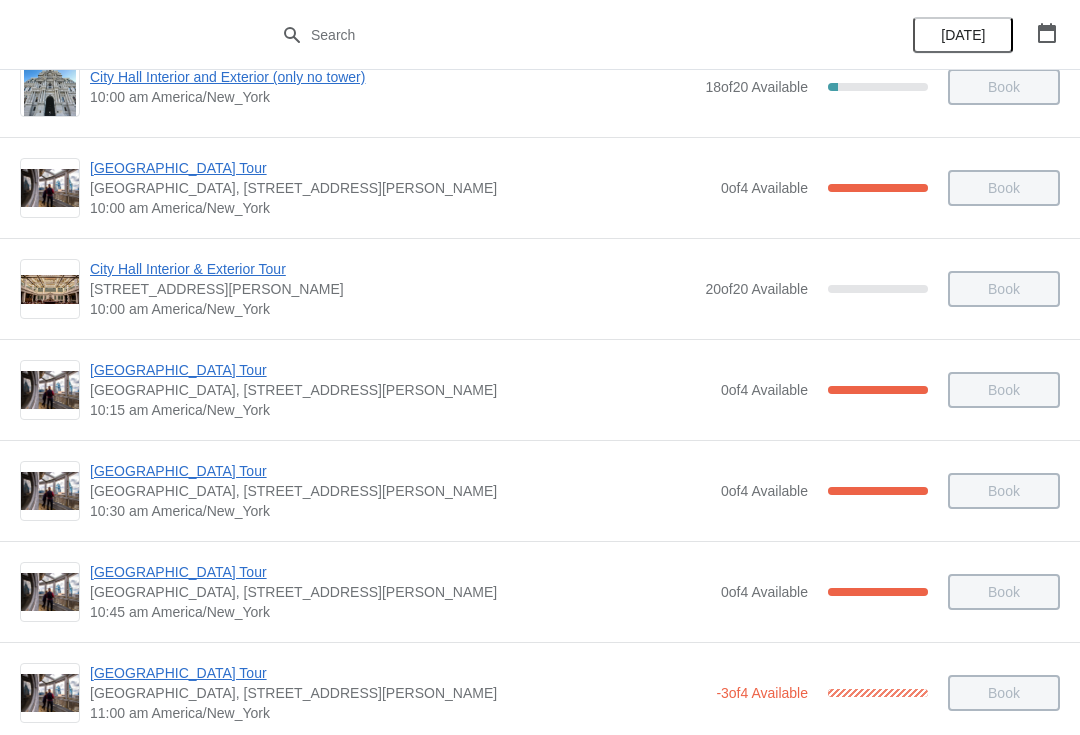 scroll, scrollTop: 149, scrollLeft: 0, axis: vertical 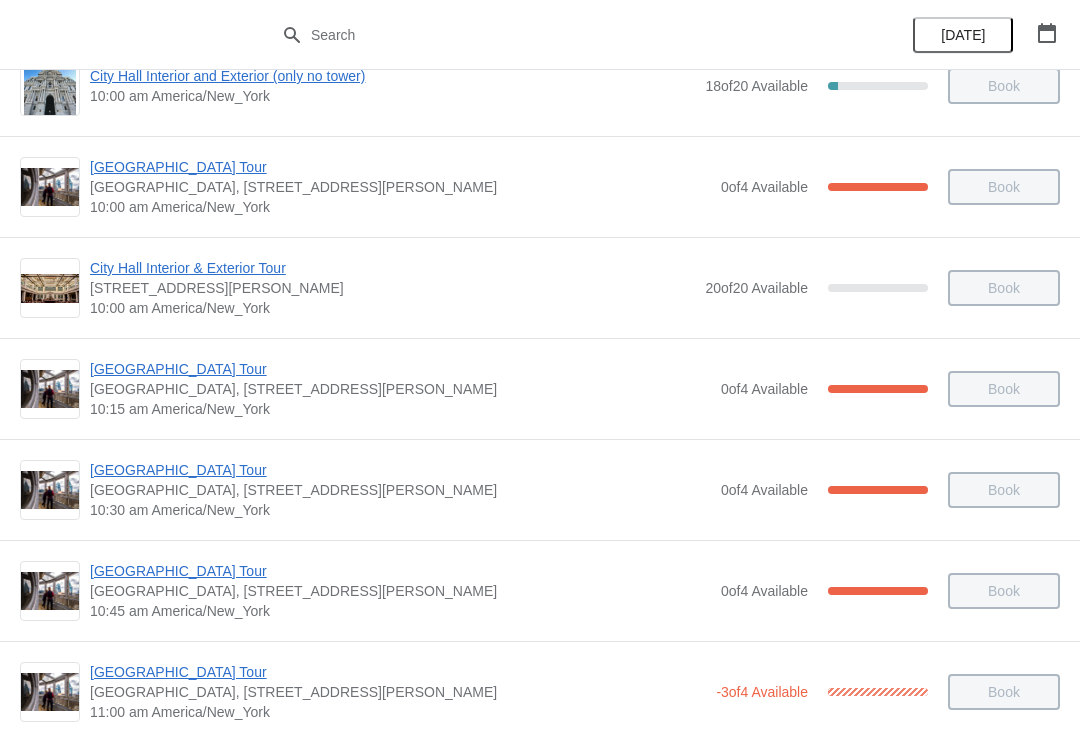 click on "[GEOGRAPHIC_DATA] Tour" at bounding box center [400, 470] 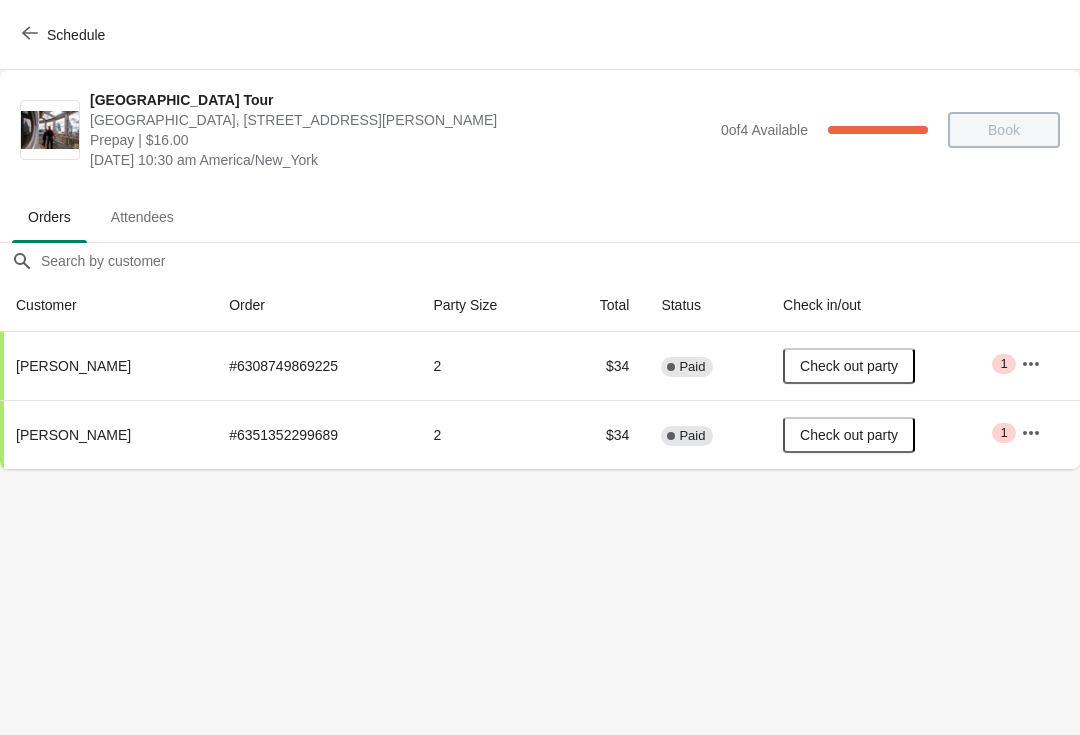 click on "Schedule" at bounding box center (65, 35) 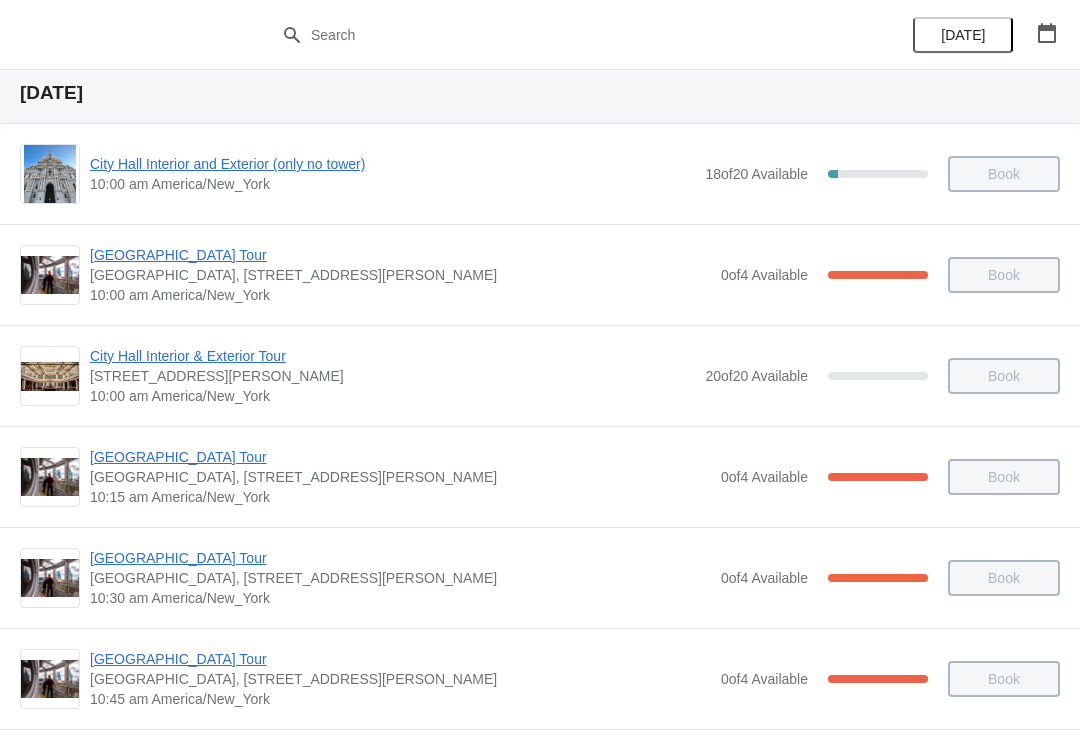 scroll, scrollTop: 110, scrollLeft: 0, axis: vertical 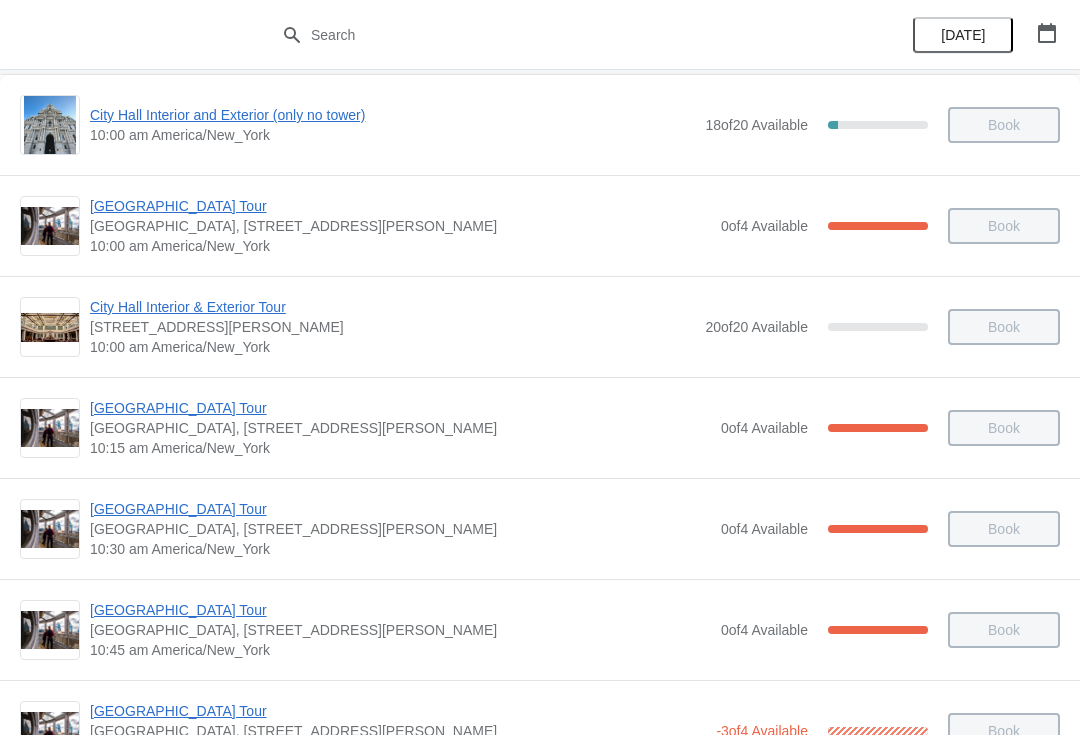 click on "[GEOGRAPHIC_DATA] Tour" at bounding box center [400, 610] 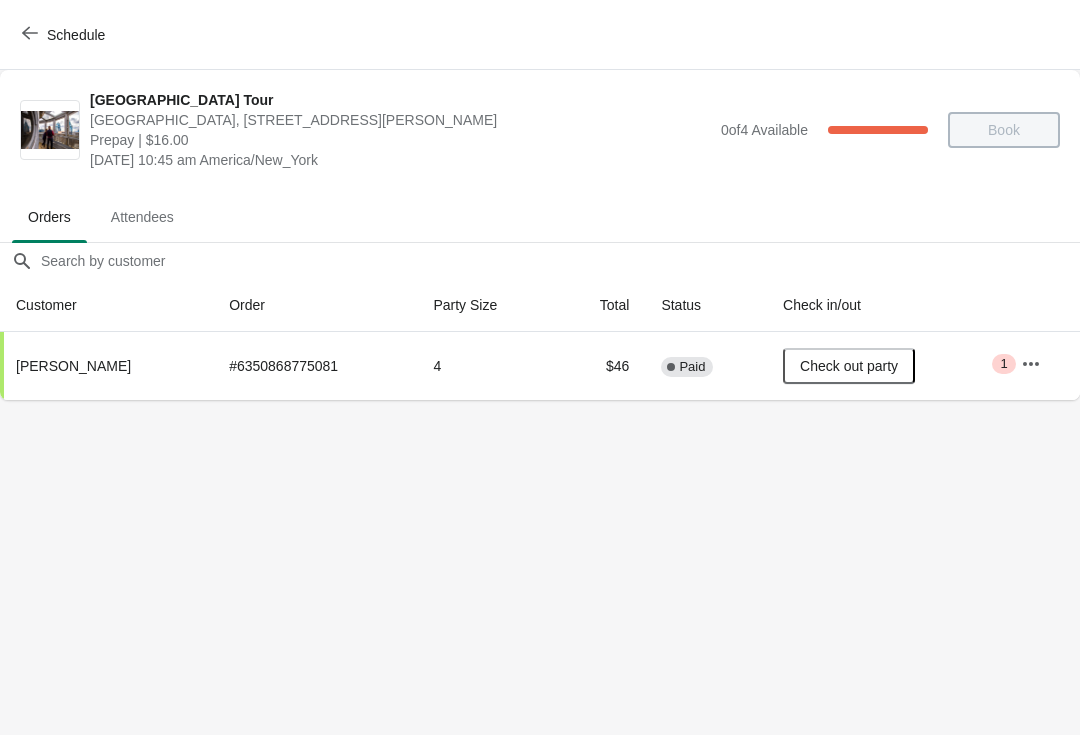 scroll, scrollTop: 0, scrollLeft: 0, axis: both 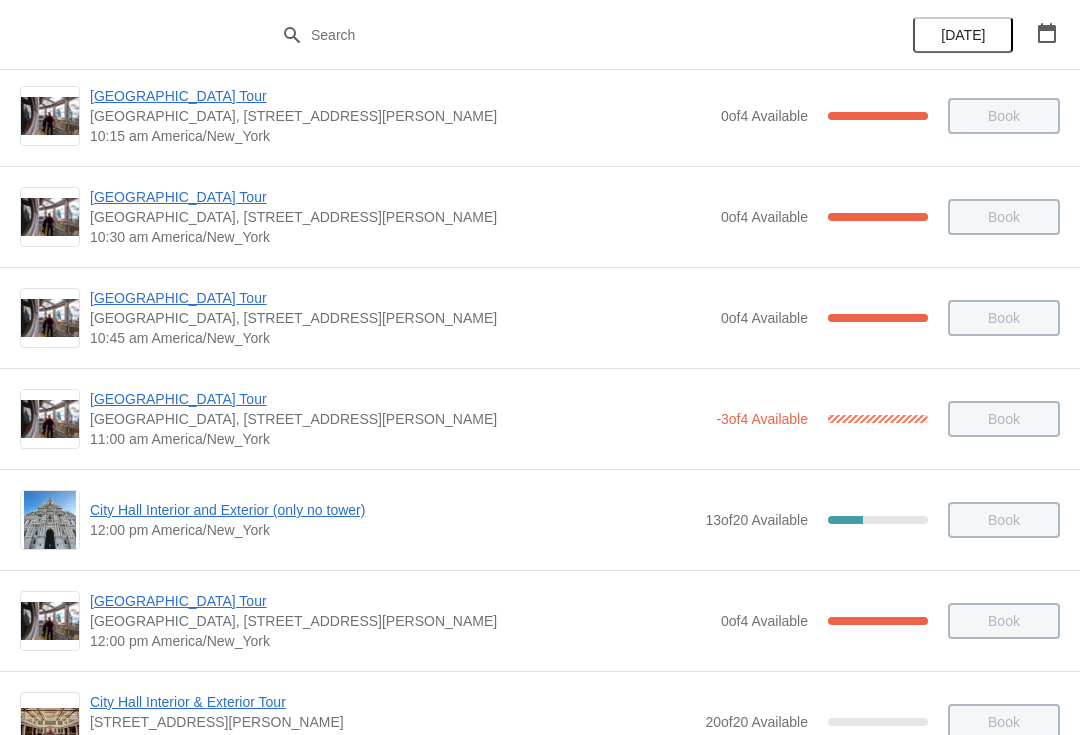 click on "[GEOGRAPHIC_DATA] Tour" at bounding box center (400, 298) 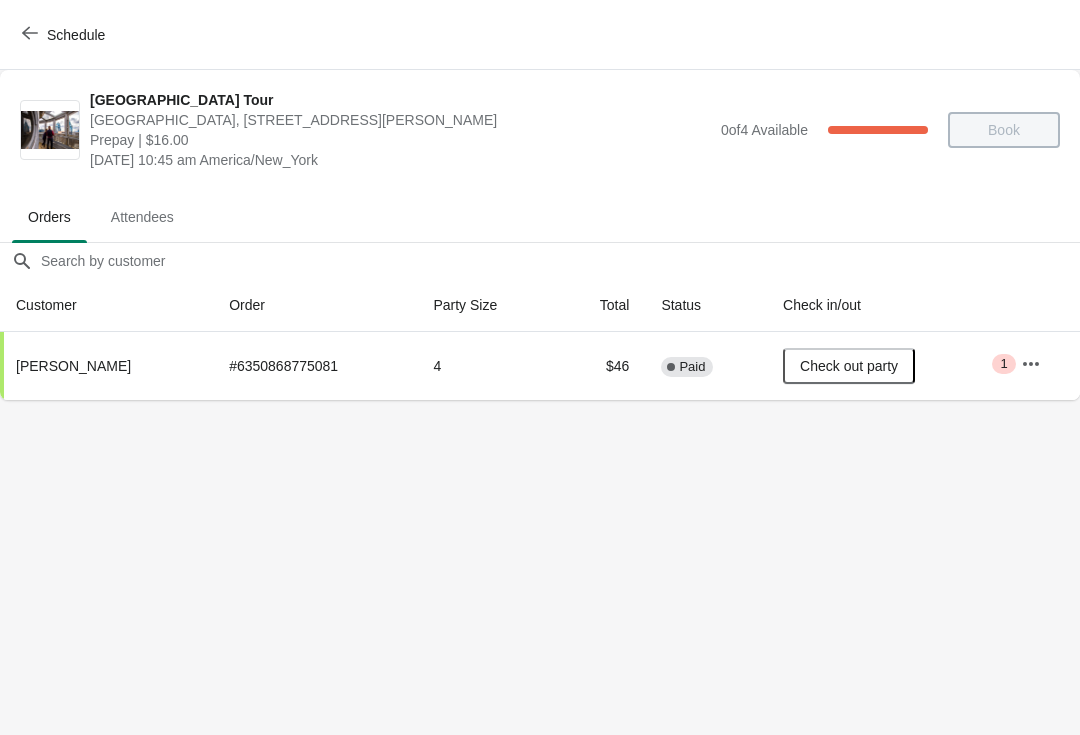 click on "Schedule" at bounding box center (65, 34) 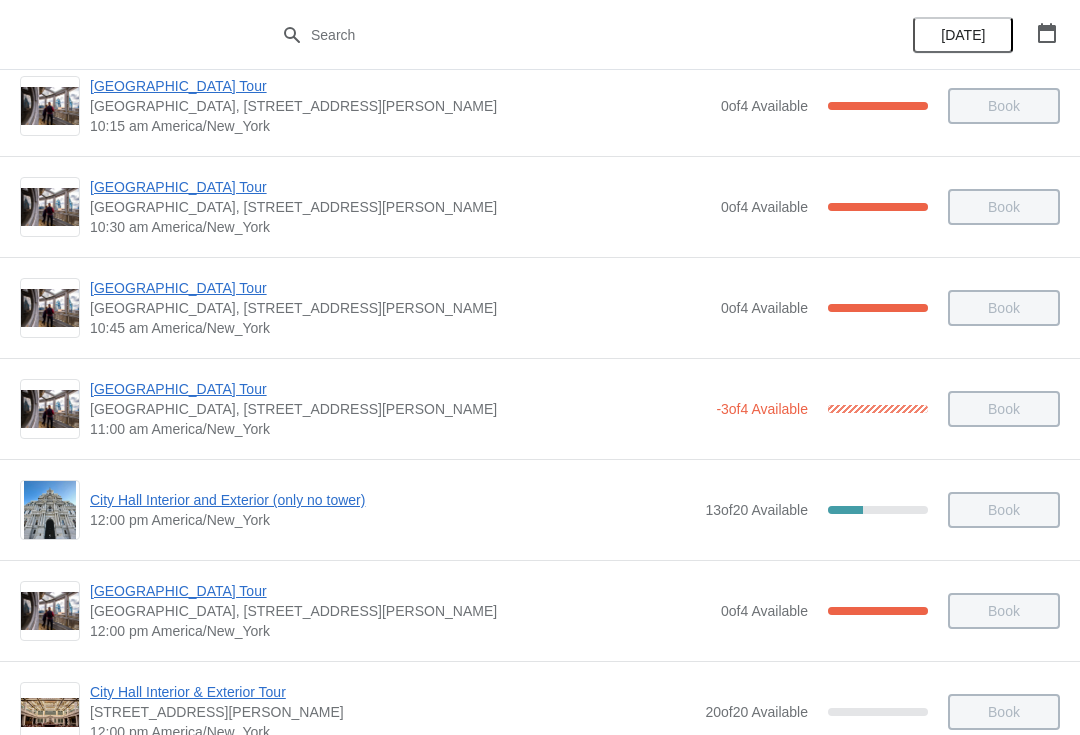 scroll, scrollTop: 438, scrollLeft: 0, axis: vertical 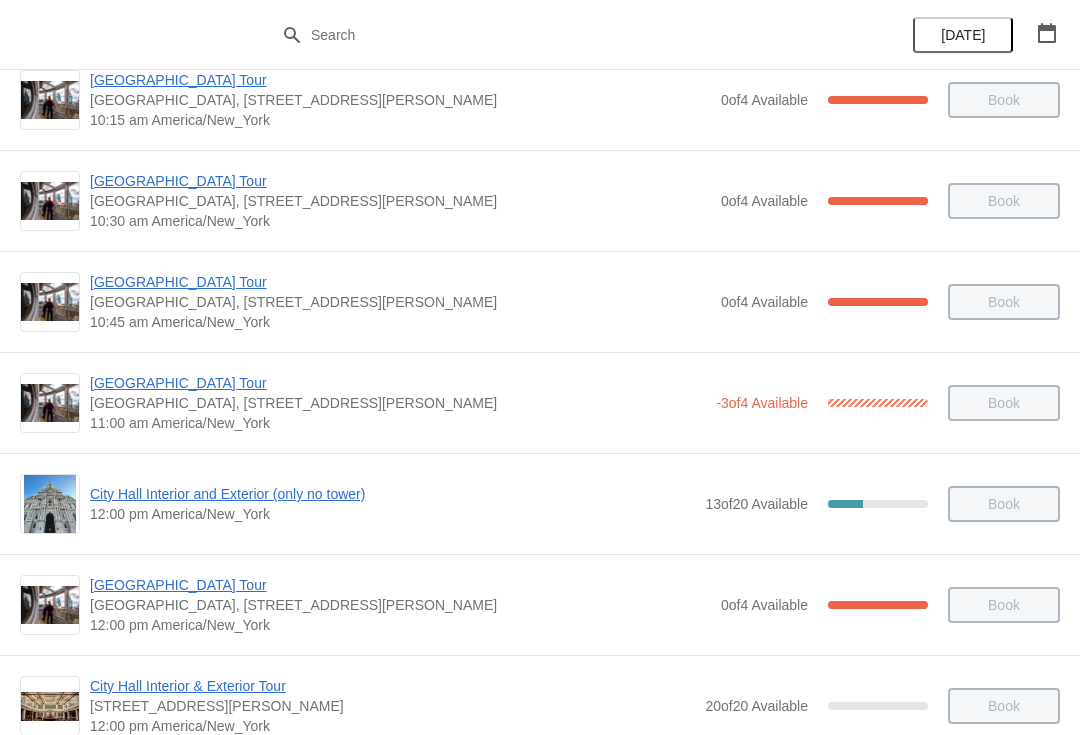 click on "[GEOGRAPHIC_DATA] Tour" at bounding box center [398, 383] 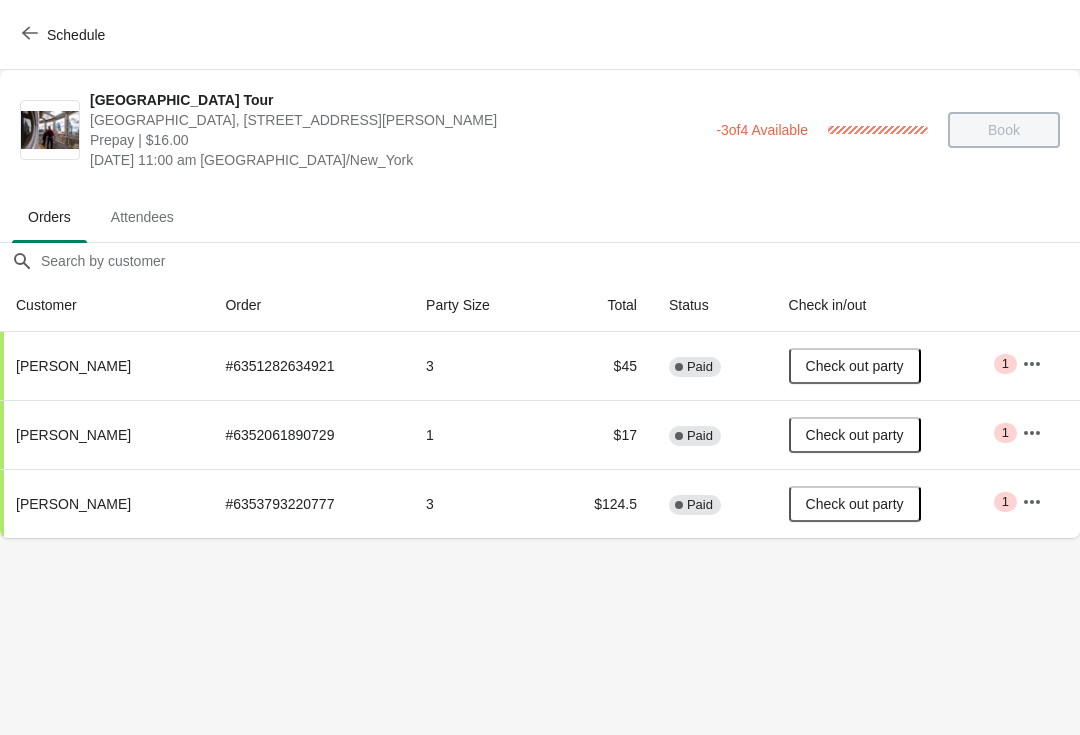 scroll, scrollTop: 0, scrollLeft: 0, axis: both 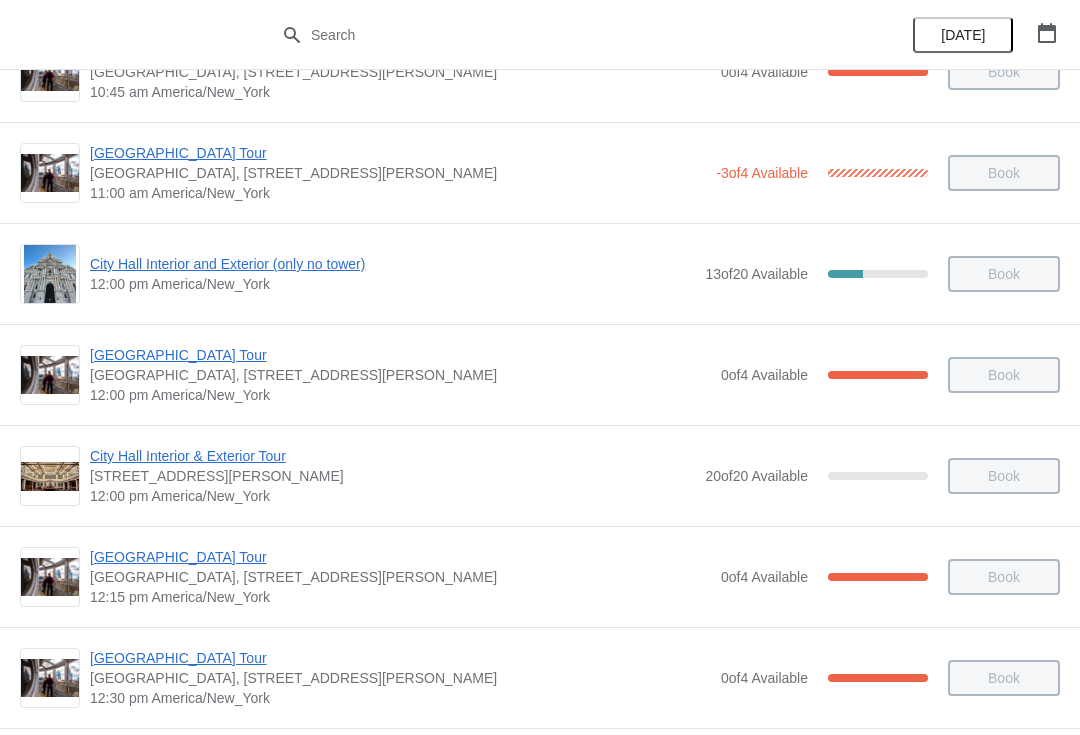 click on "City Hall Interior & Exterior Tour" at bounding box center [392, 456] 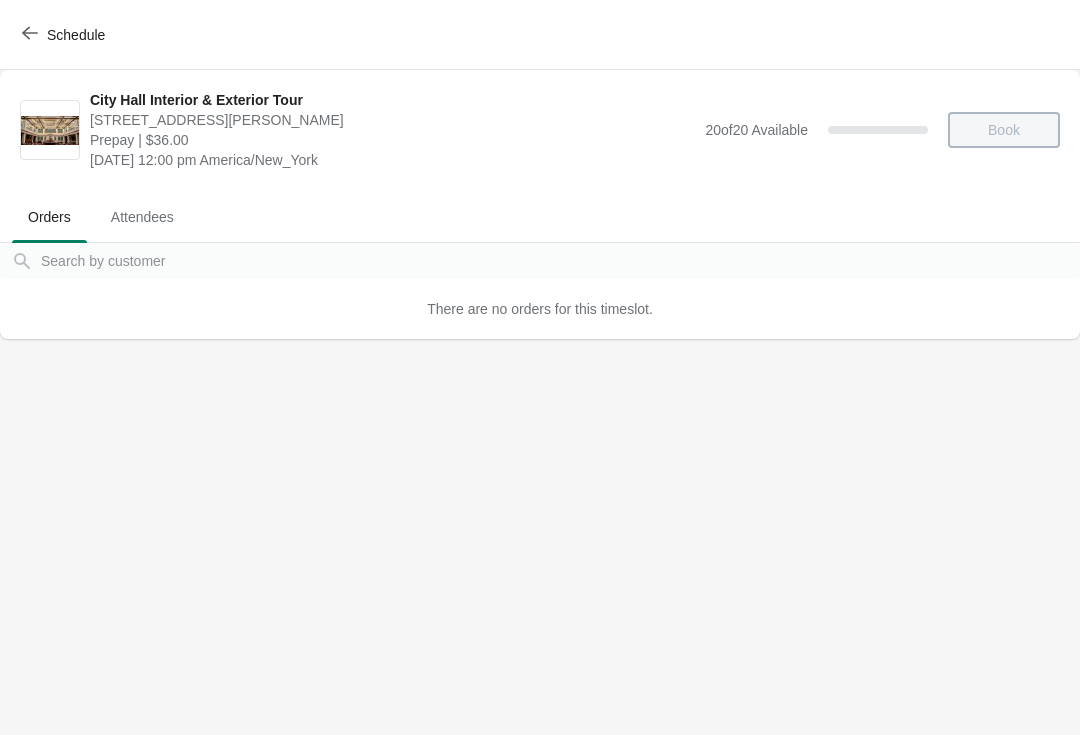 click on "Schedule" at bounding box center [65, 35] 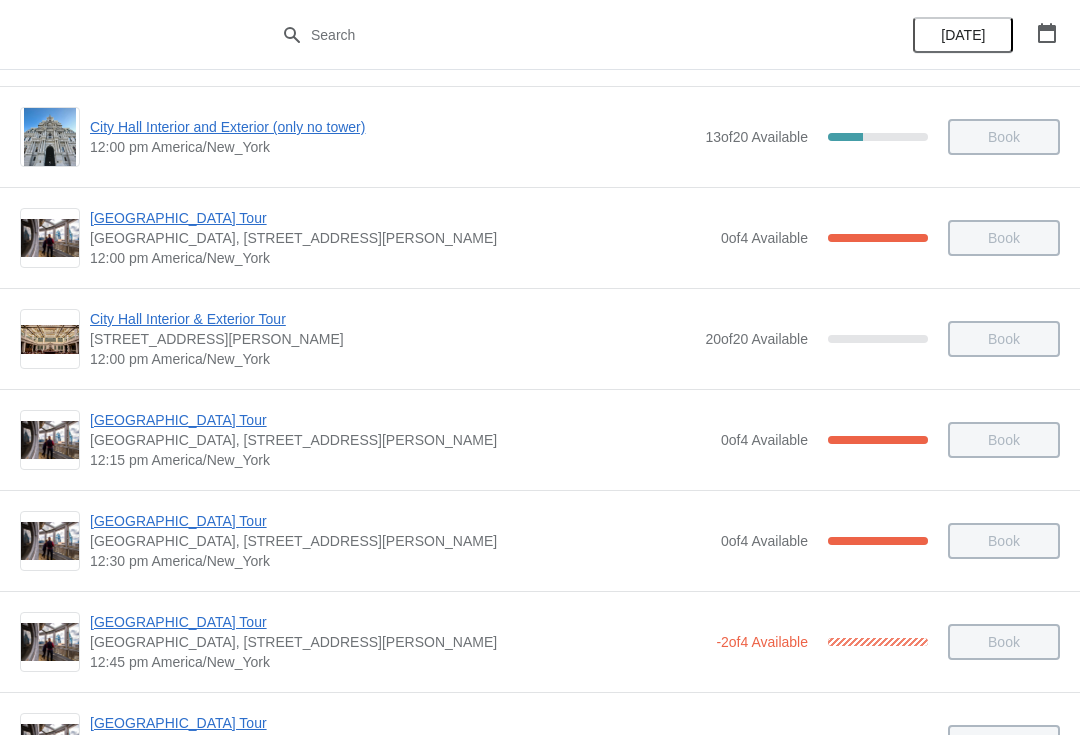 scroll, scrollTop: 807, scrollLeft: 0, axis: vertical 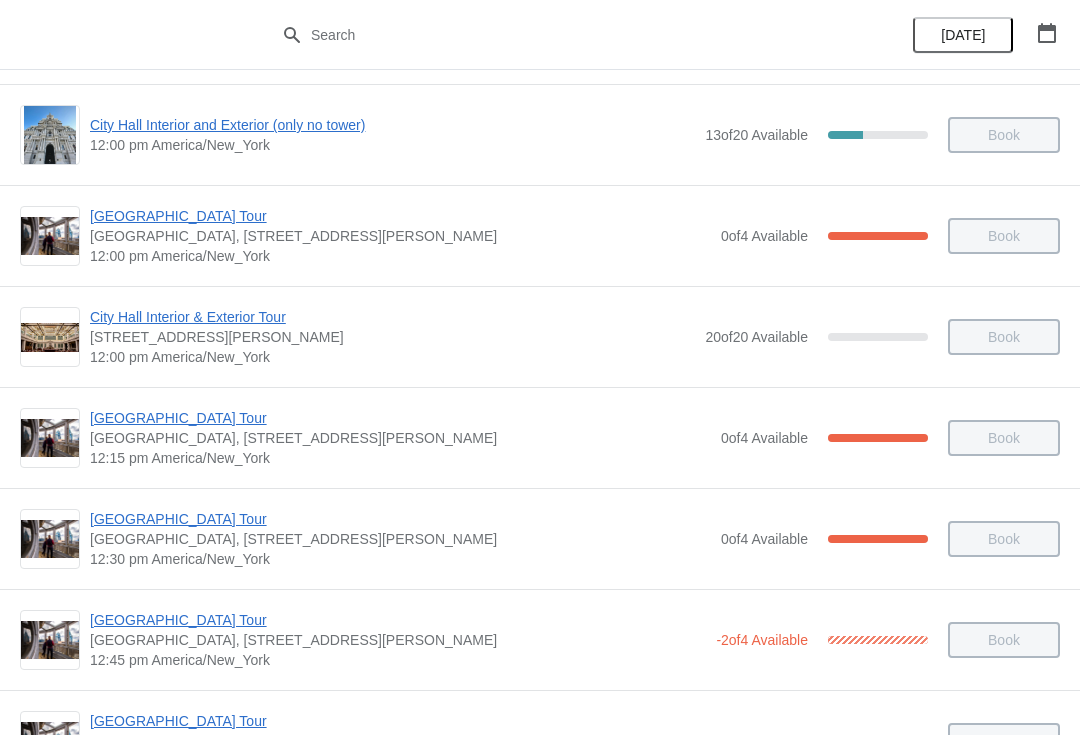 click on "[GEOGRAPHIC_DATA] Tour" at bounding box center (398, 620) 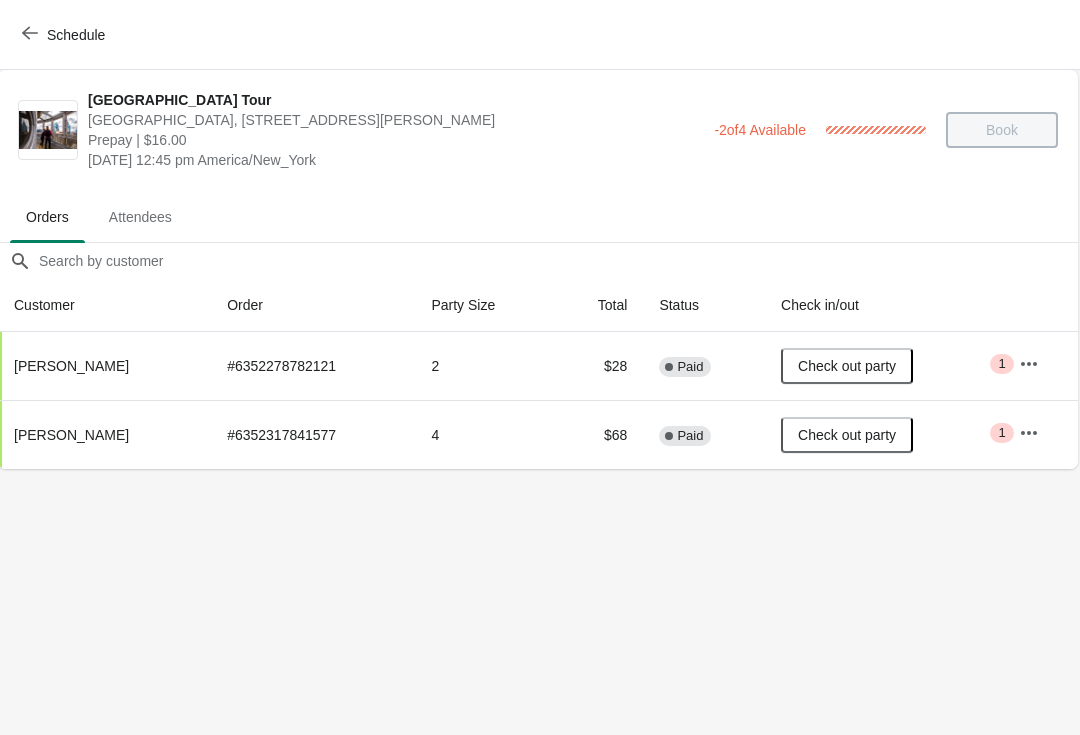 scroll, scrollTop: 0, scrollLeft: 1, axis: horizontal 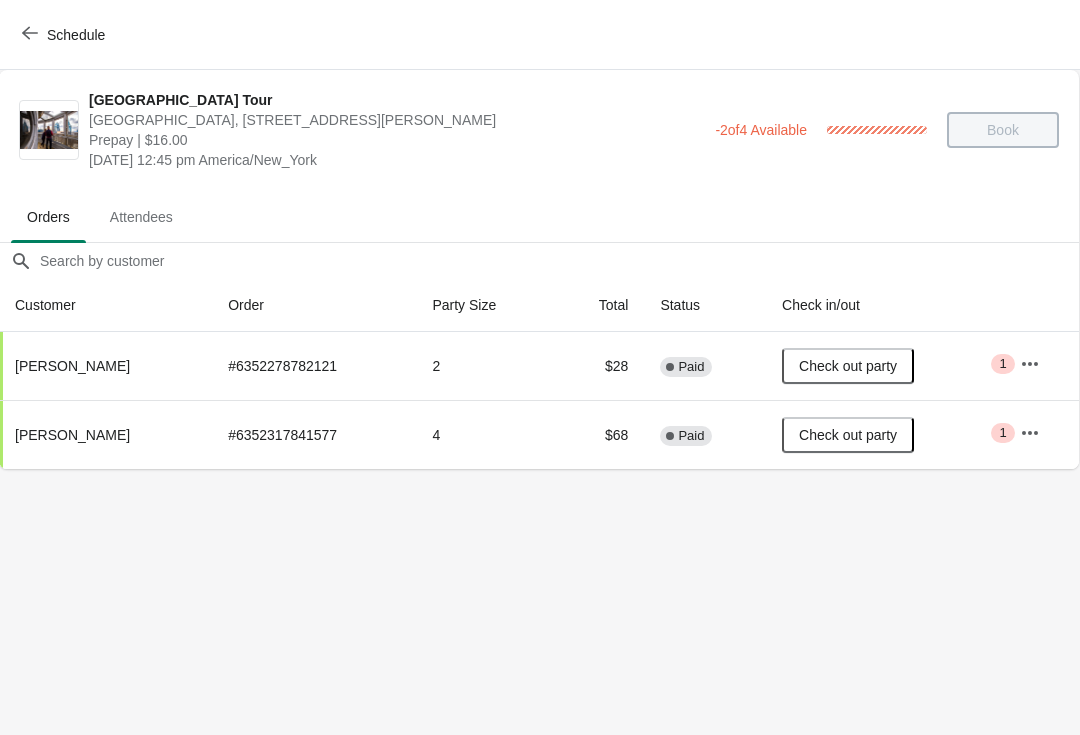 click on "Schedule" at bounding box center (65, 35) 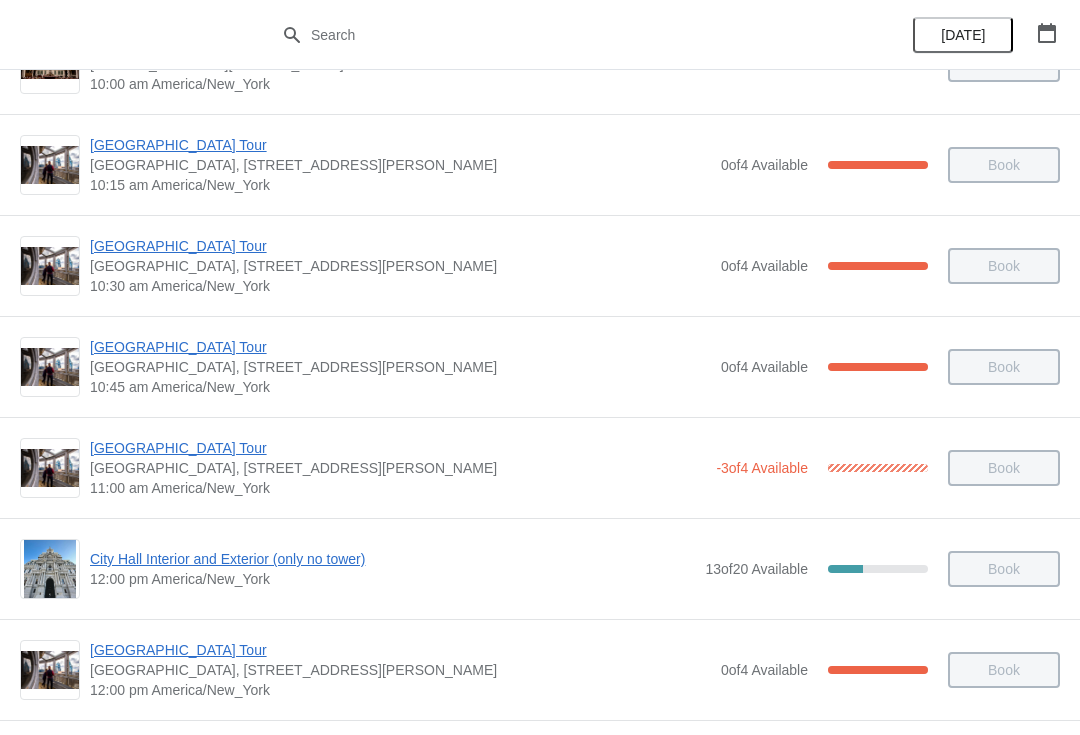 scroll, scrollTop: 375, scrollLeft: 0, axis: vertical 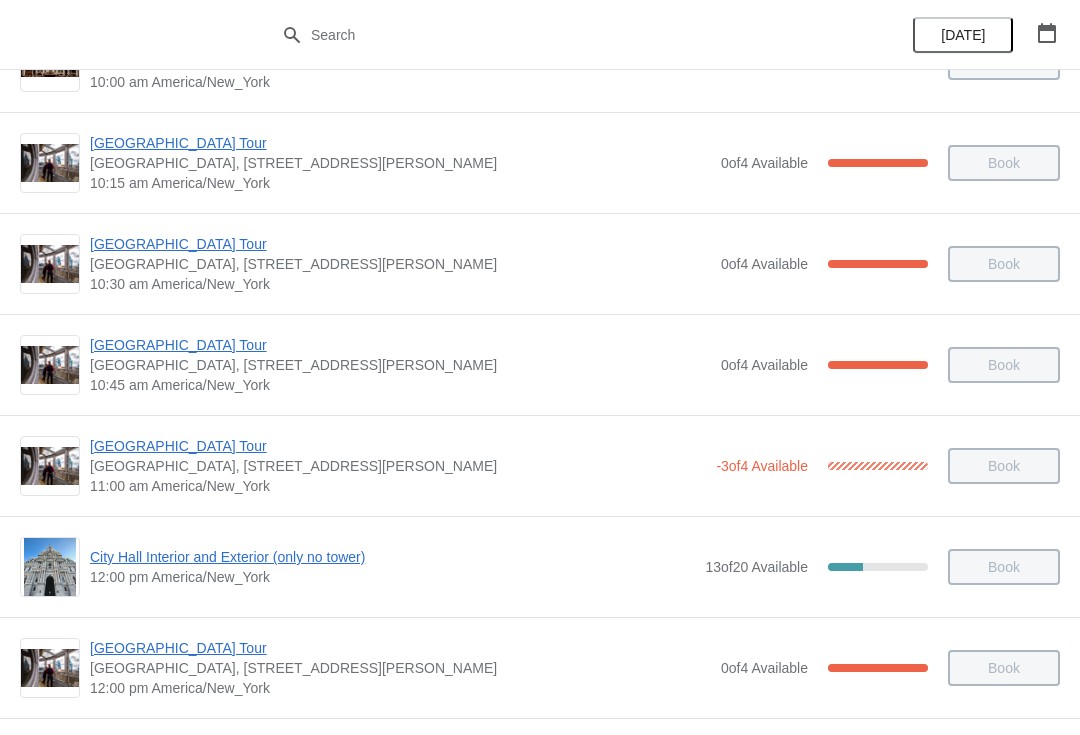 click on "City Hall Interior and Exterior (only no tower)" at bounding box center (392, 557) 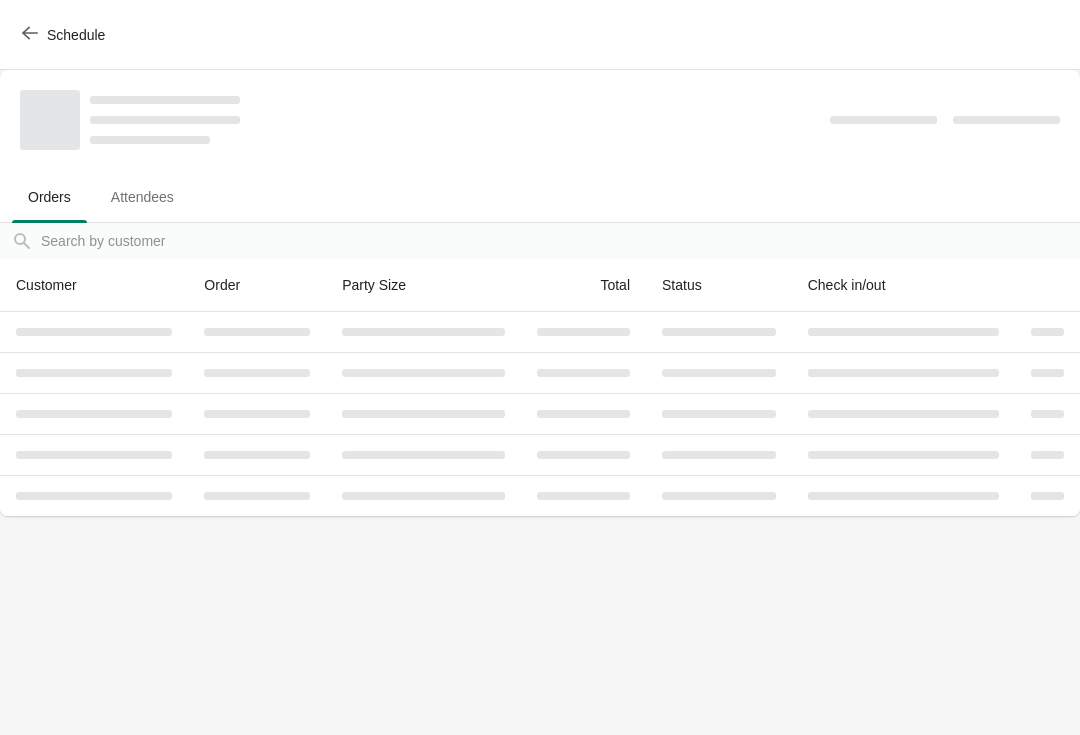 scroll, scrollTop: 0, scrollLeft: 0, axis: both 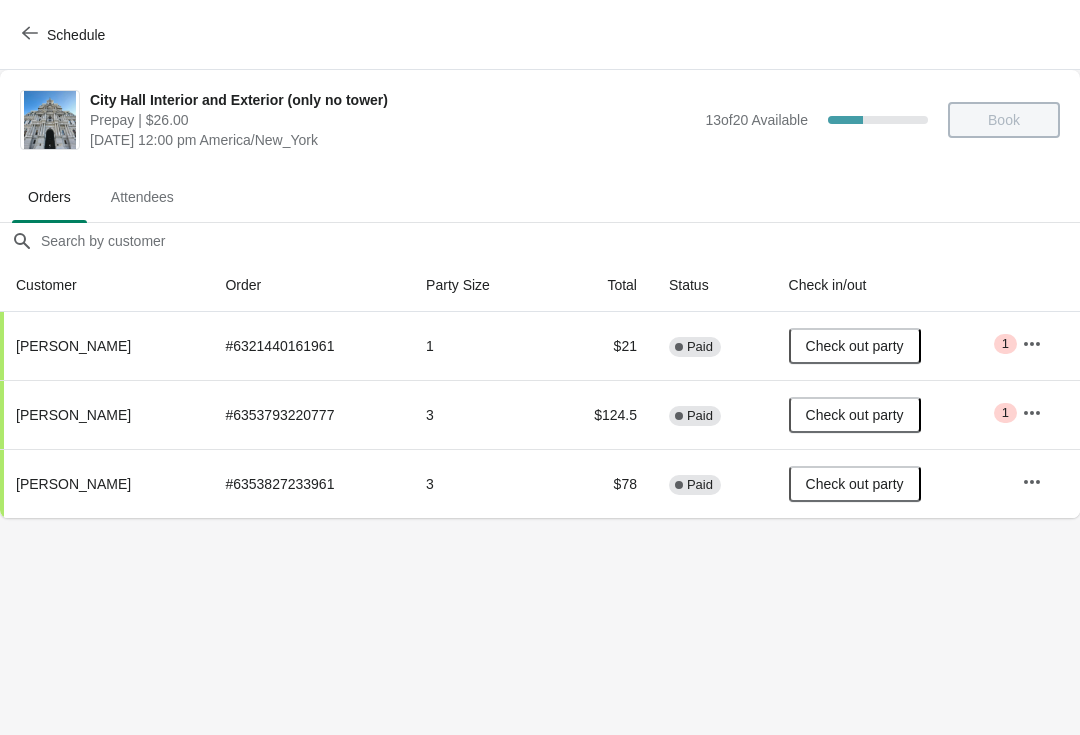 click on "Schedule" at bounding box center (76, 35) 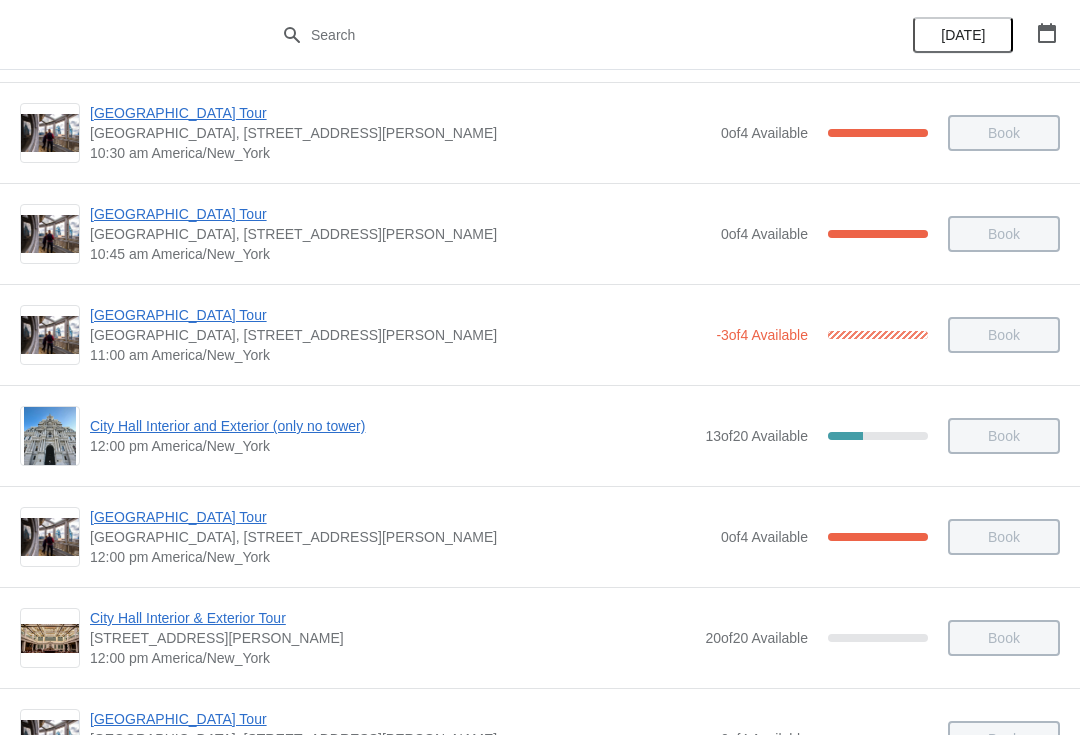 scroll, scrollTop: 513, scrollLeft: 0, axis: vertical 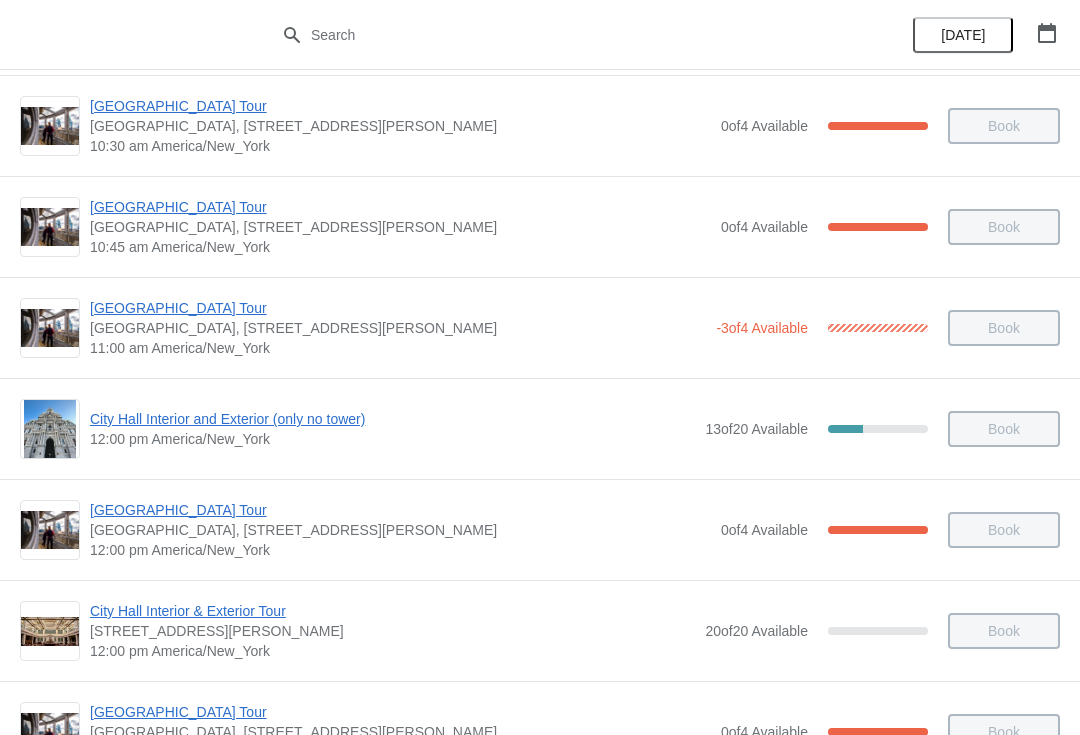 click on "City Hall Interior and Exterior (only no tower)" at bounding box center [392, 419] 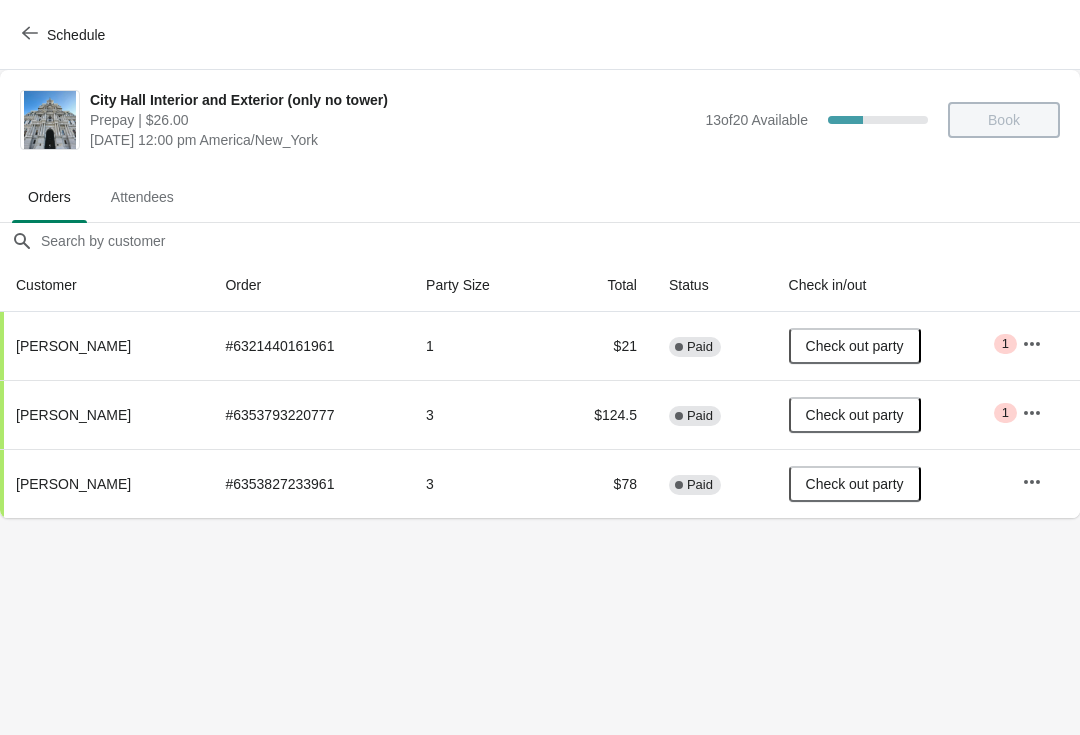 scroll, scrollTop: 0, scrollLeft: 0, axis: both 